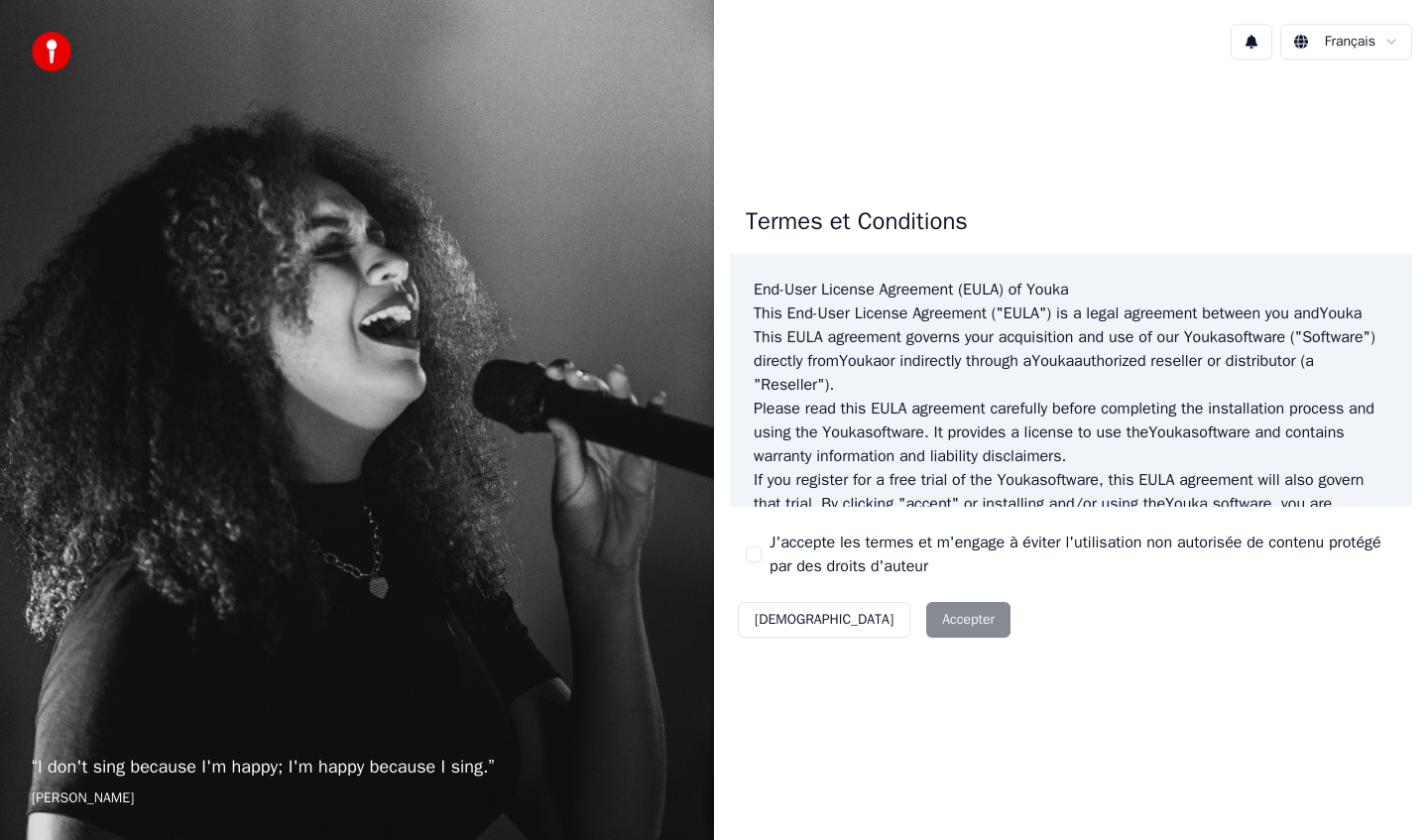 scroll, scrollTop: 0, scrollLeft: 0, axis: both 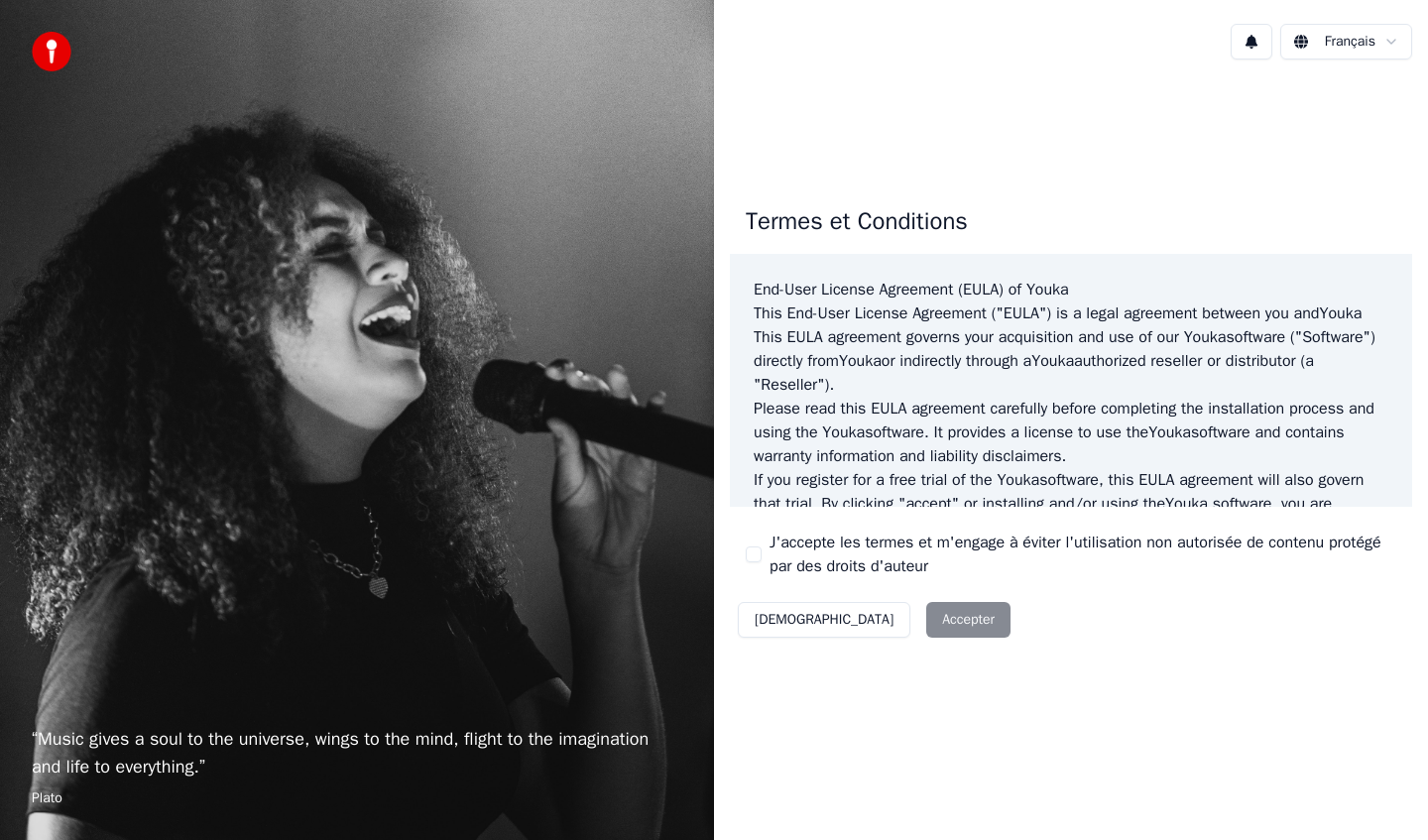 click on "J'accepte les termes et m'engage à éviter l'utilisation non autorisée de contenu protégé par des droits d'auteur" at bounding box center (754, 554) 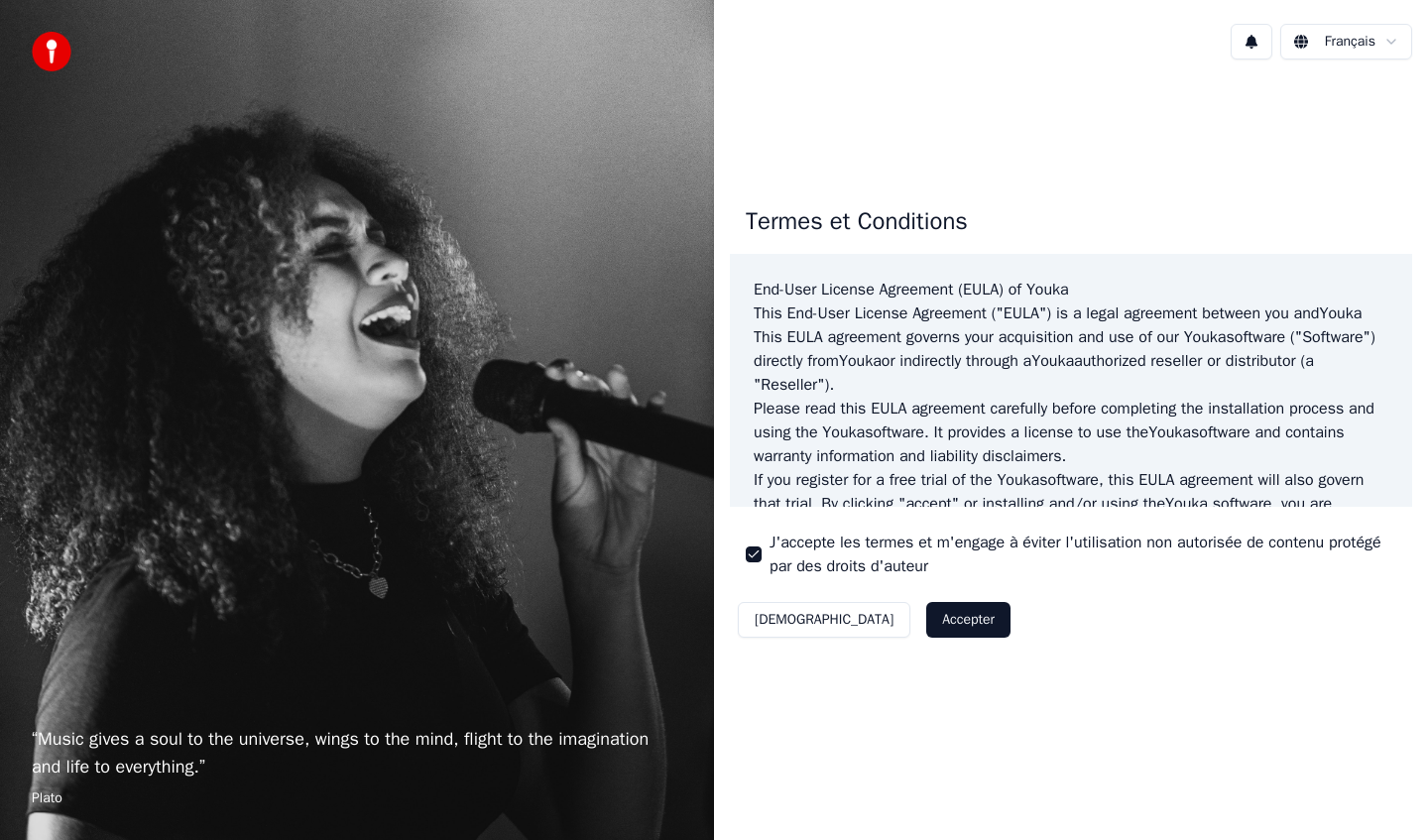 click on "Accepter" at bounding box center (968, 620) 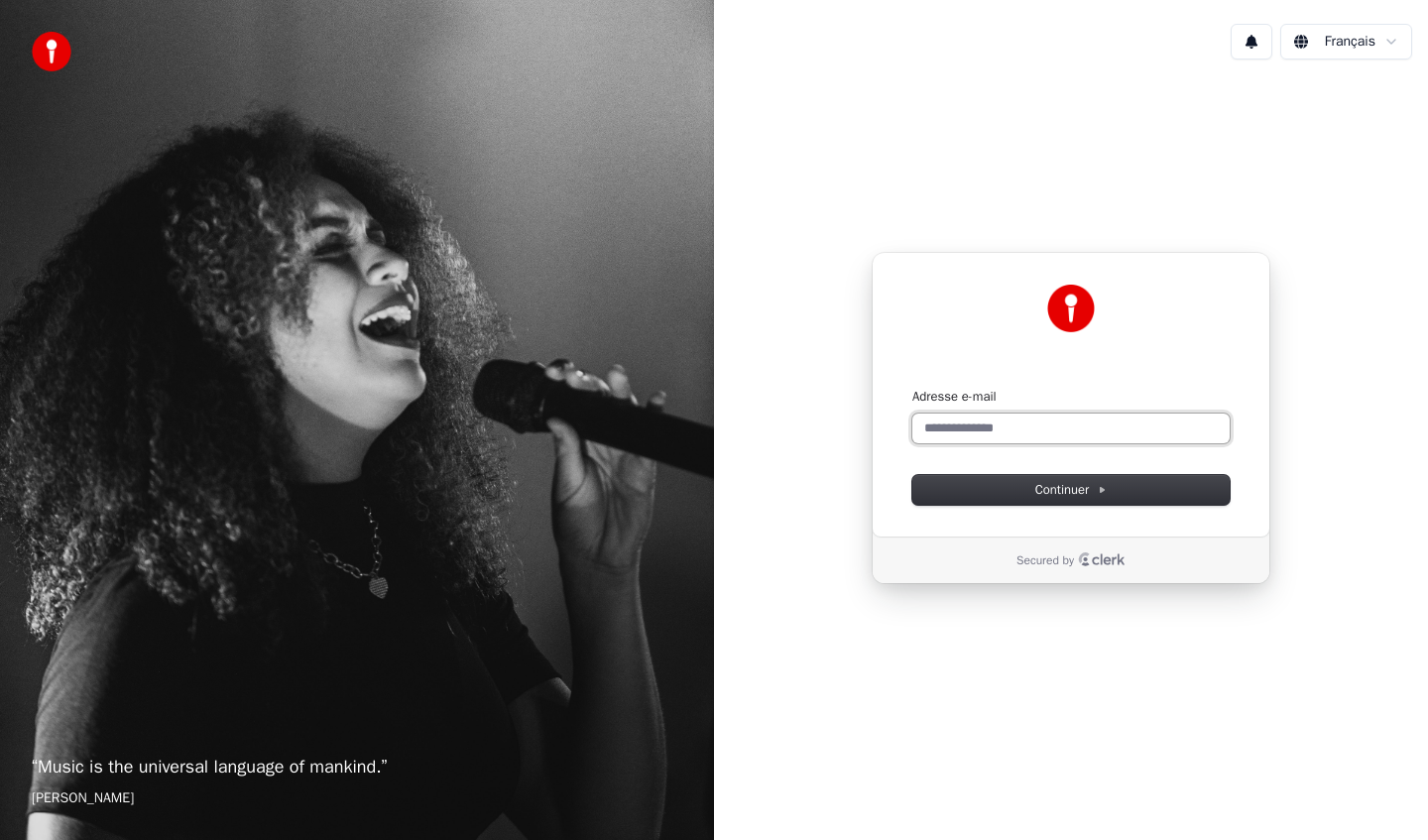 click on "Adresse e-mail" at bounding box center (1071, 428) 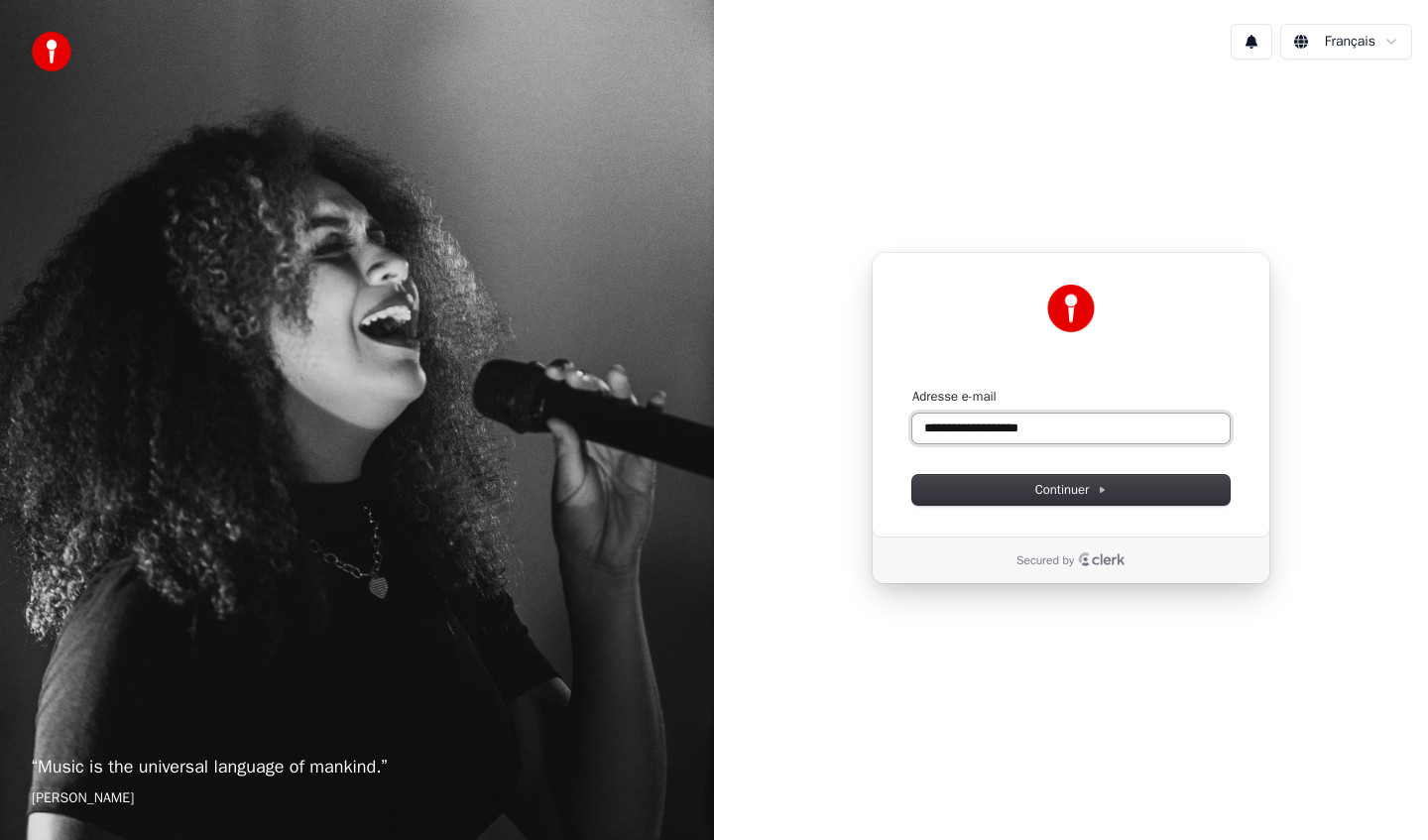click at bounding box center [912, 388] 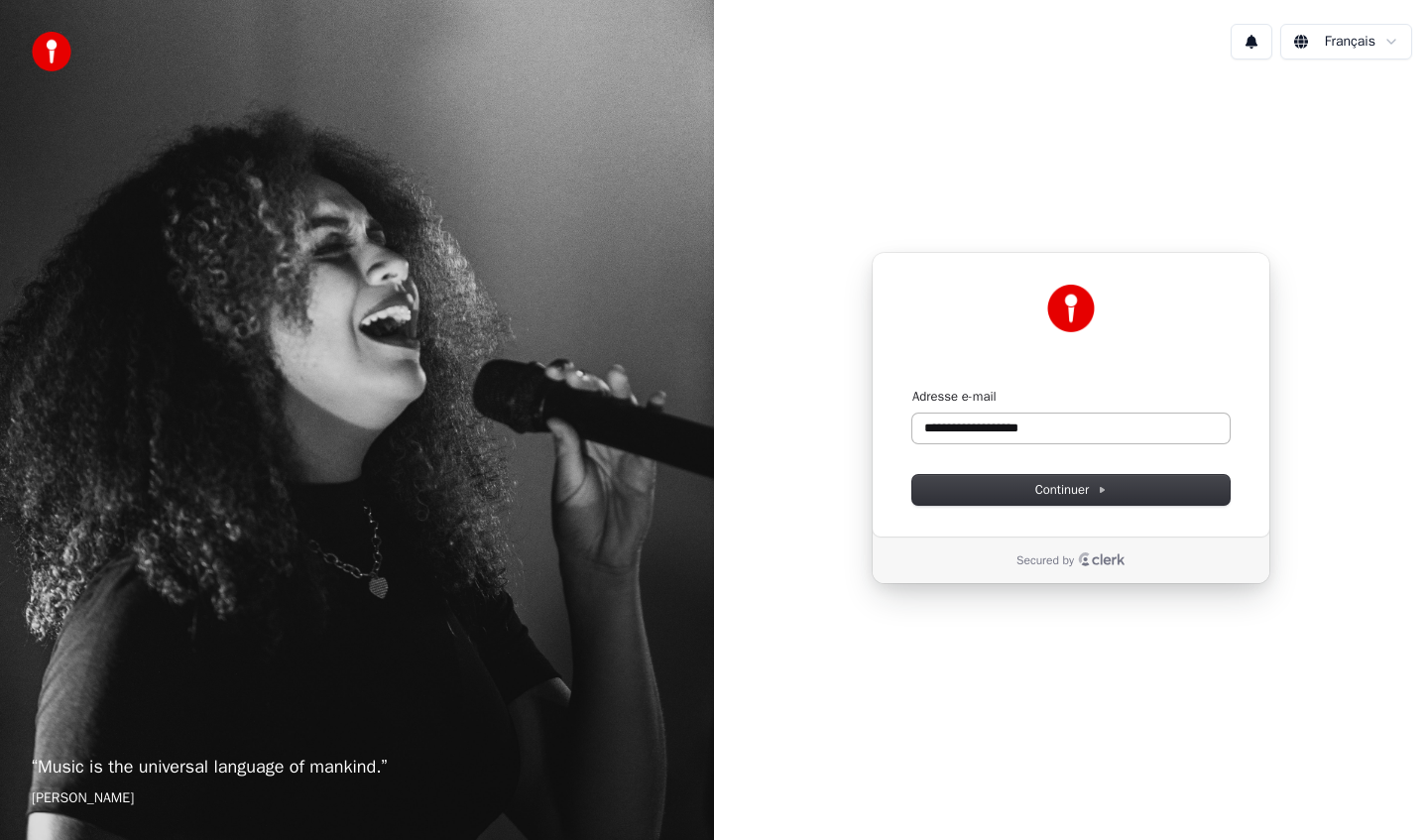 type on "**********" 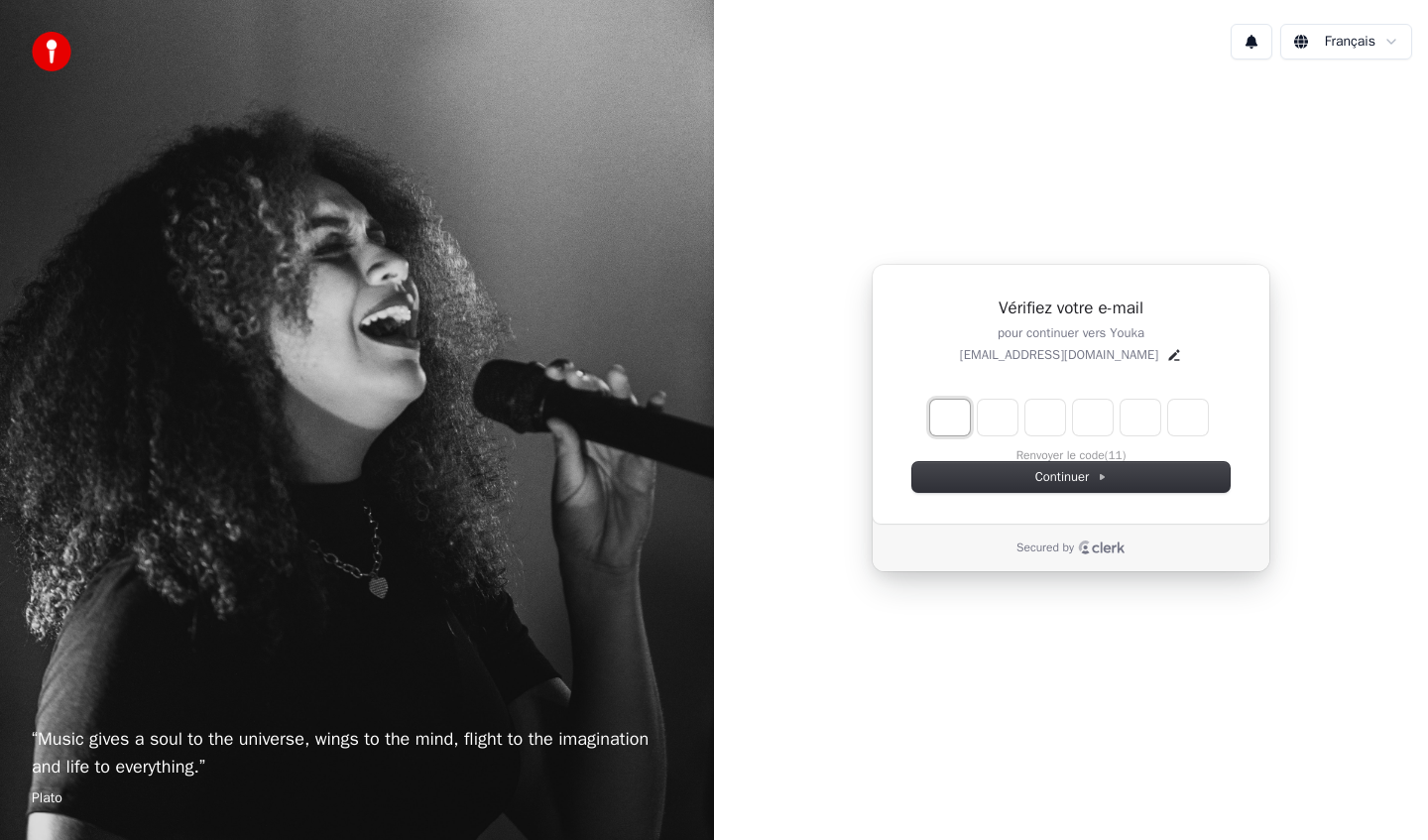 type on "*" 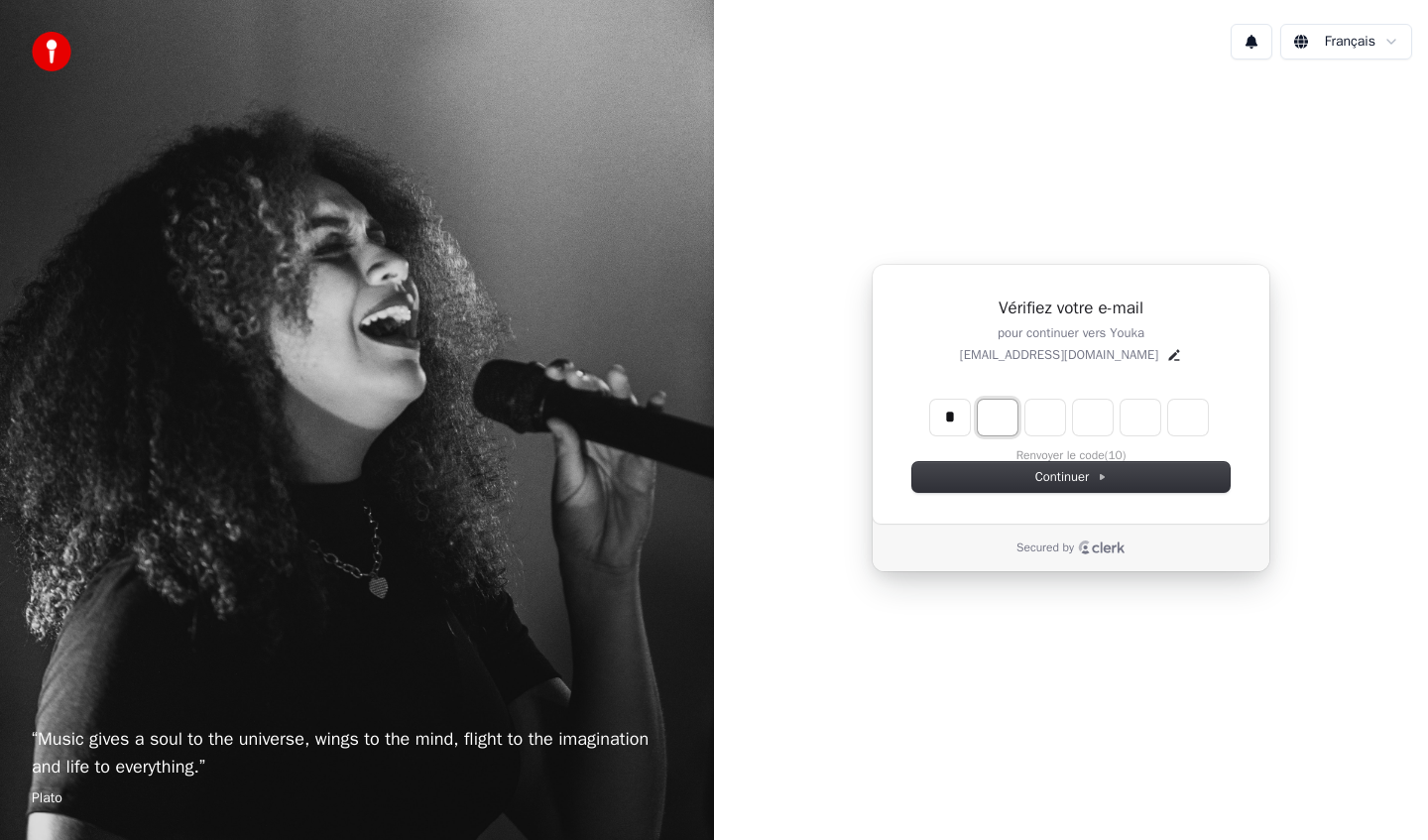 type on "*" 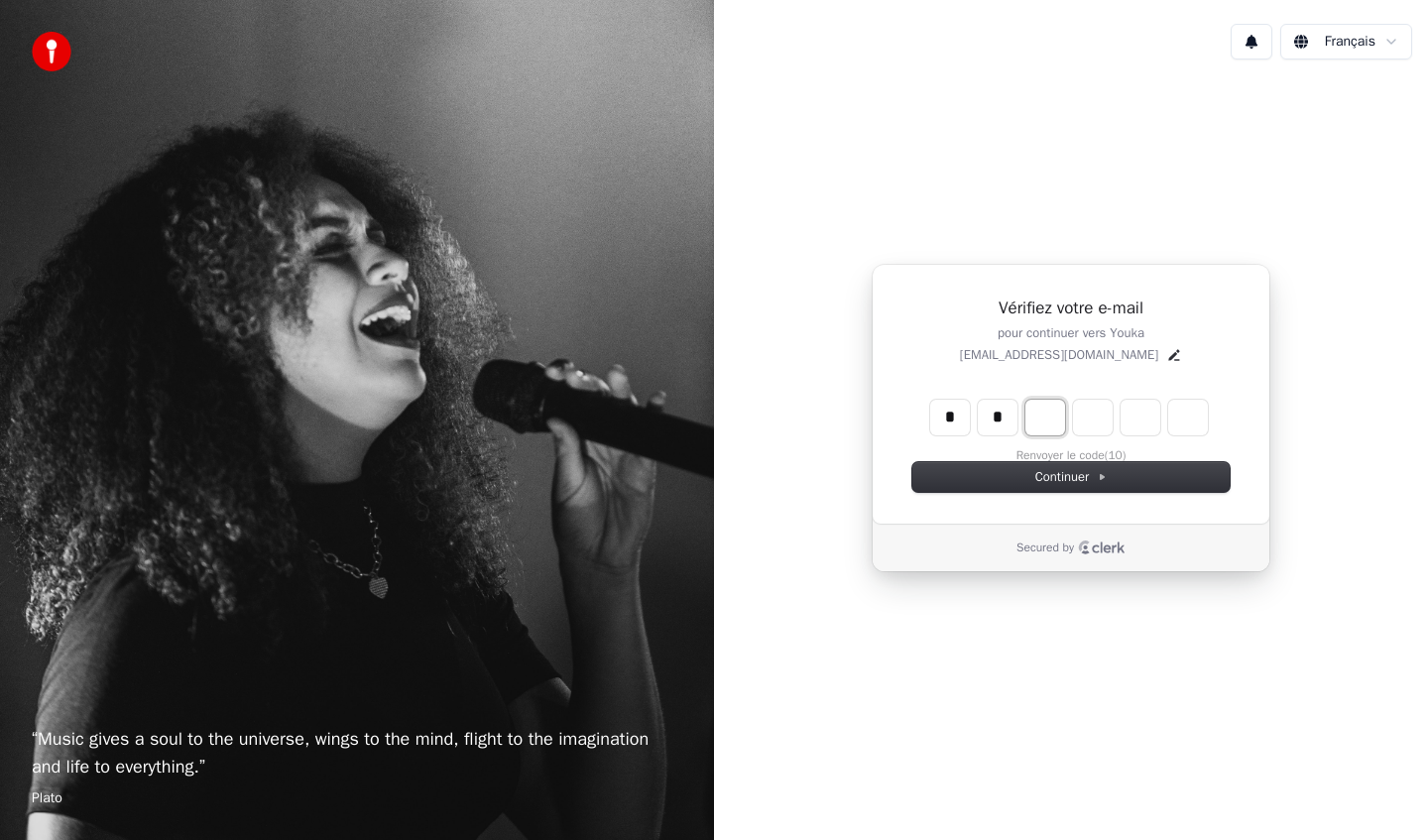 type on "*" 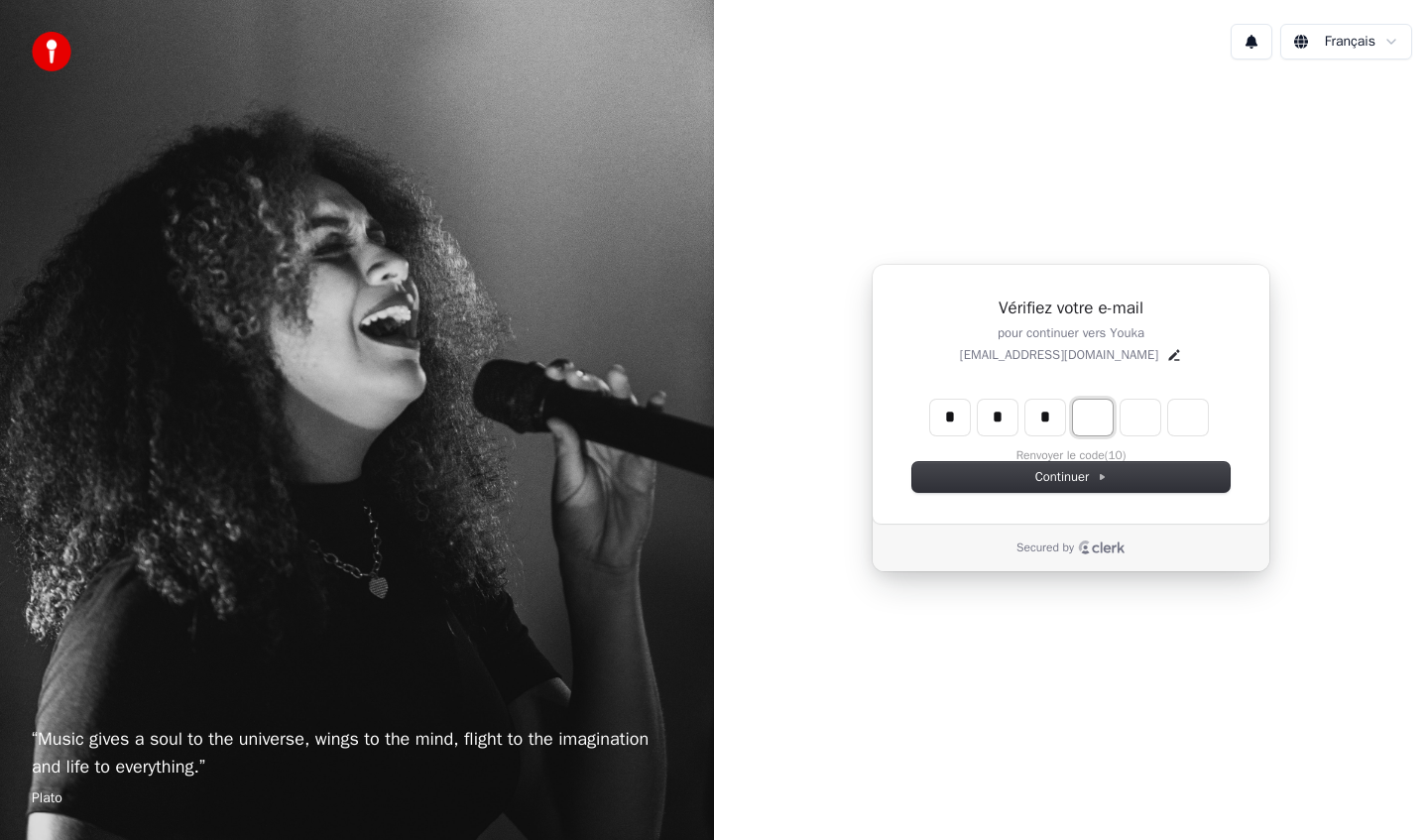 type on "*" 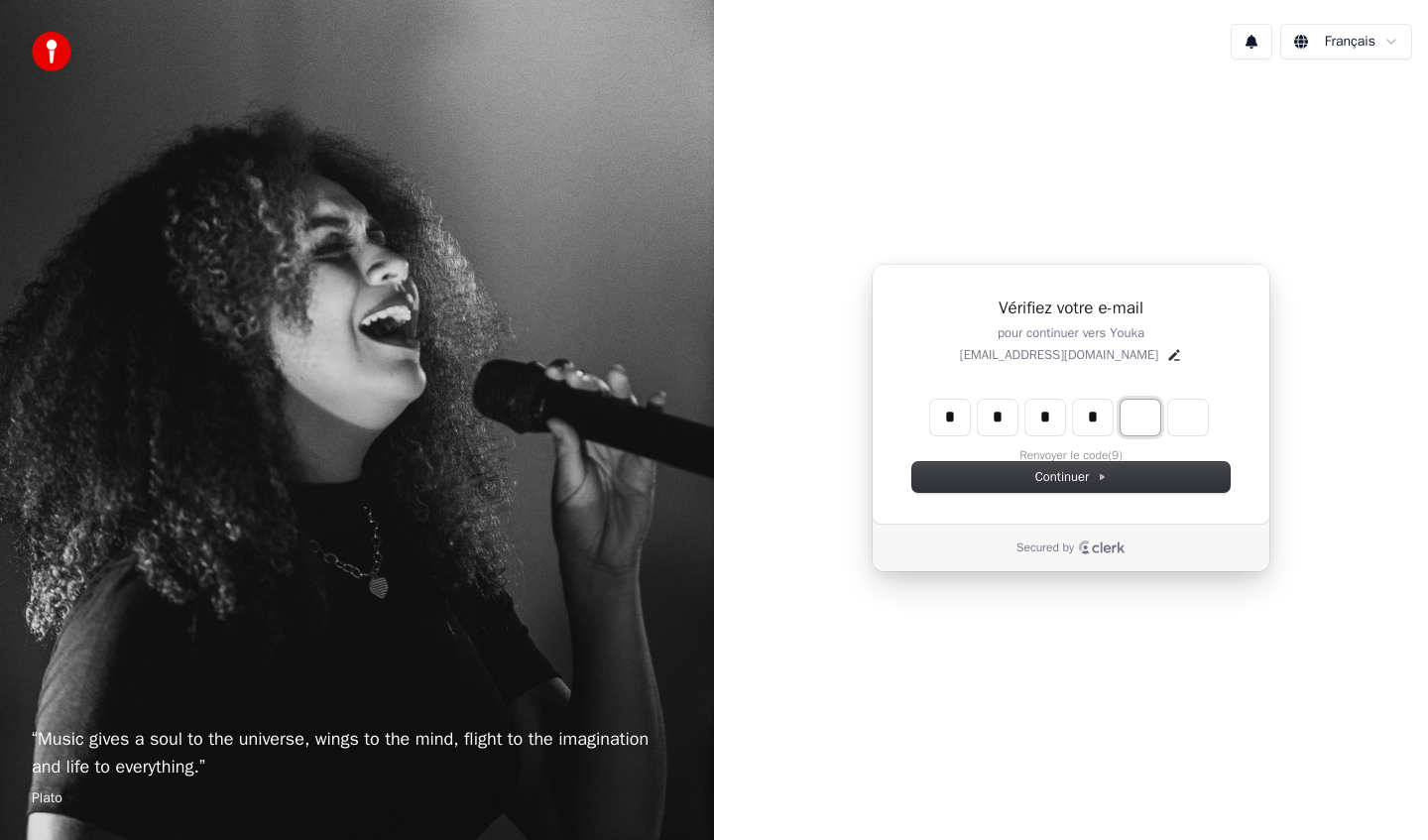 type on "*" 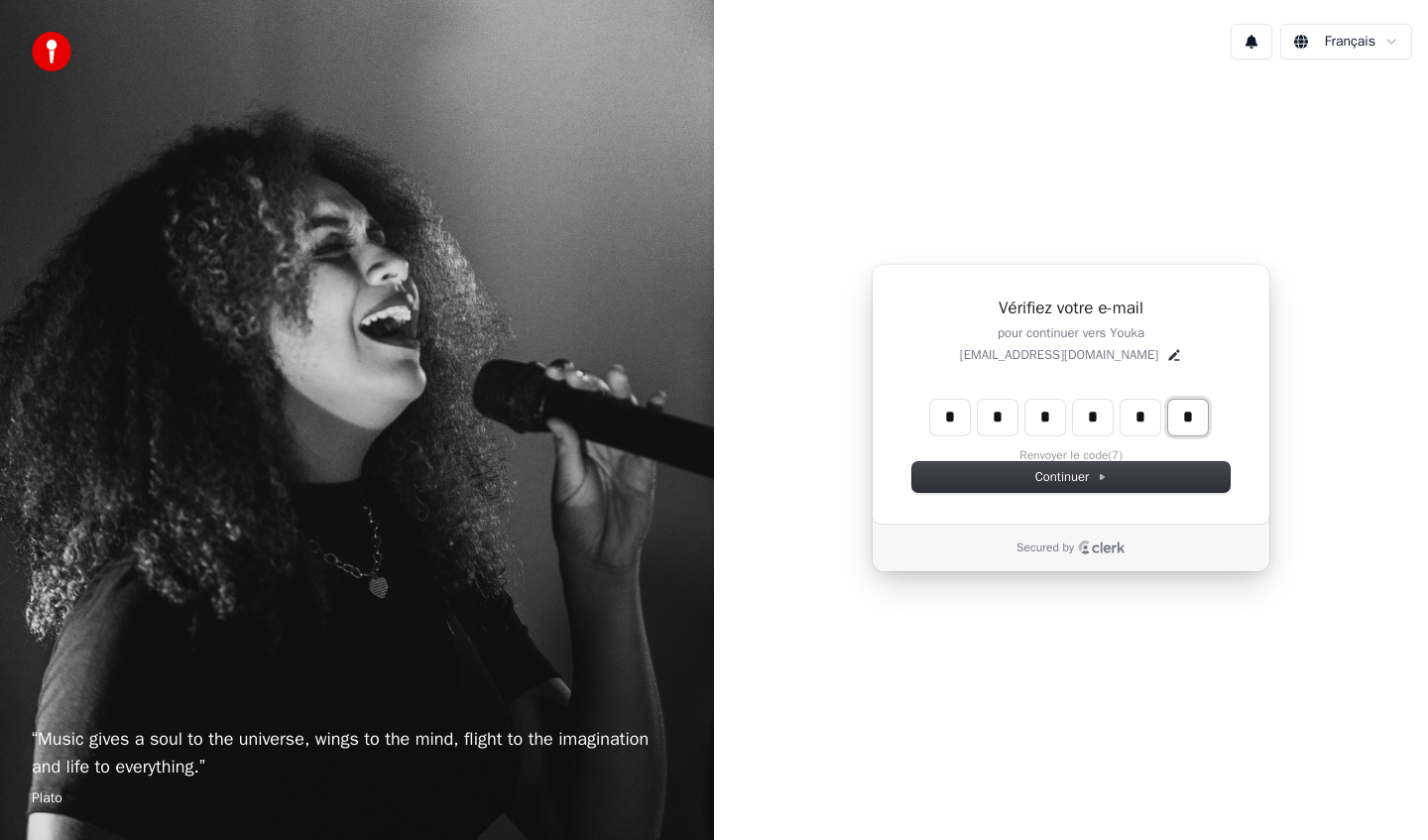 type on "*" 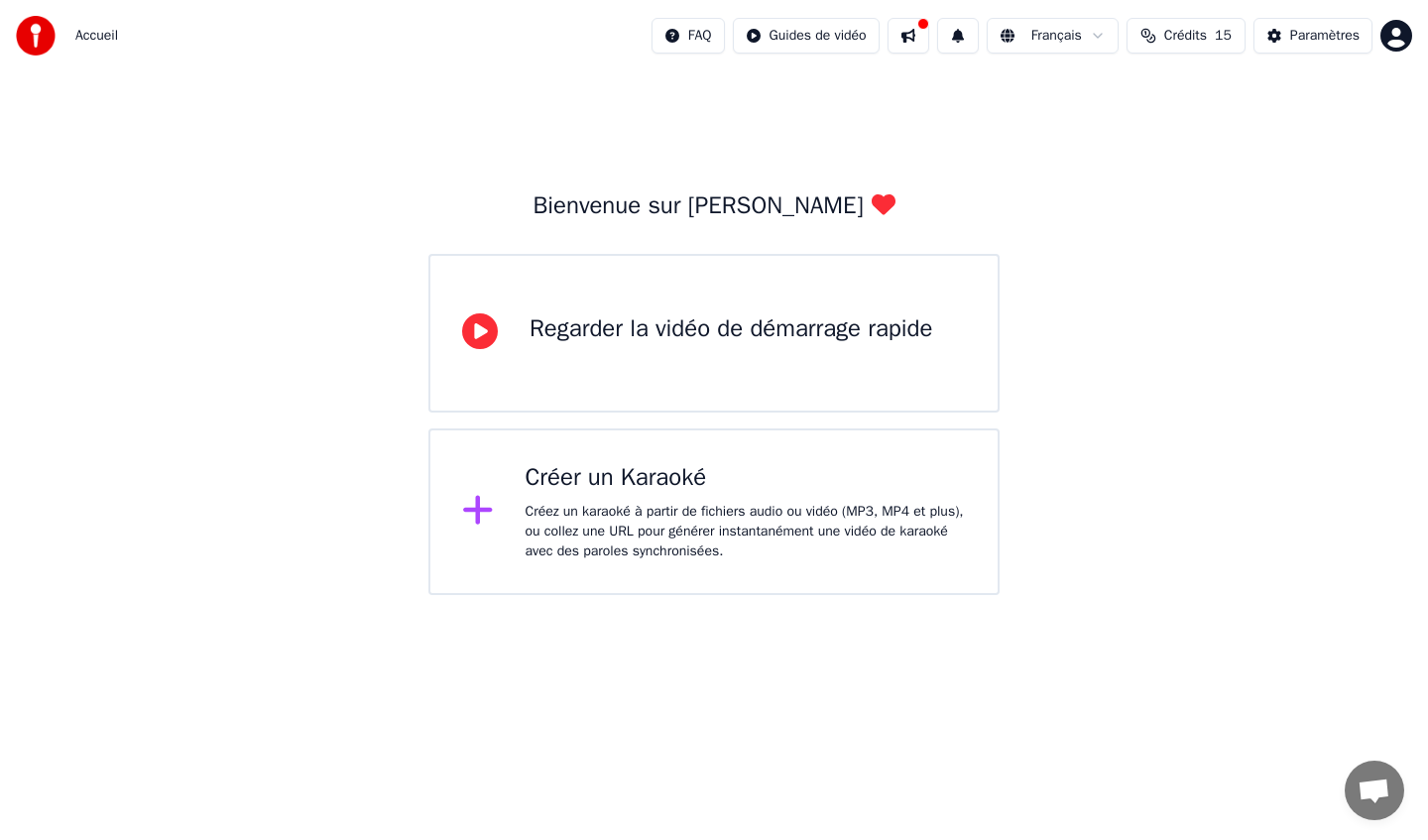 click on "Regarder la vidéo de démarrage rapide" at bounding box center (731, 329) 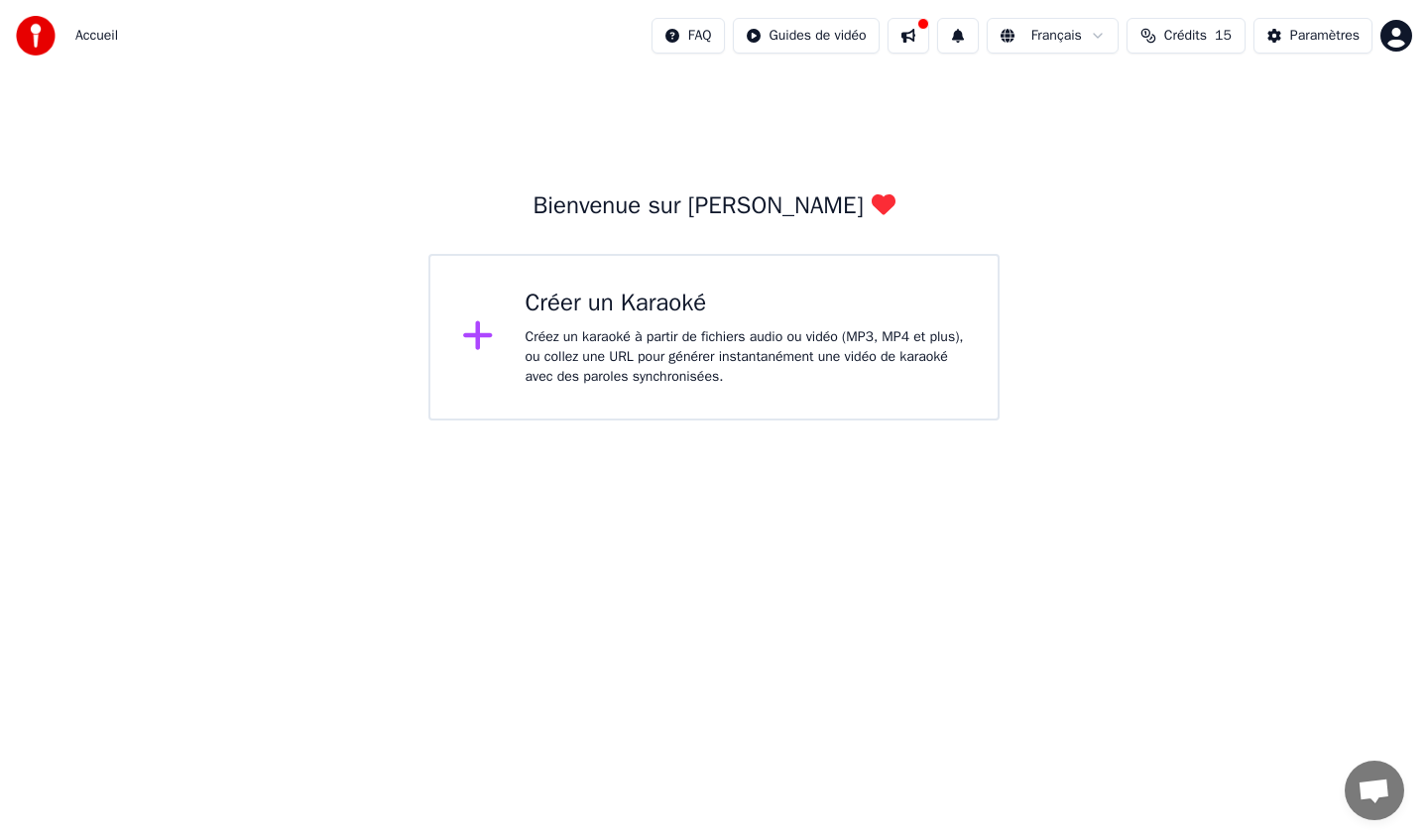 click on "Créez un karaoké à partir de fichiers audio ou vidéo (MP3, MP4 et plus), ou collez une URL pour générer instantanément une vidéo de karaoké avec des paroles synchronisées." at bounding box center [746, 357] 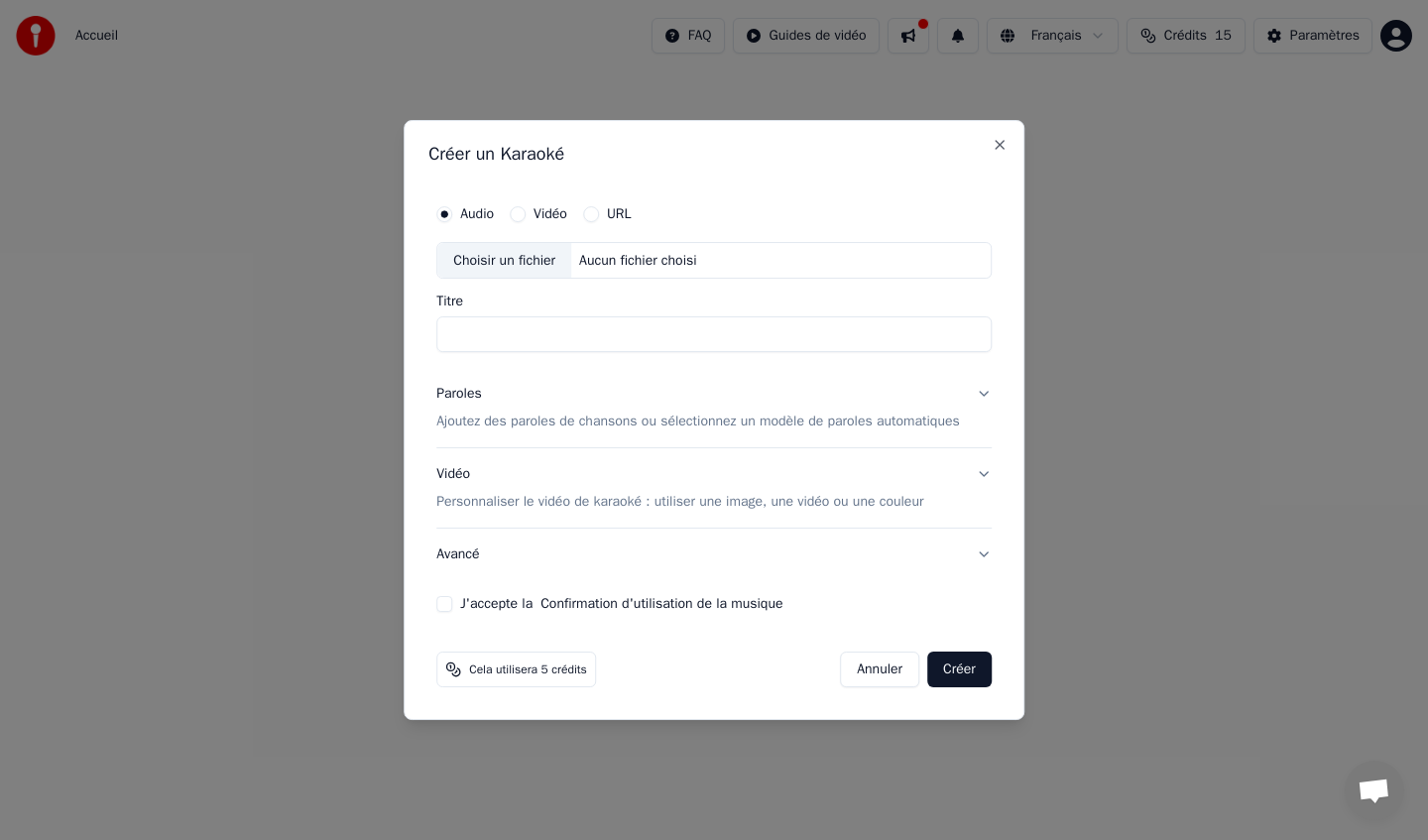 click on "Choisir un fichier" at bounding box center [504, 261] 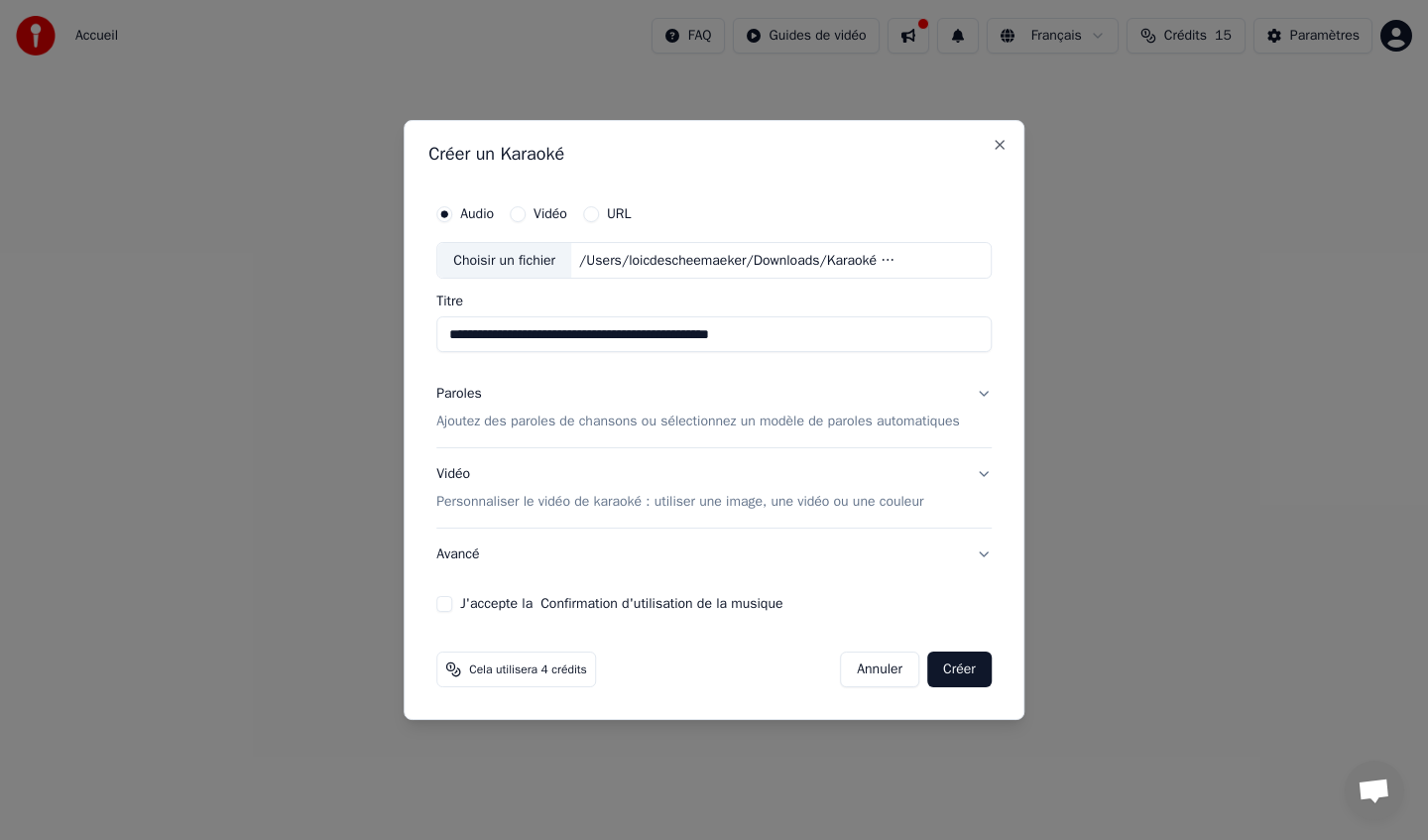 click on "**********" at bounding box center (714, 335) 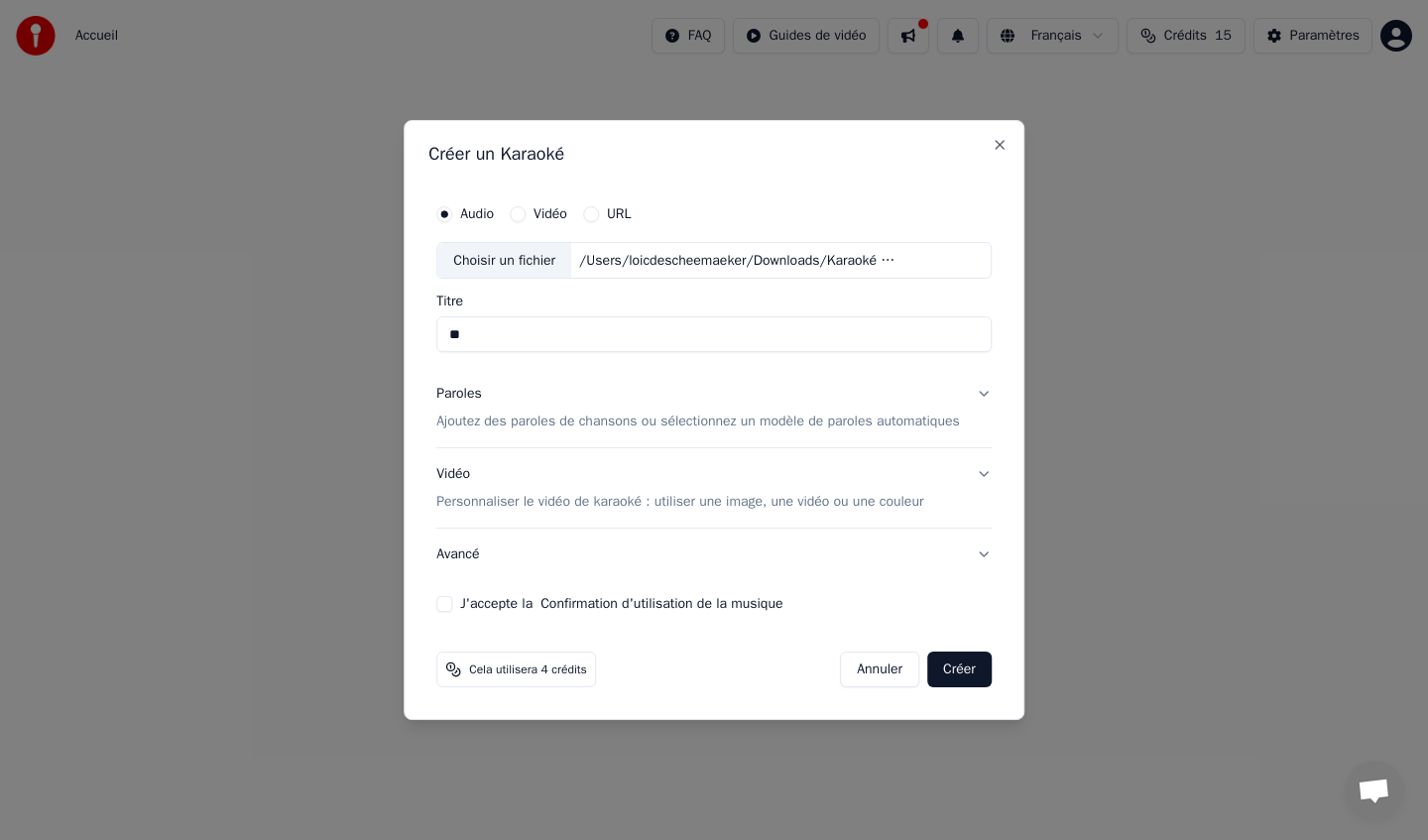 type on "*" 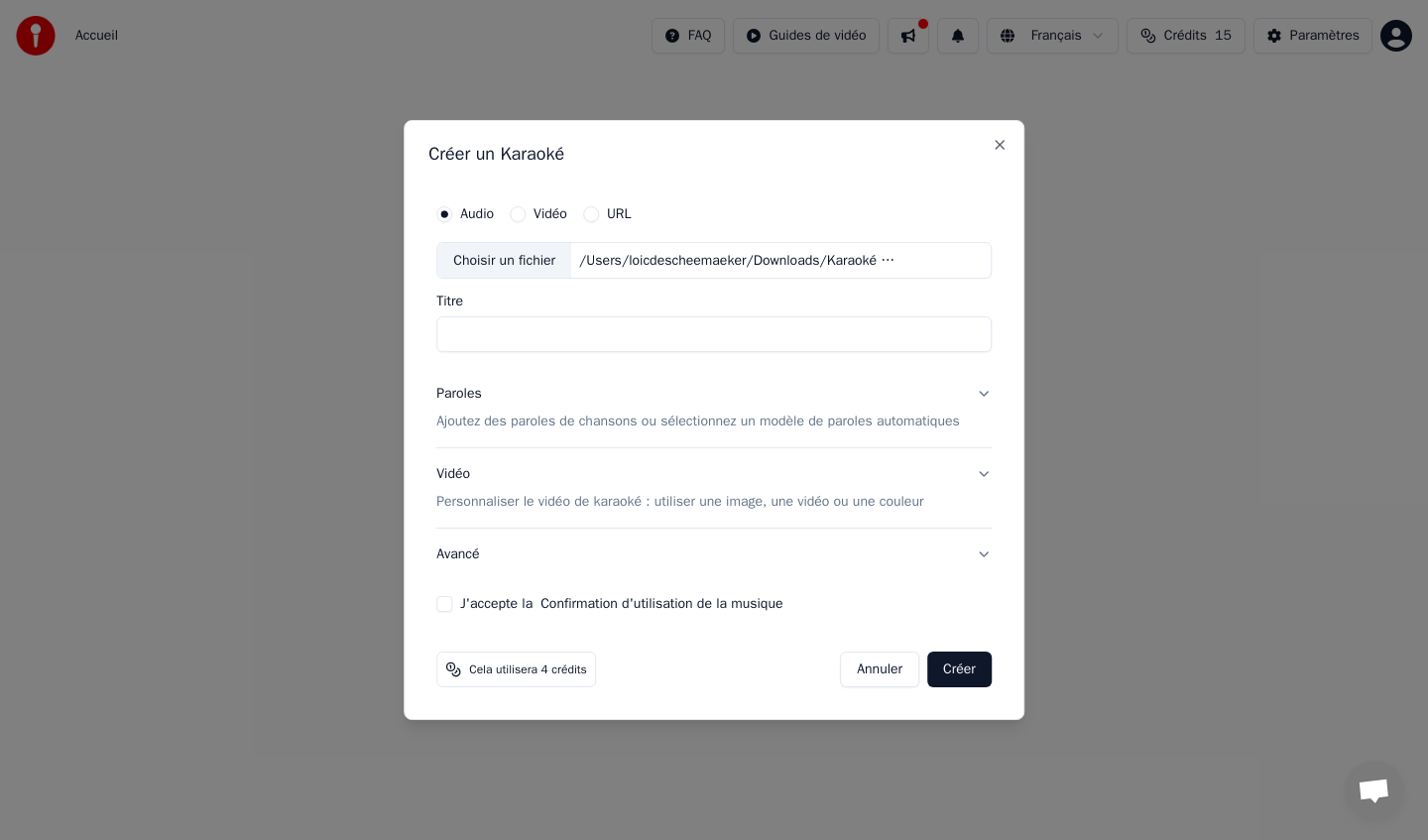 type on "*" 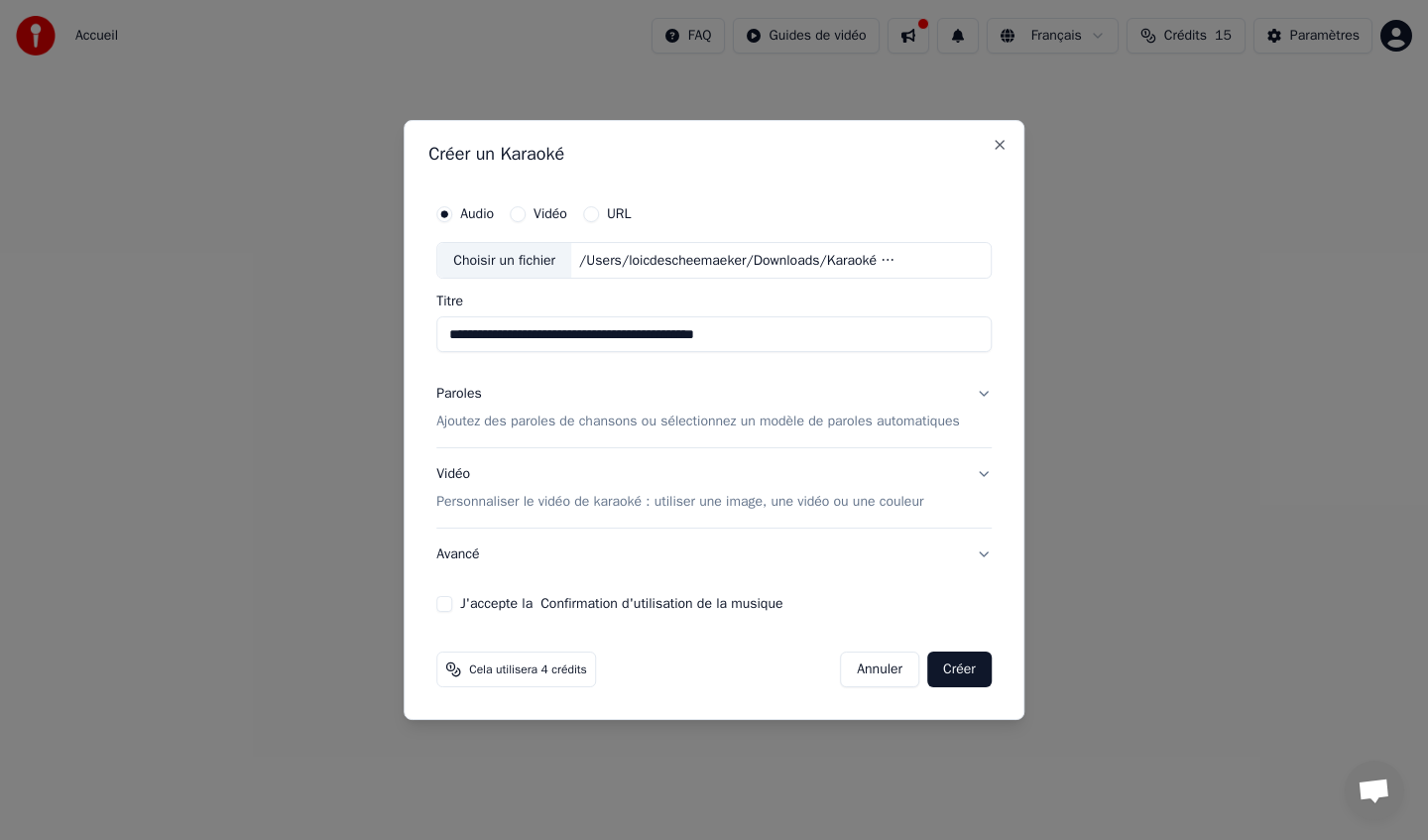 type on "**********" 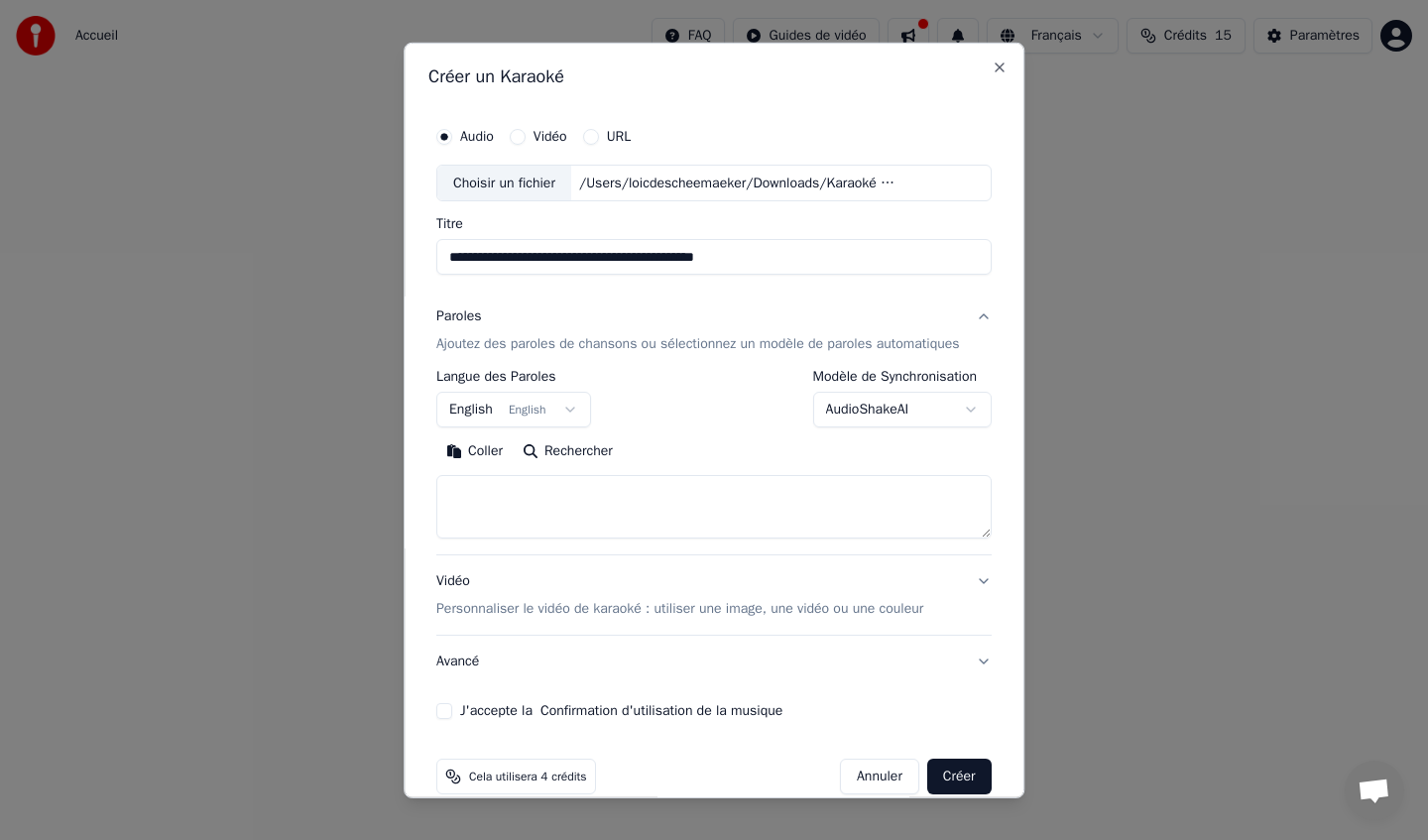click on "English English" at bounding box center [514, 410] 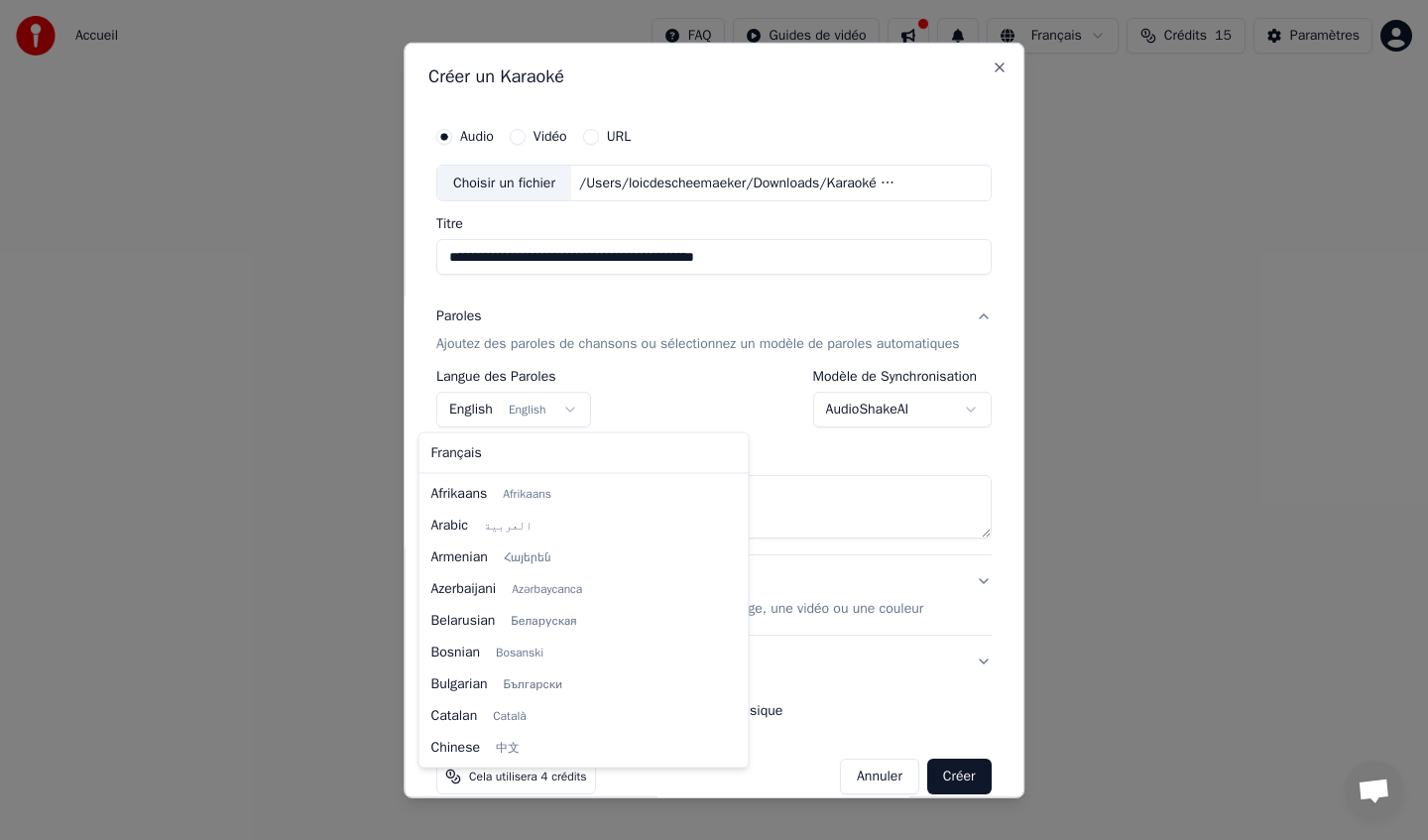 scroll, scrollTop: 159, scrollLeft: 0, axis: vertical 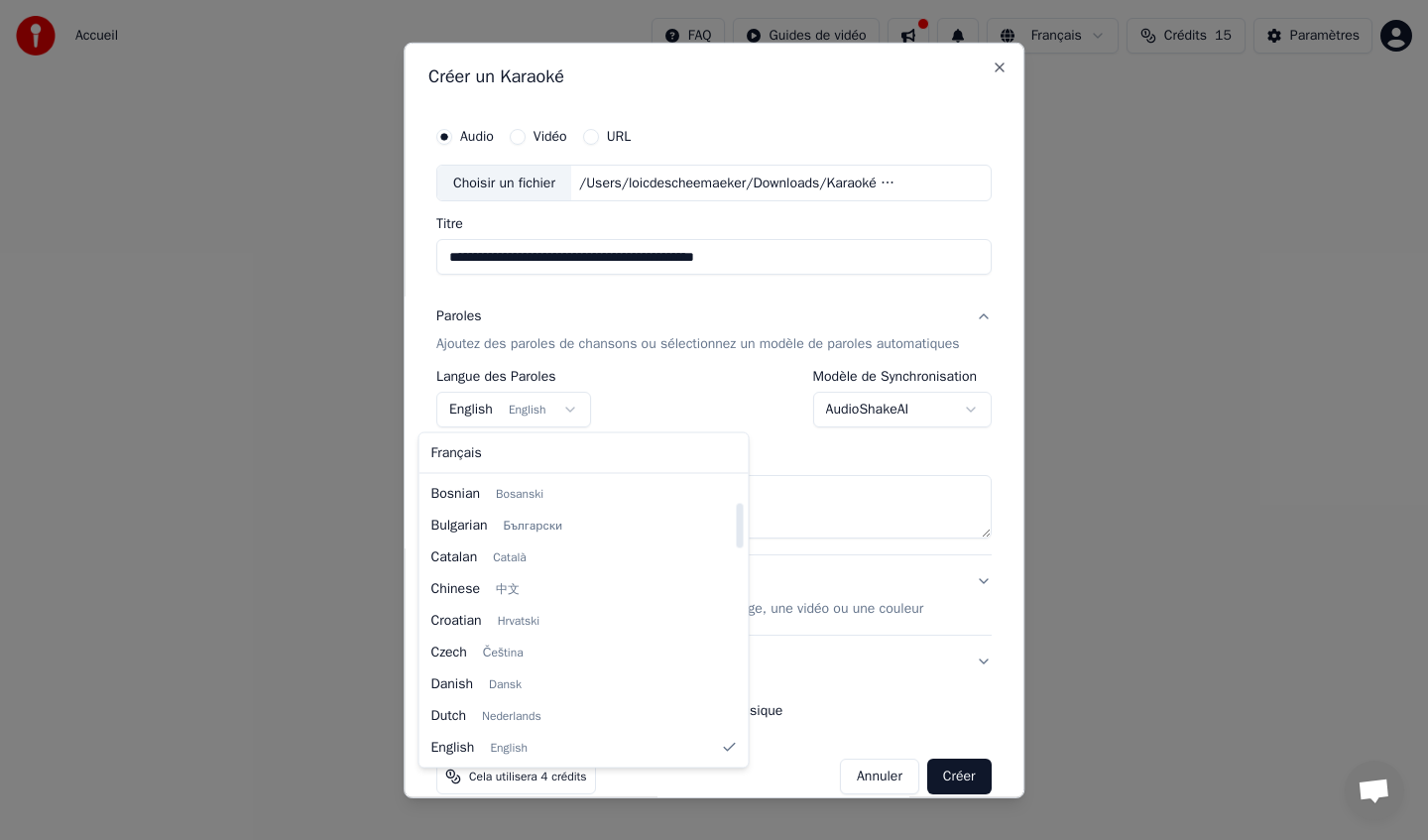 select on "**" 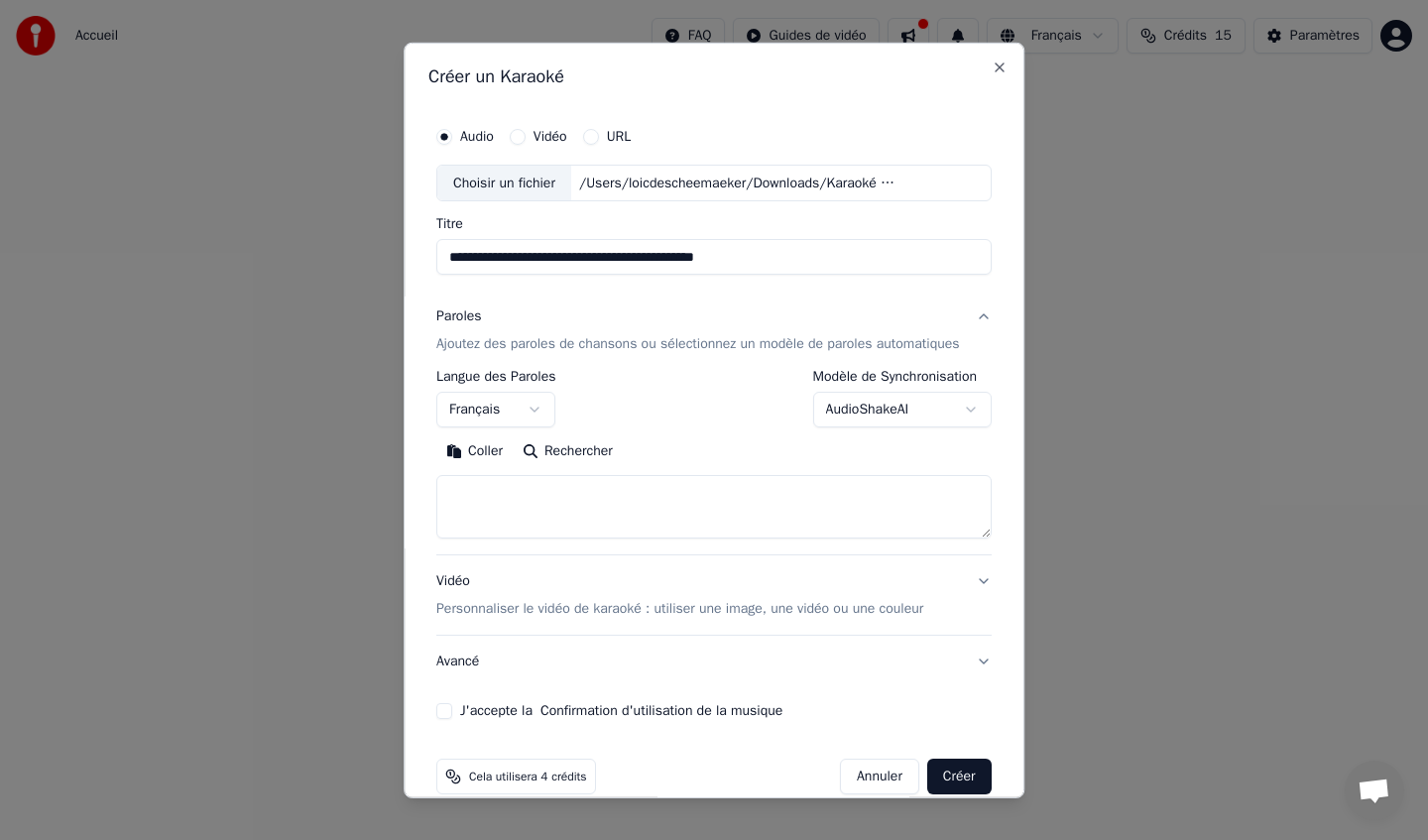 click at bounding box center (714, 507) 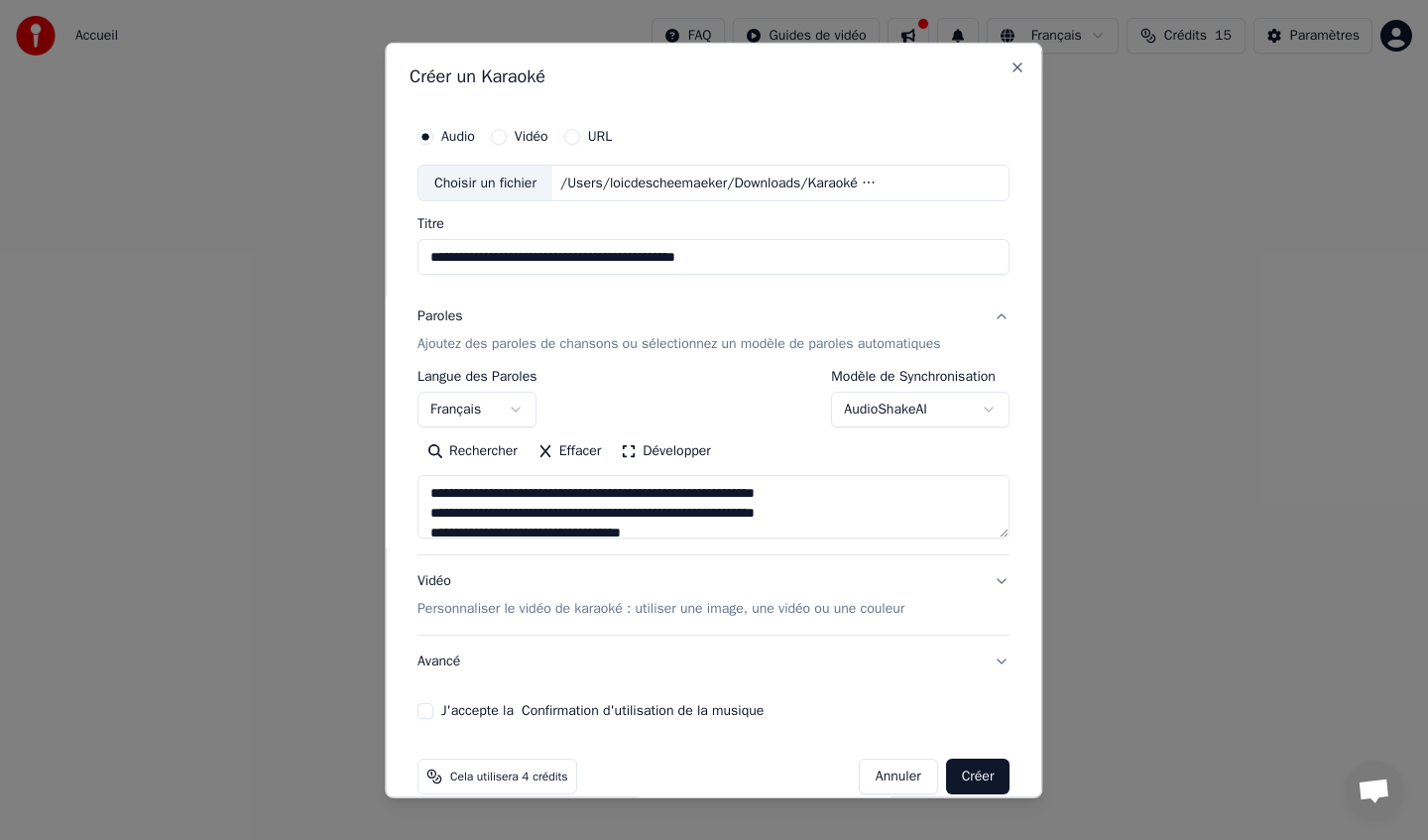 scroll, scrollTop: 1015, scrollLeft: 0, axis: vertical 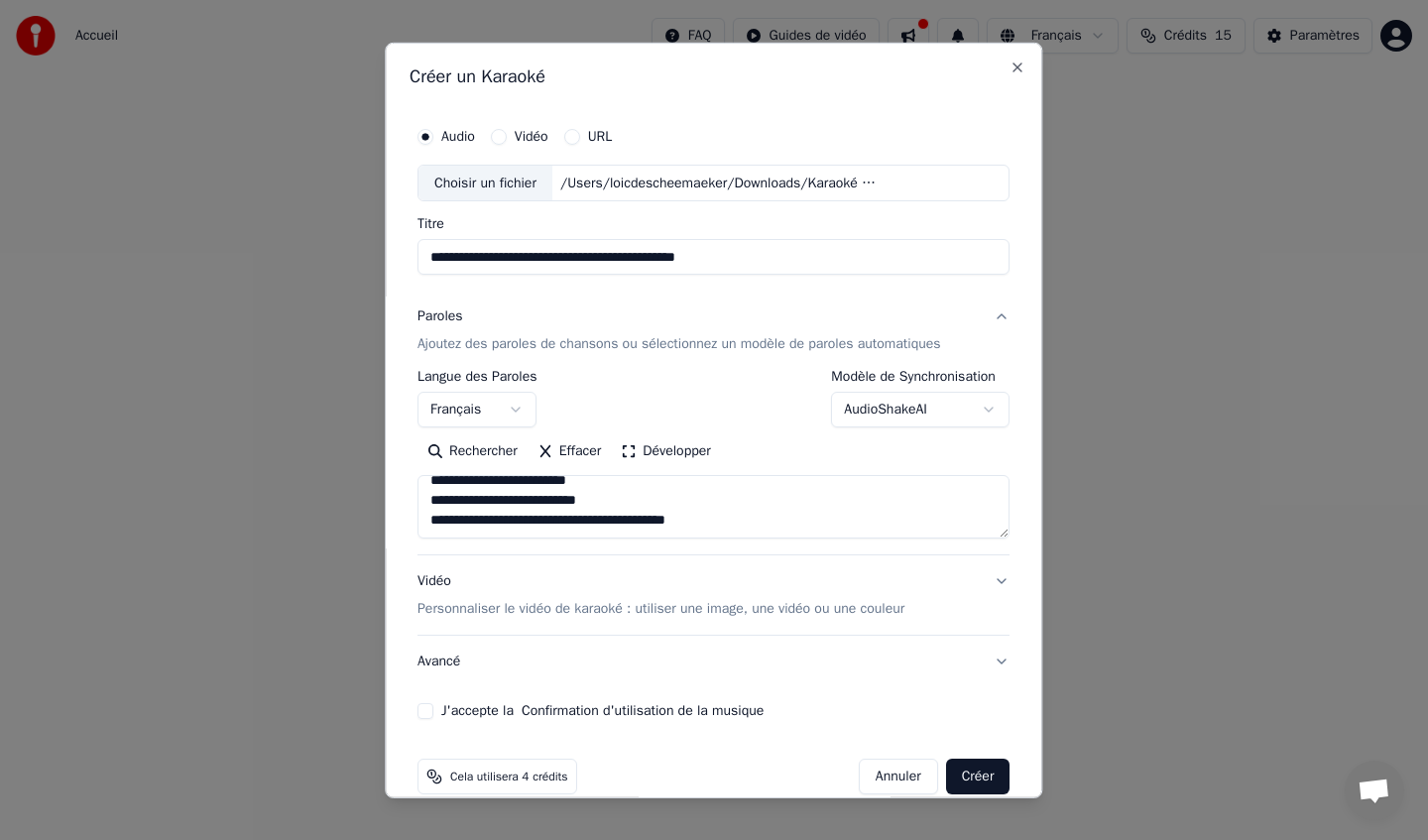 type on "**********" 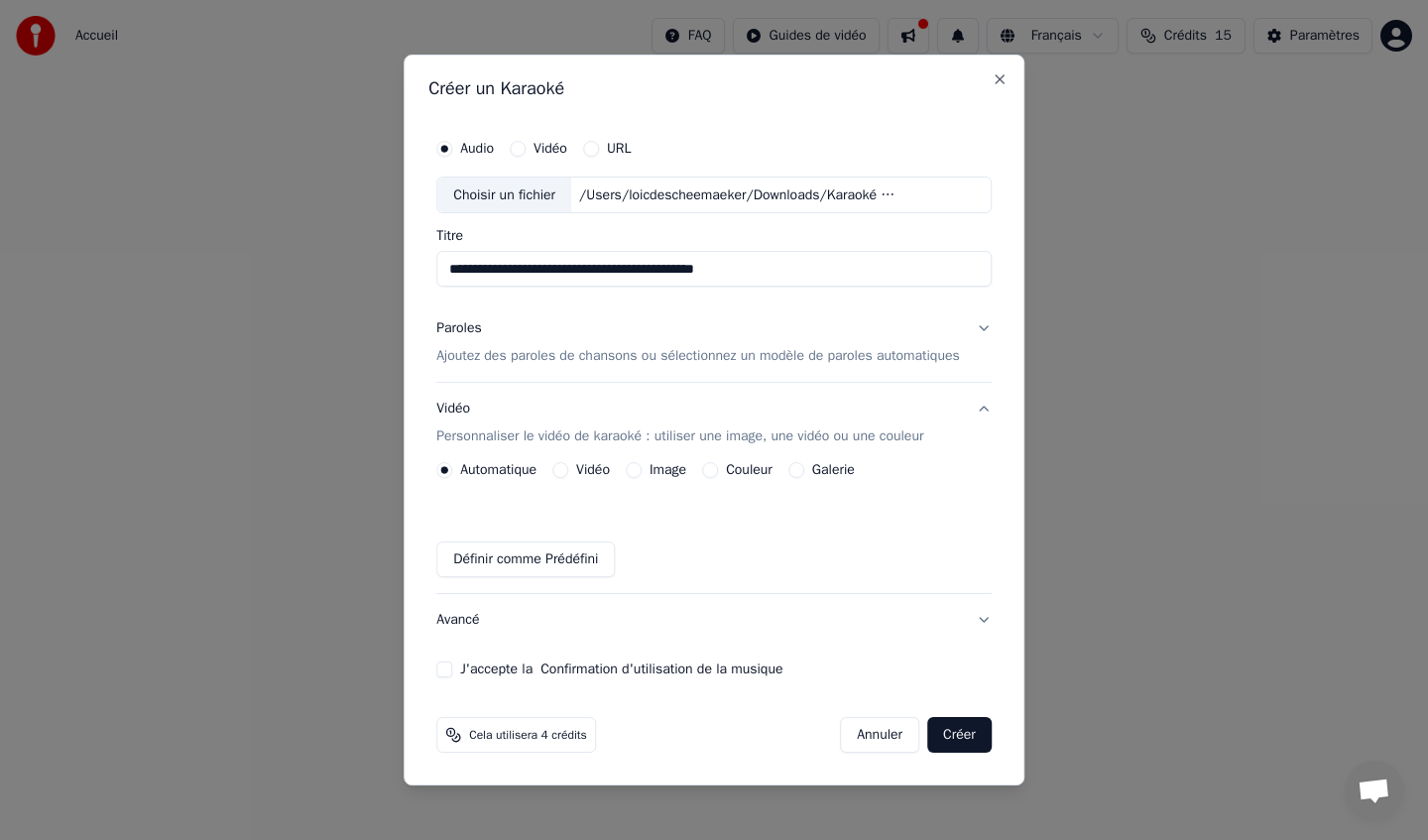 click on "J'accepte la   Confirmation d'utilisation de la musique" at bounding box center (714, 669) 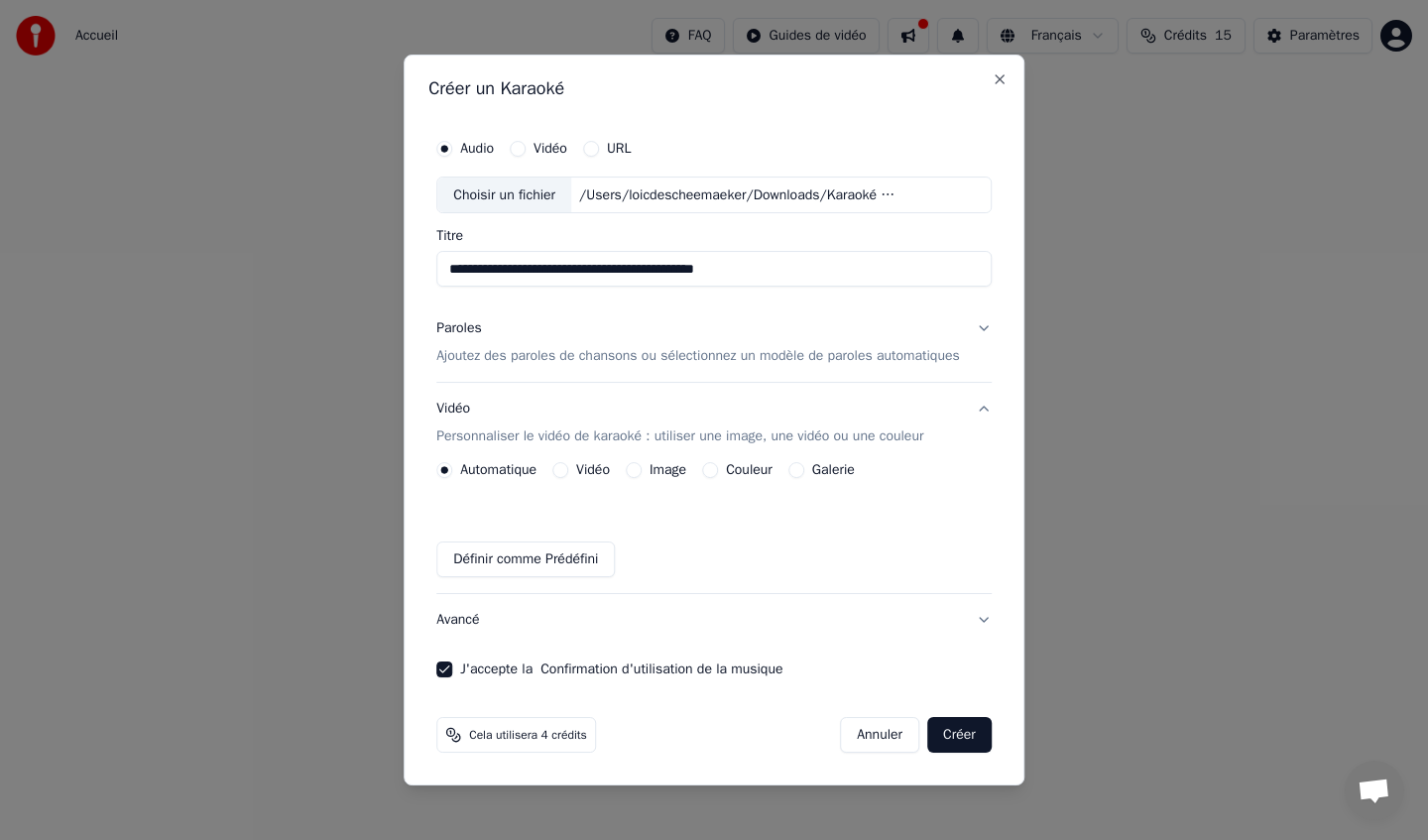click on "Créer" at bounding box center (959, 735) 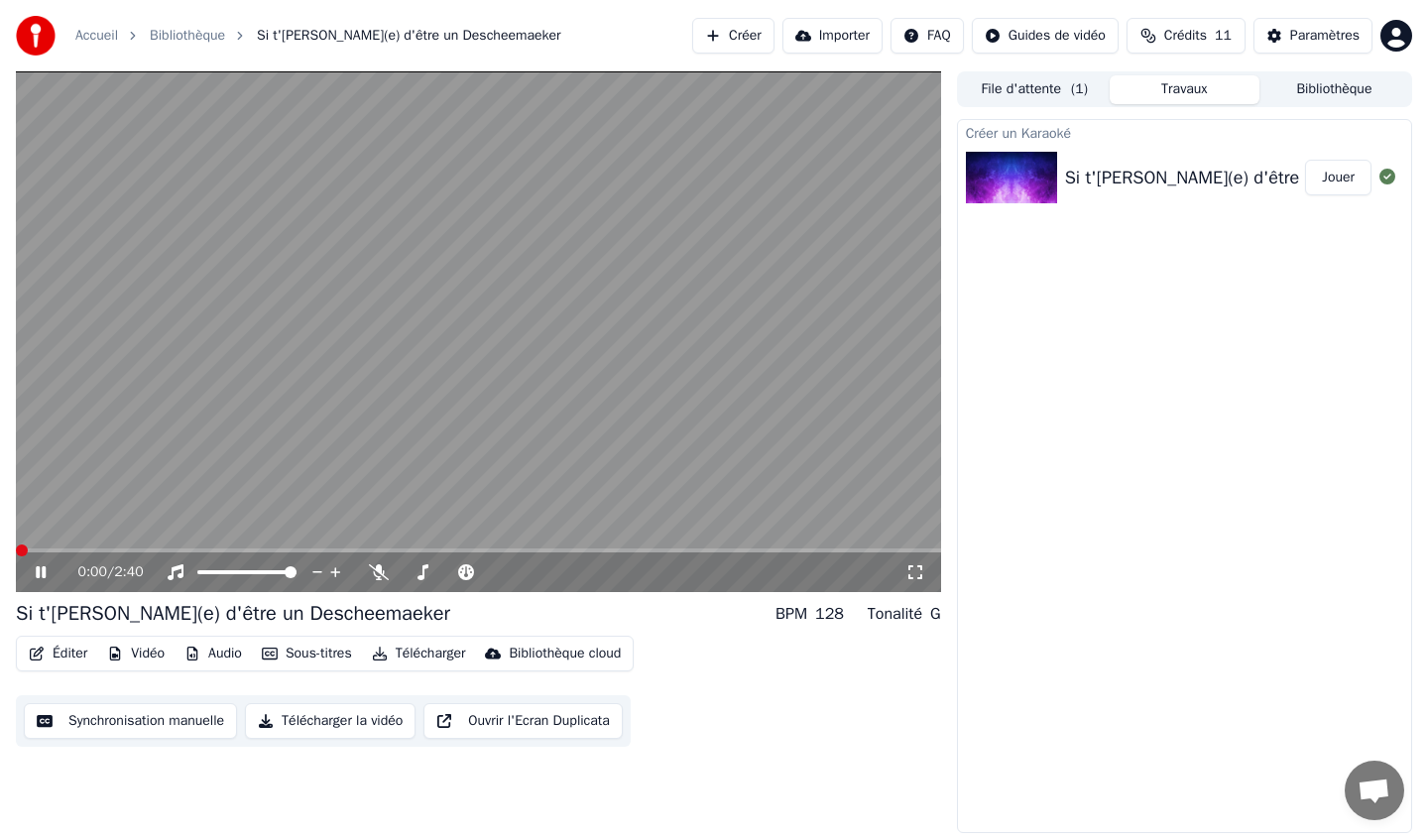 click at bounding box center [22, 550] 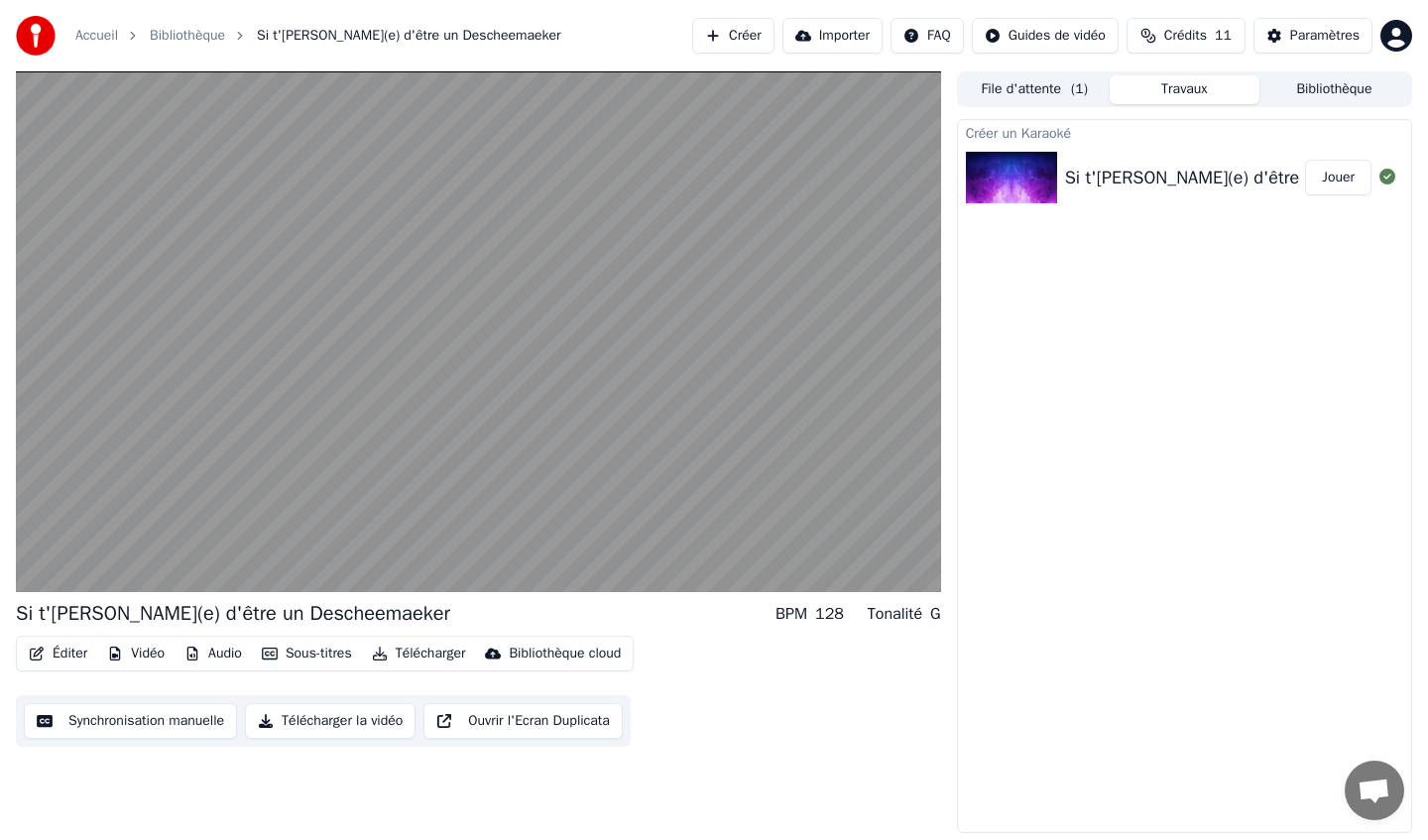 click on "Éditer" at bounding box center [58, 654] 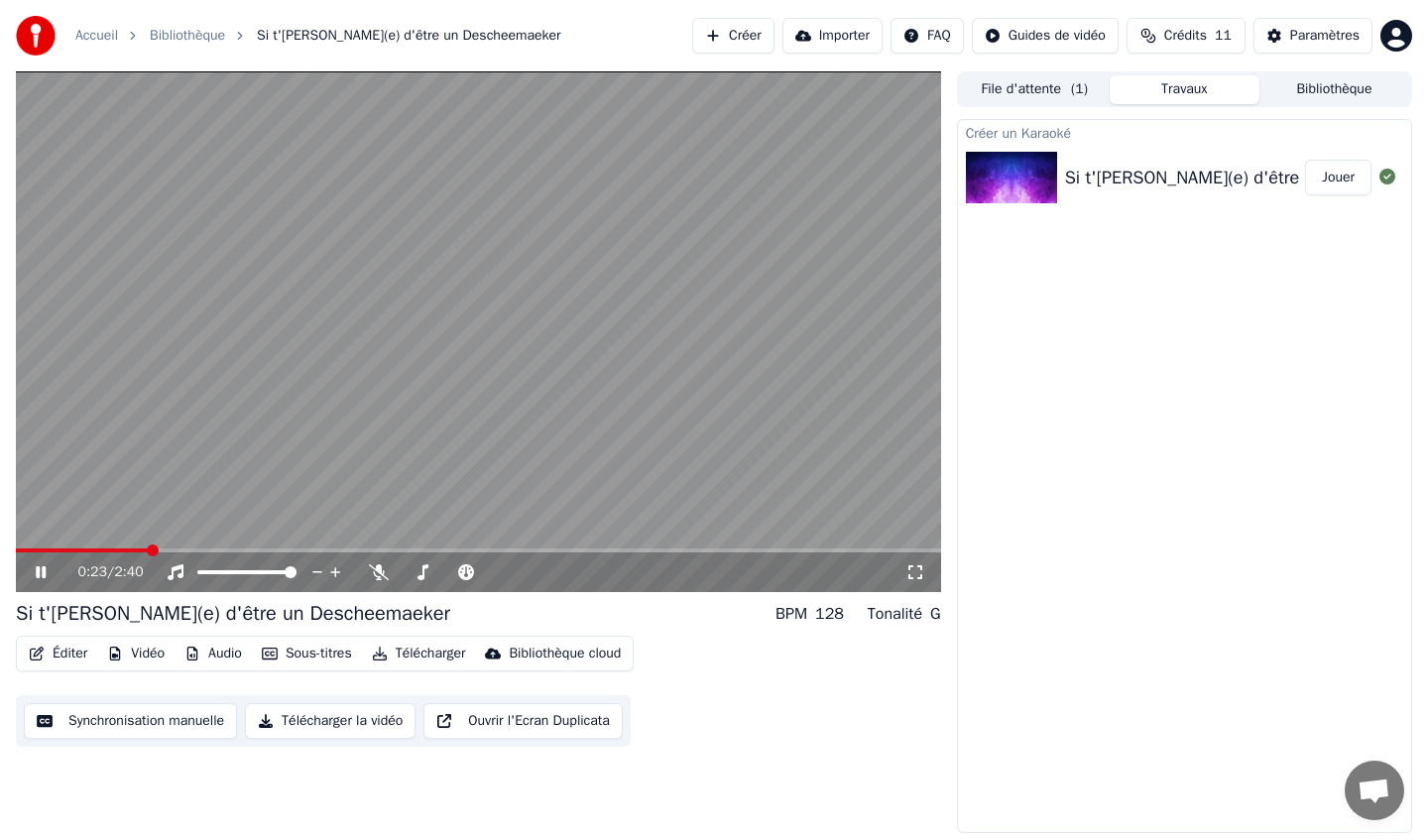 click on "Créer un Karaoké Si t'[PERSON_NAME](e) d'être un Descheemaeker - Karaoké Jouer" at bounding box center (1184, 476) 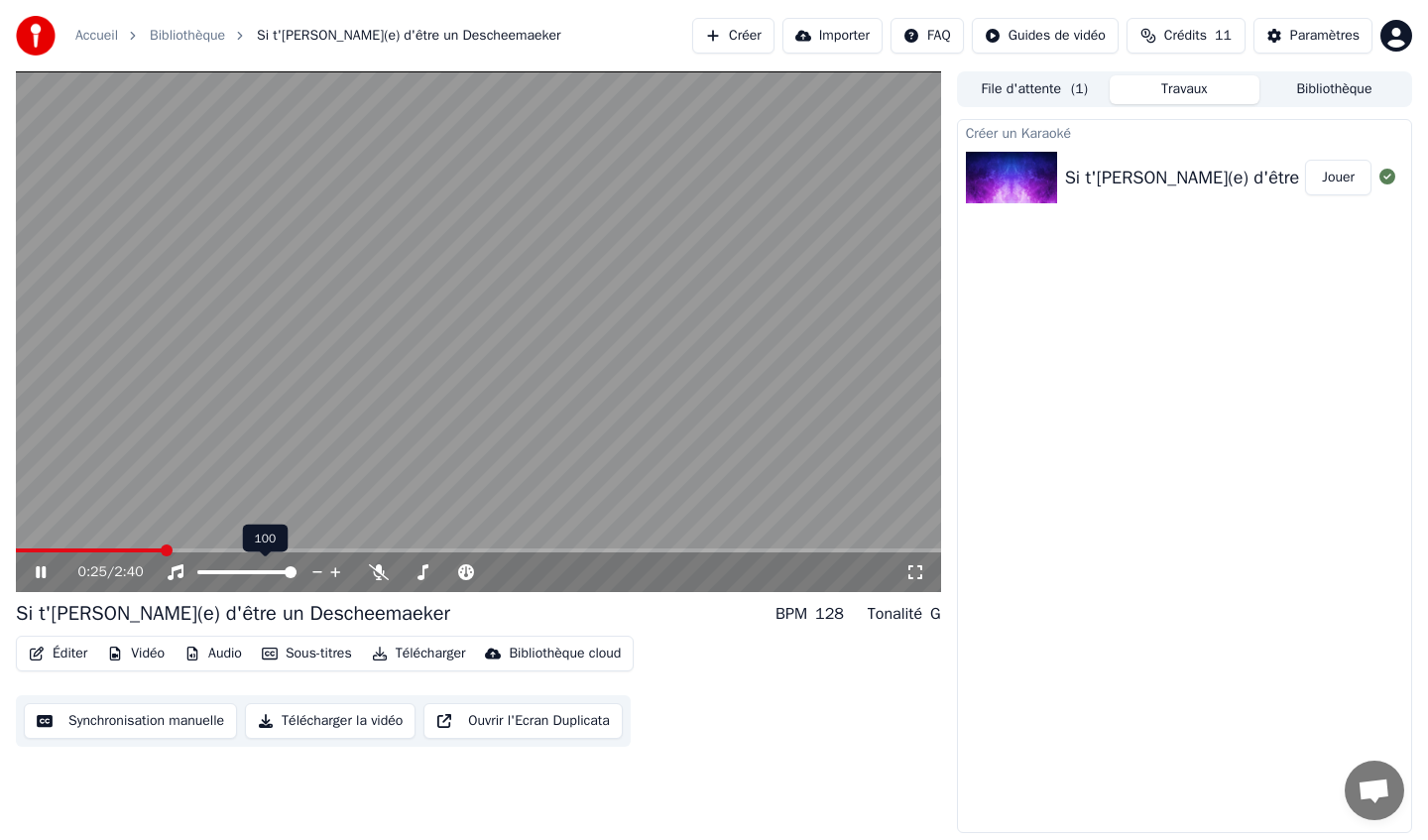 click 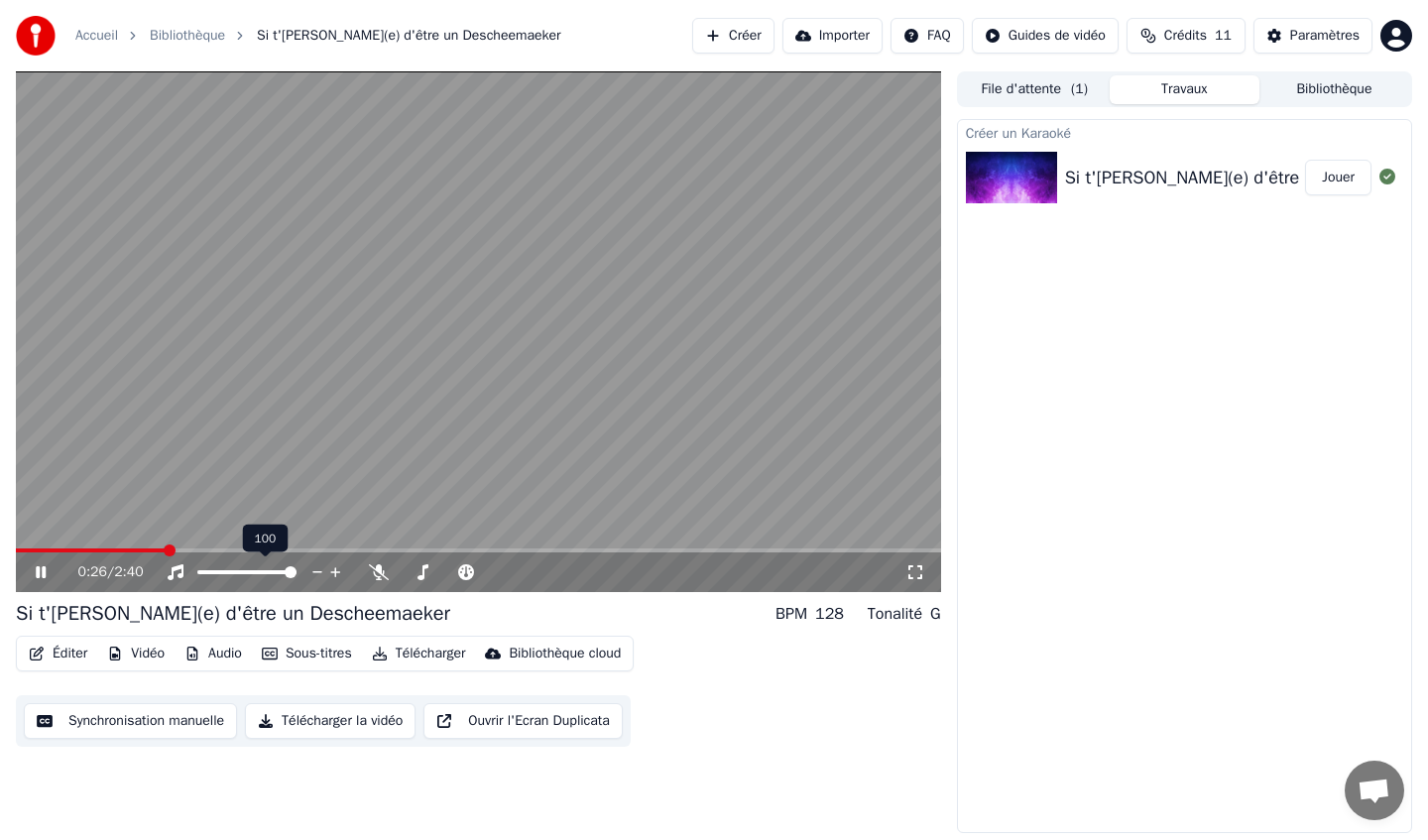 click 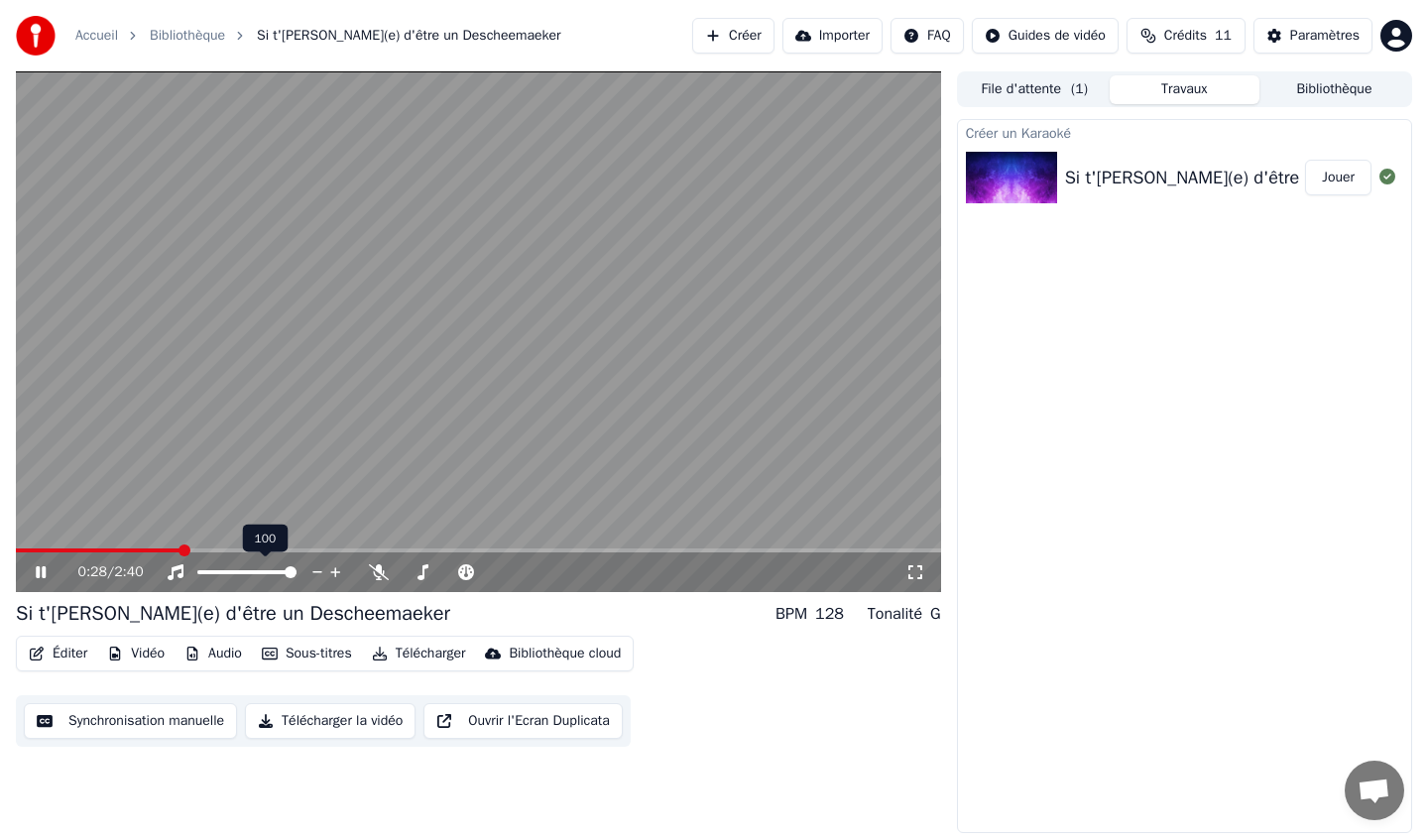 click 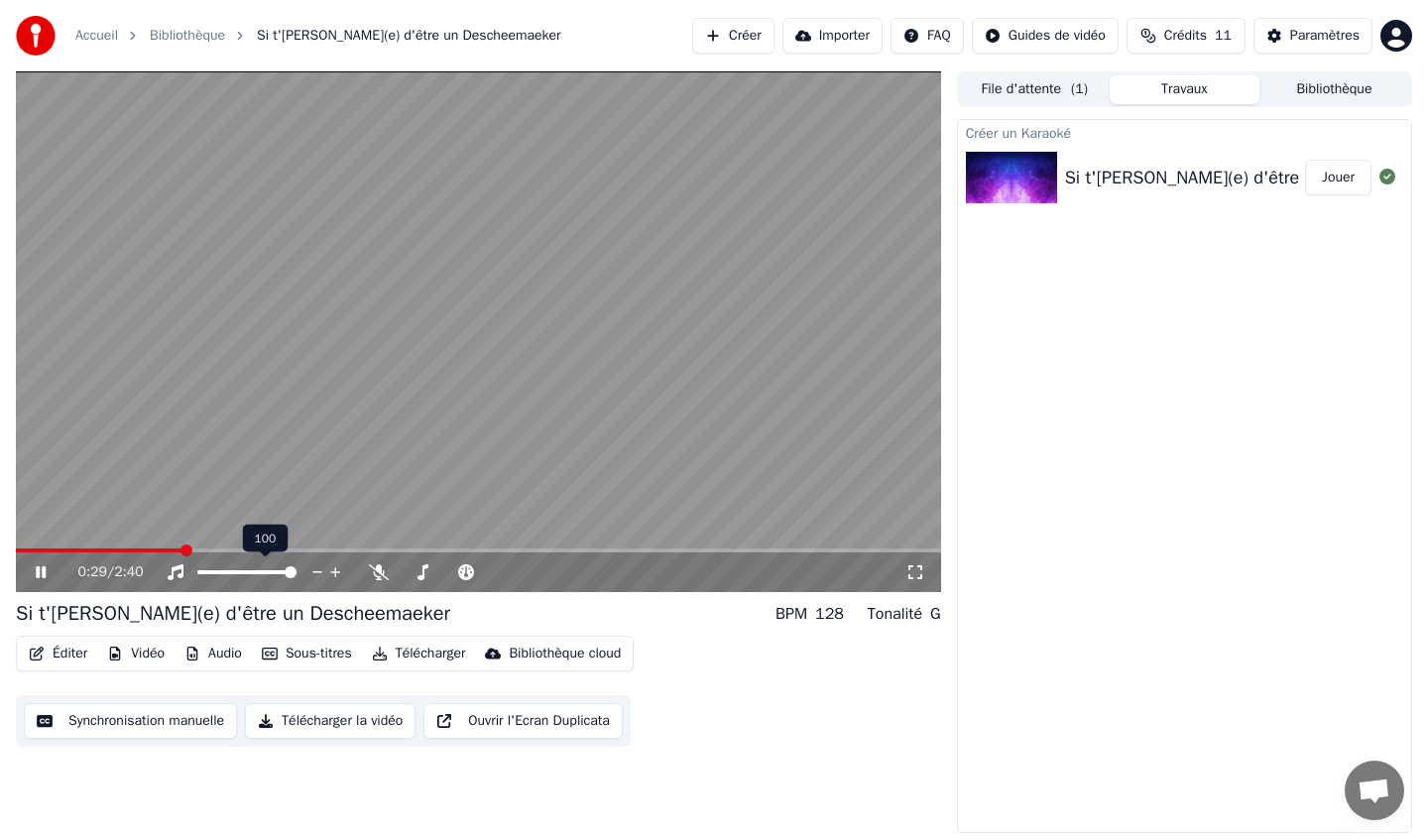click 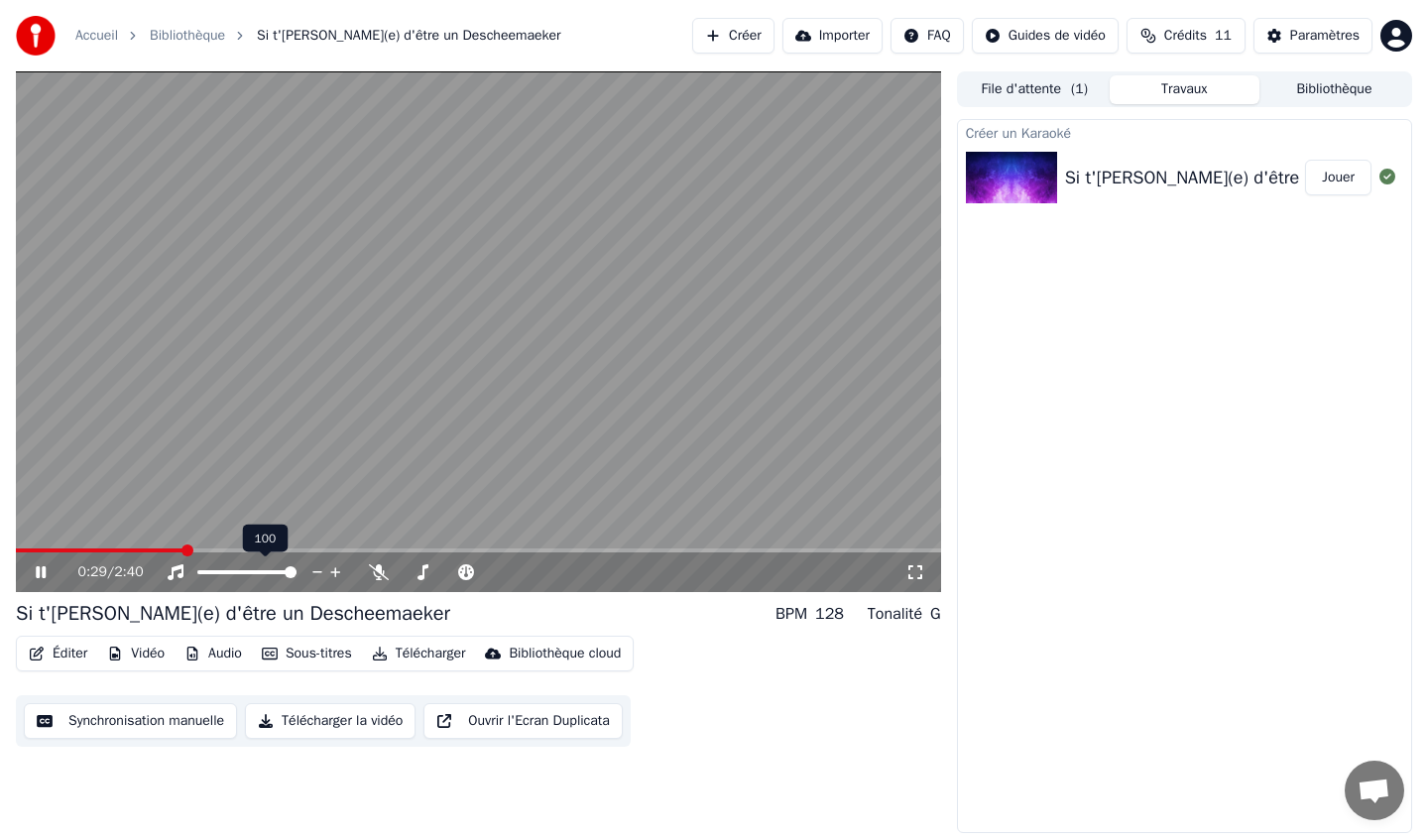 click 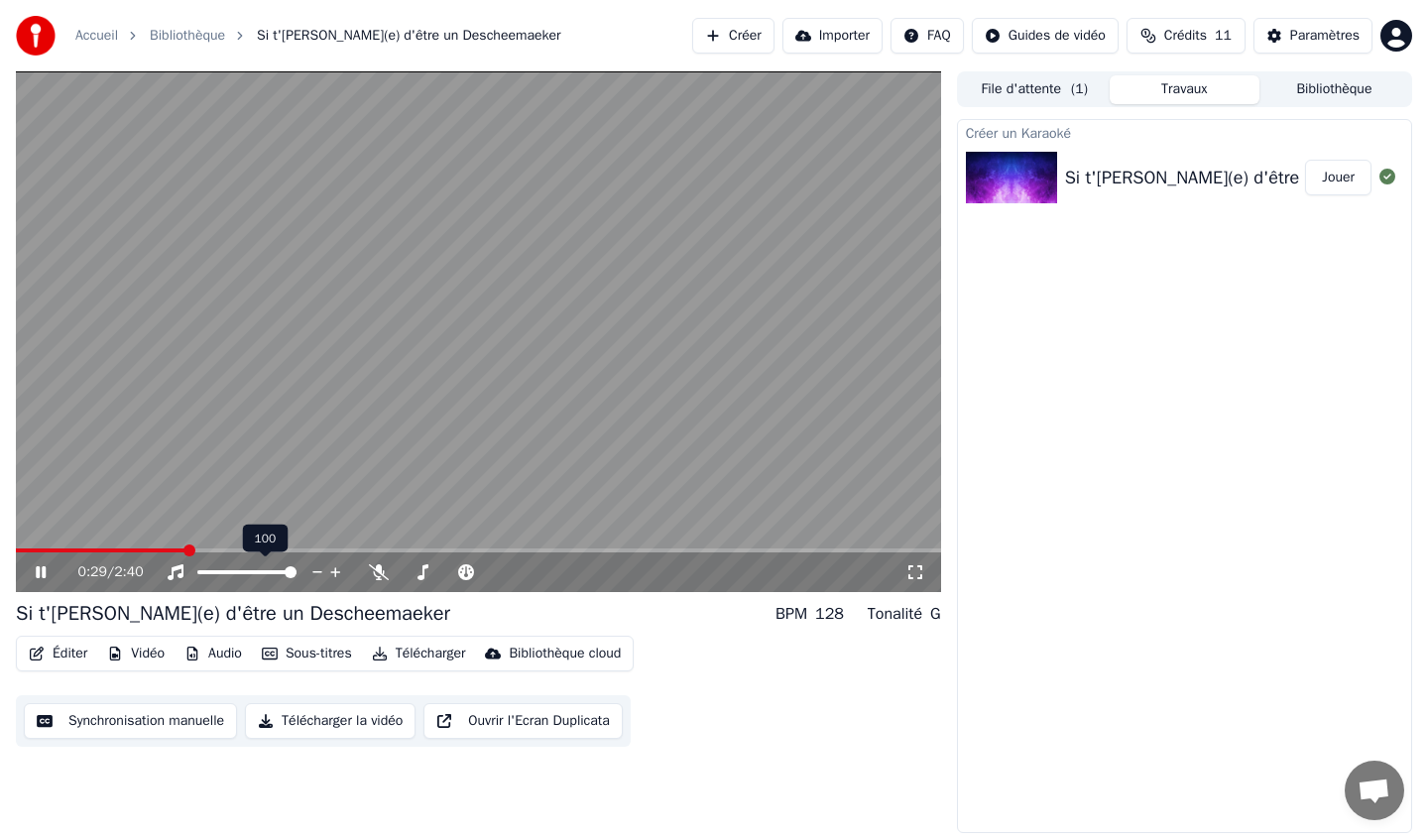 click 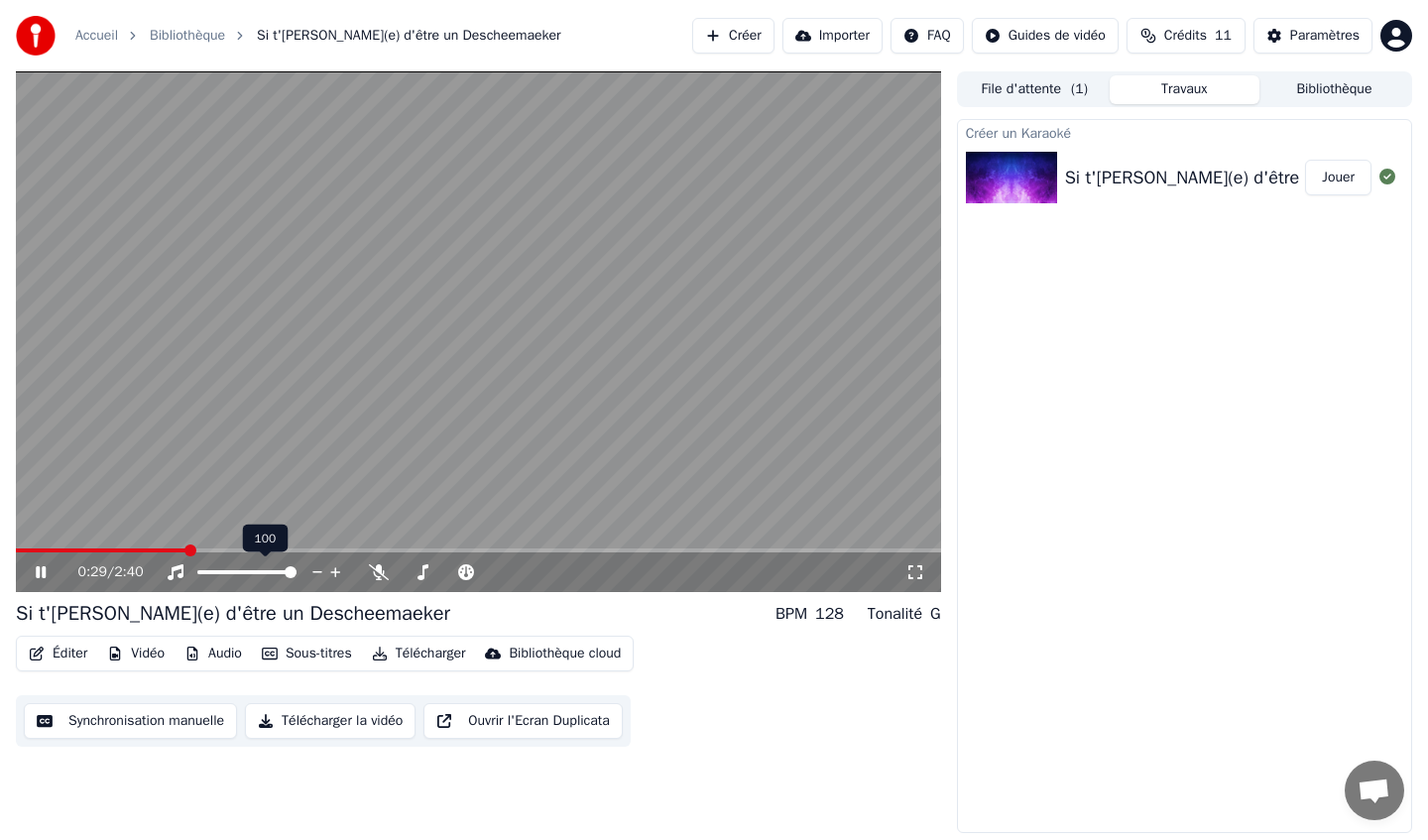 click 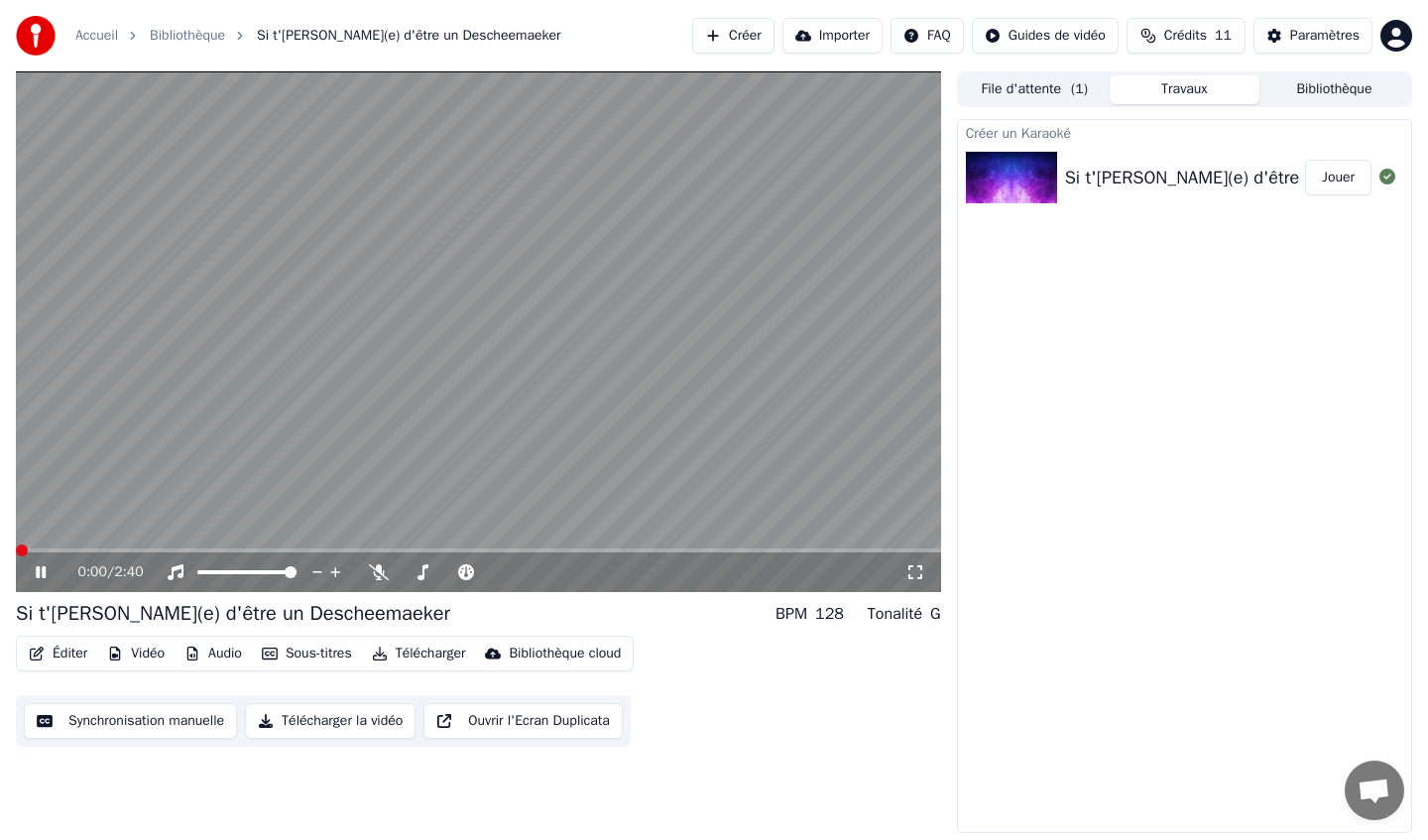 click at bounding box center [22, 550] 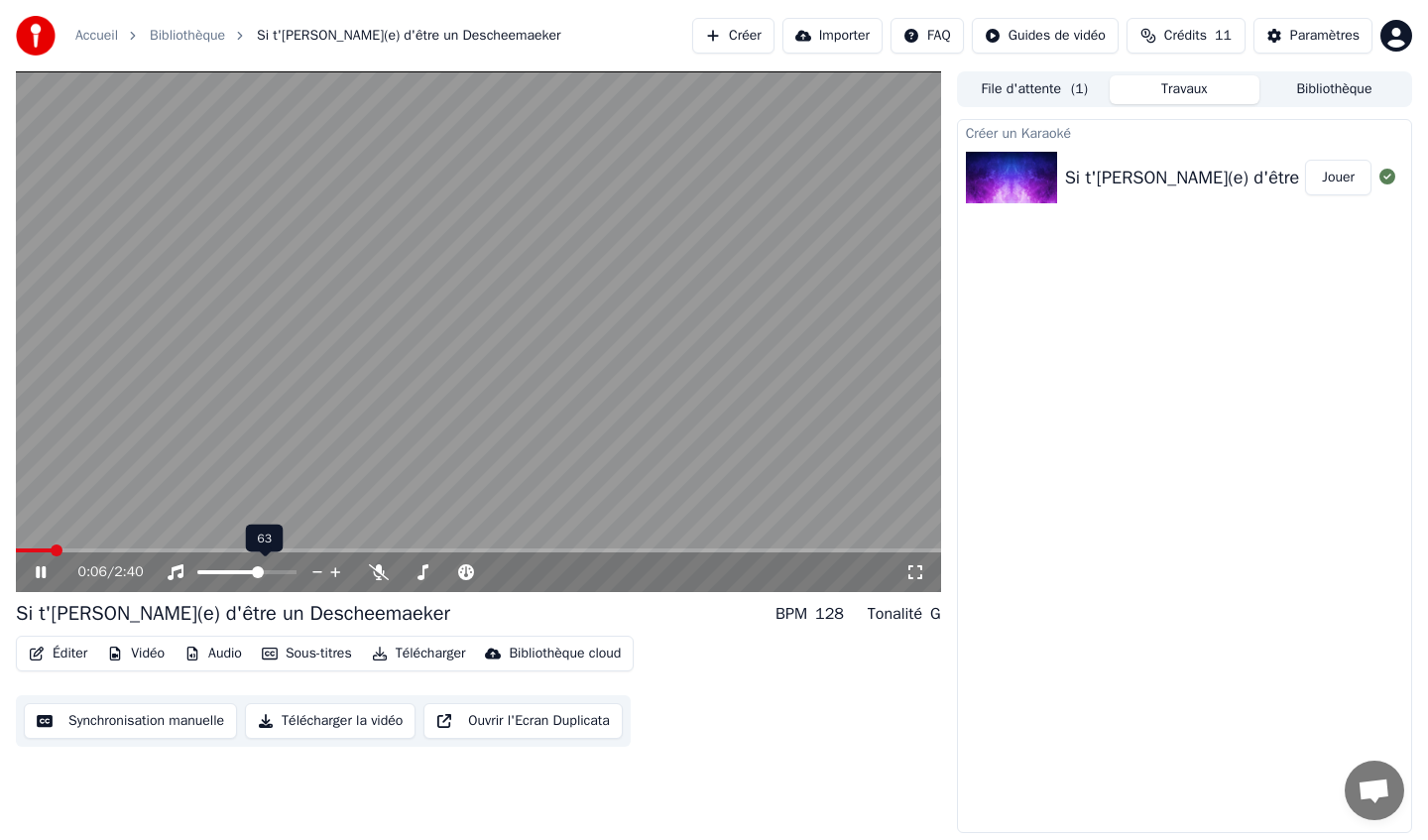 click at bounding box center (258, 572) 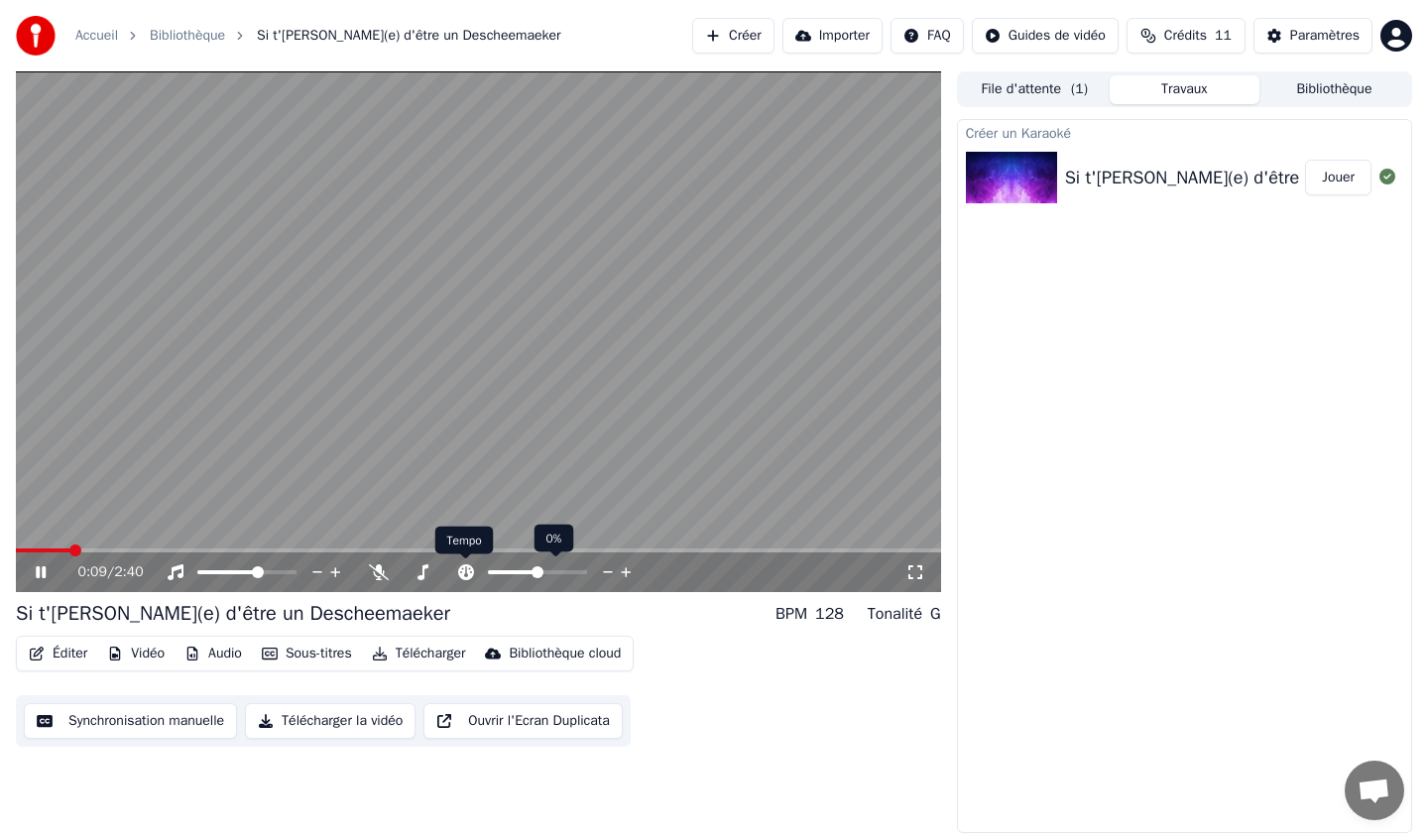 click 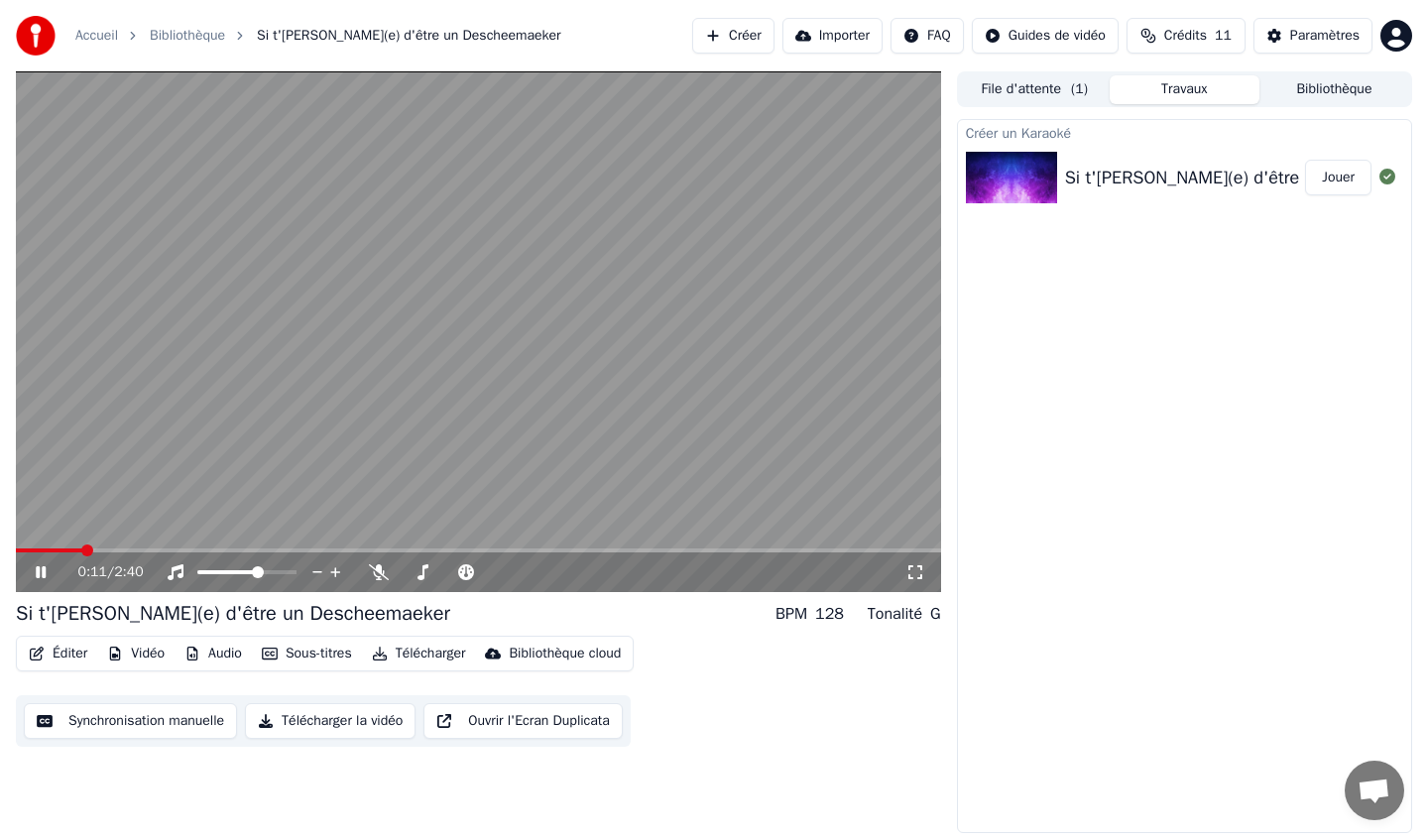 click on "0:11  /  2:40" at bounding box center [492, 572] 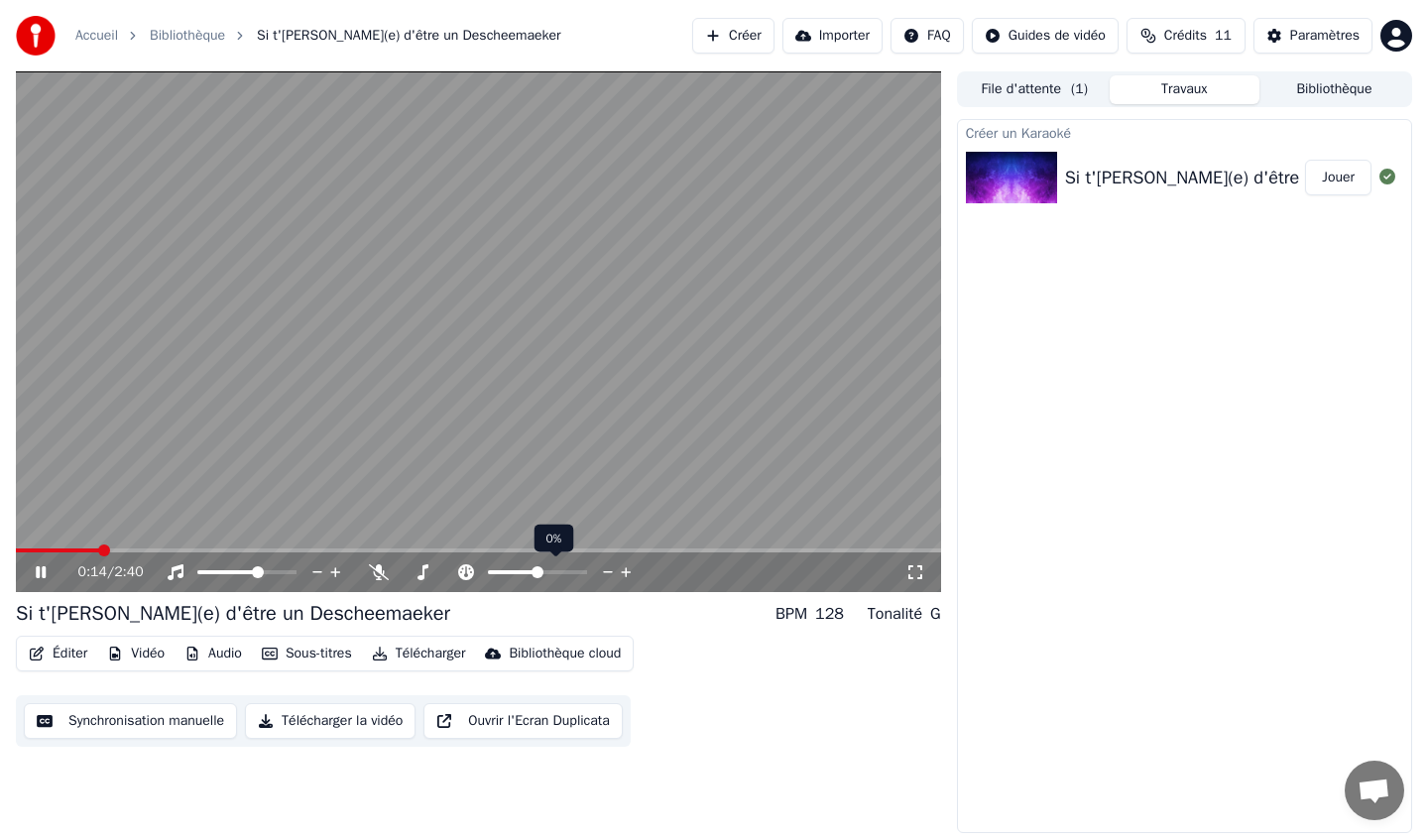 drag, startPoint x: 458, startPoint y: 572, endPoint x: 539, endPoint y: 569, distance: 81.05554 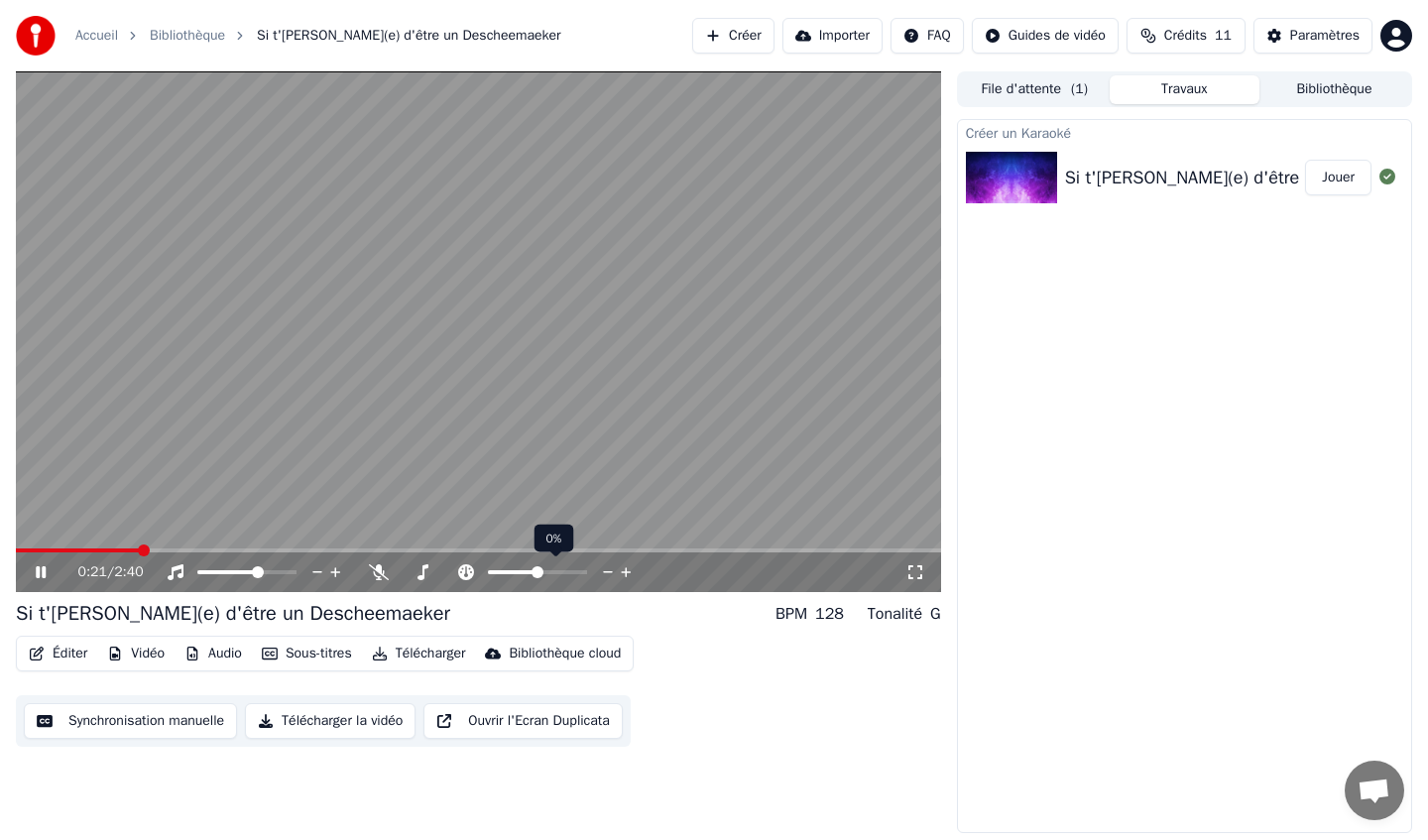 click at bounding box center (537, 572) 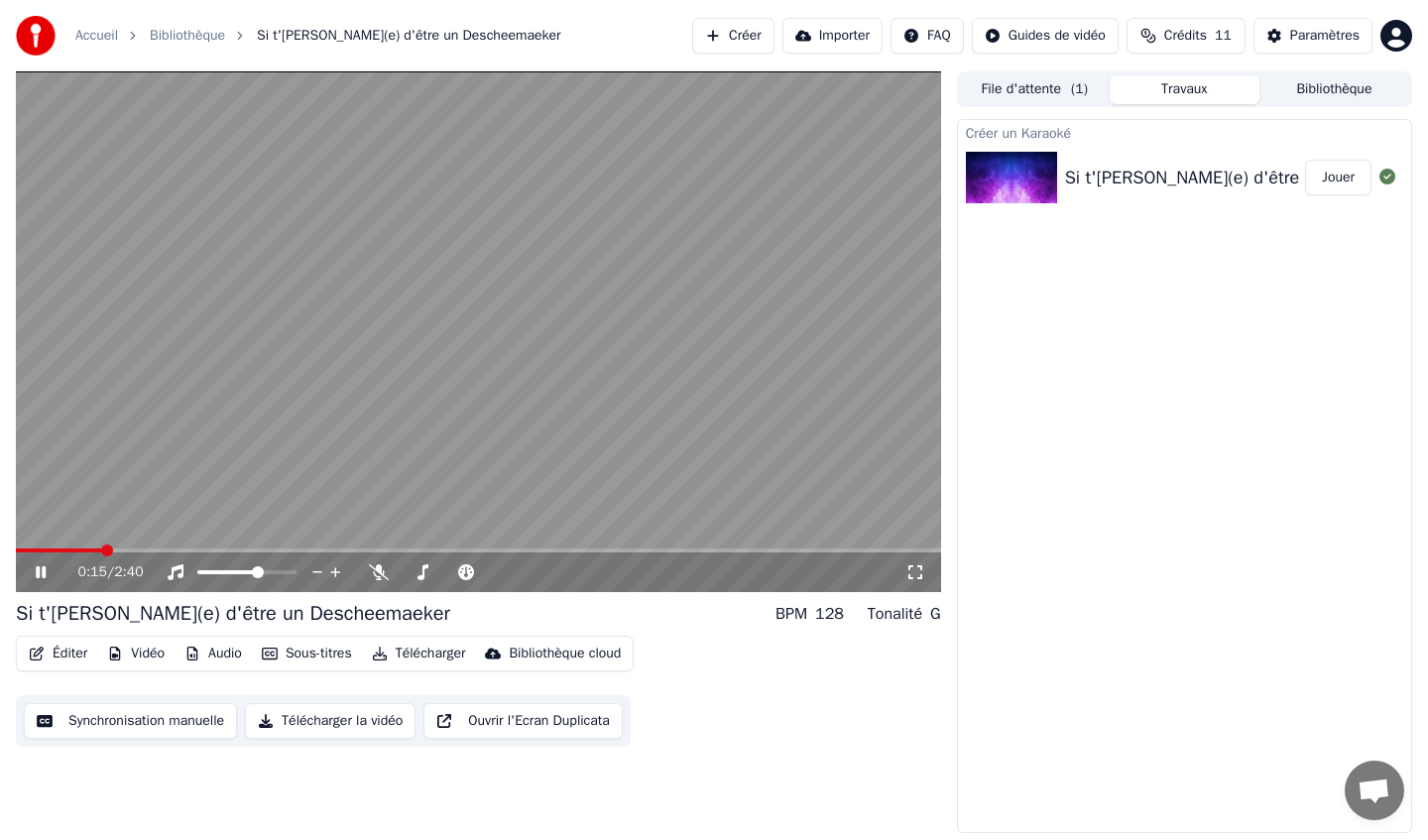 click at bounding box center [107, 550] 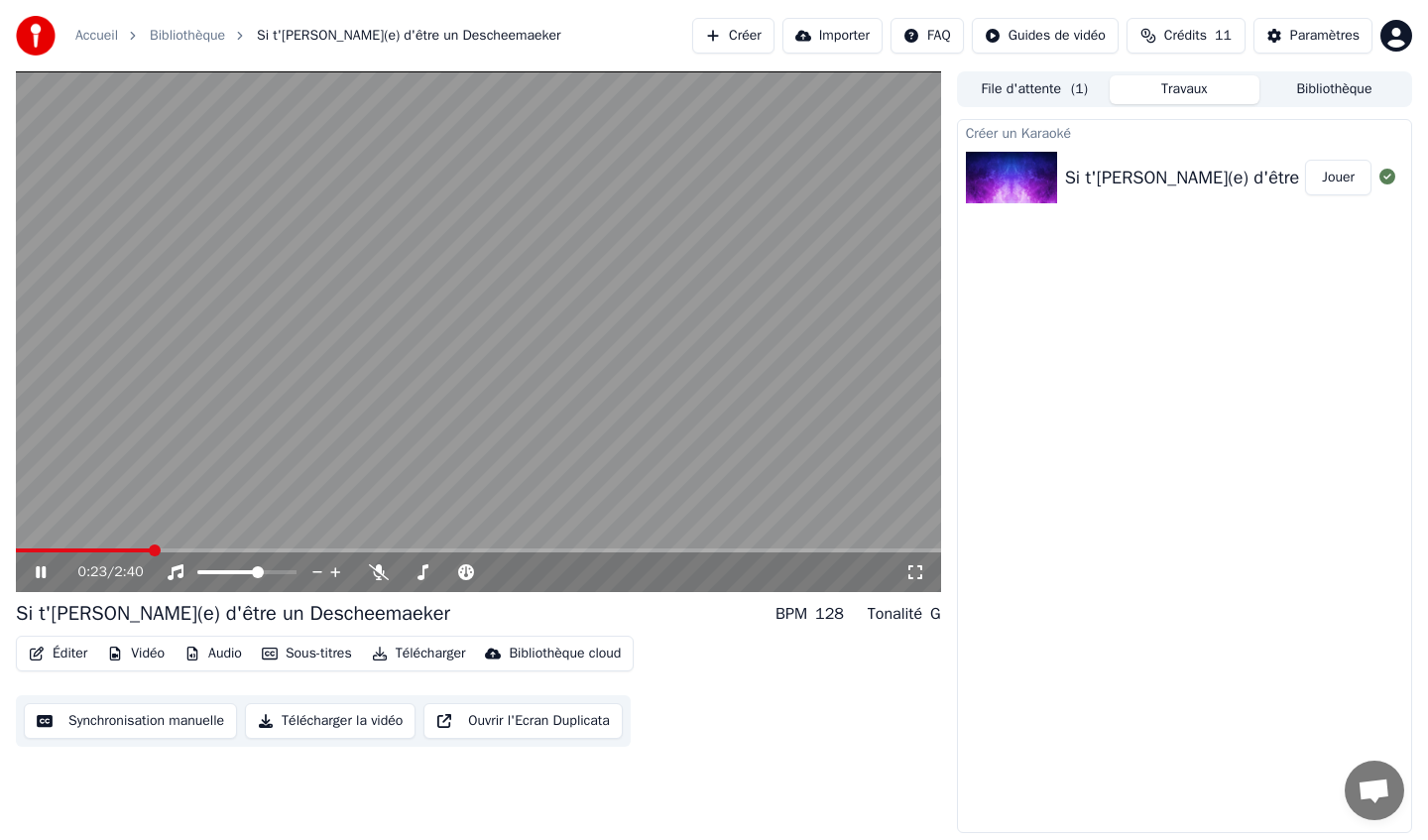 click 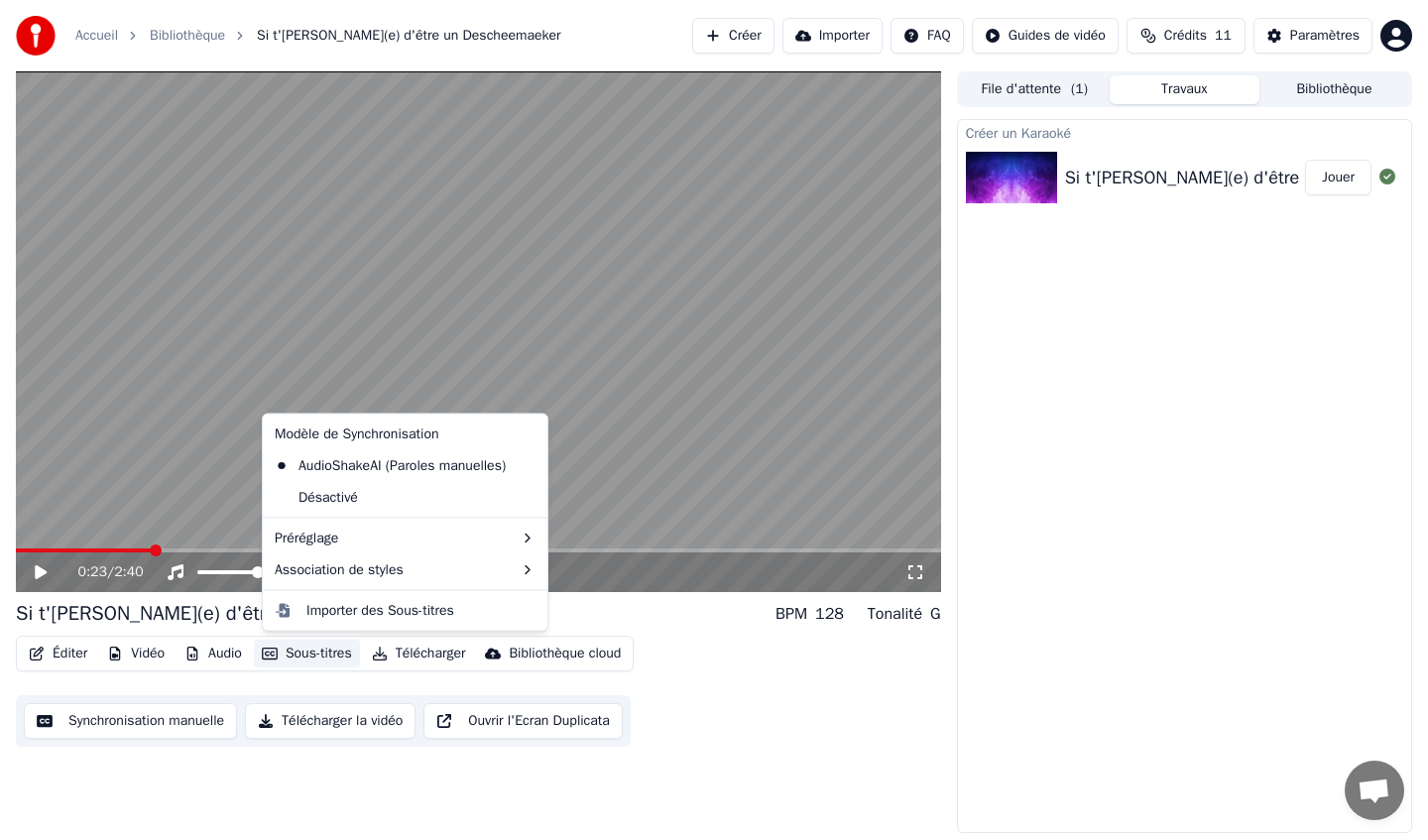 click on "Sous-titres" at bounding box center (306, 654) 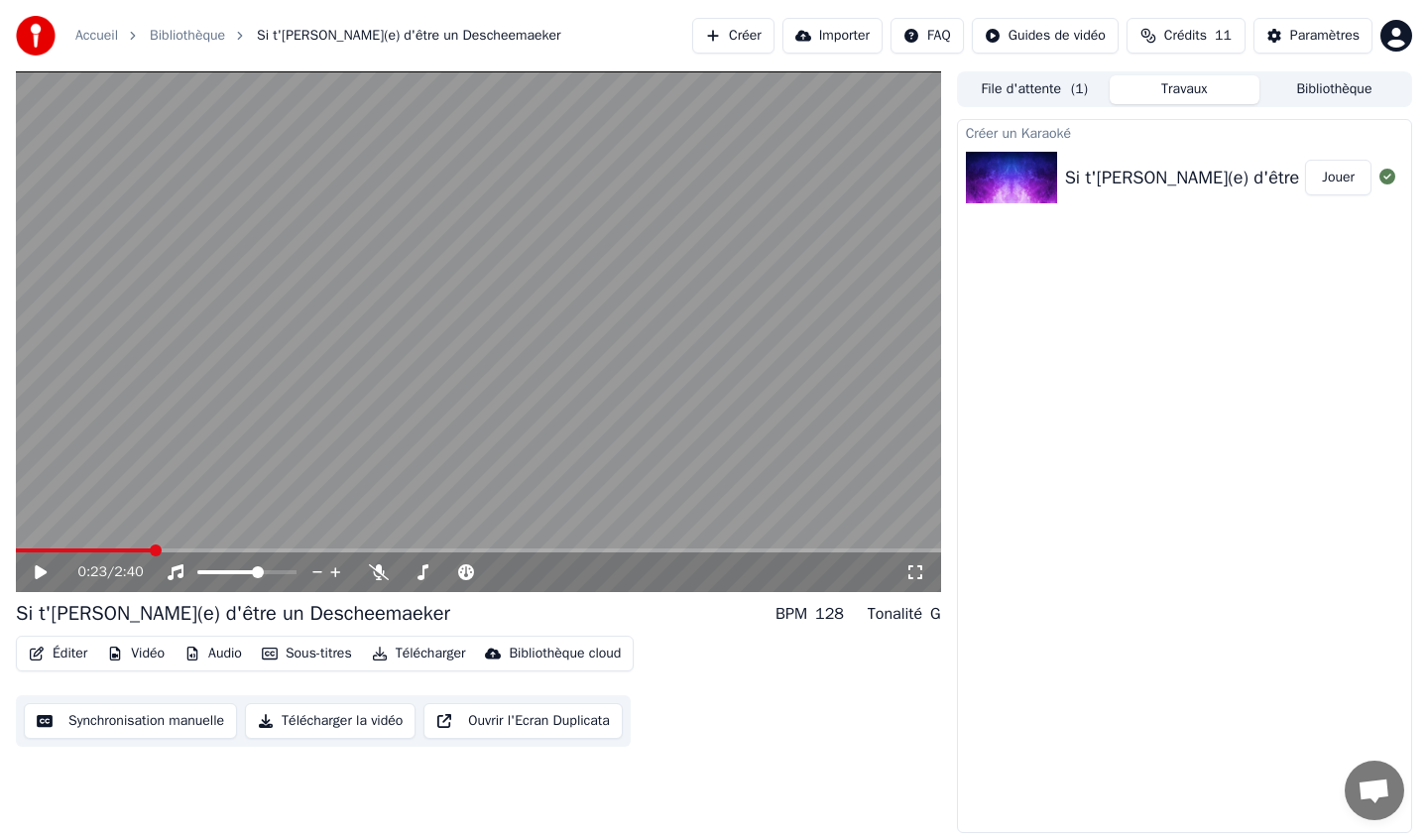 click on "Synchronisation manuelle" at bounding box center [130, 721] 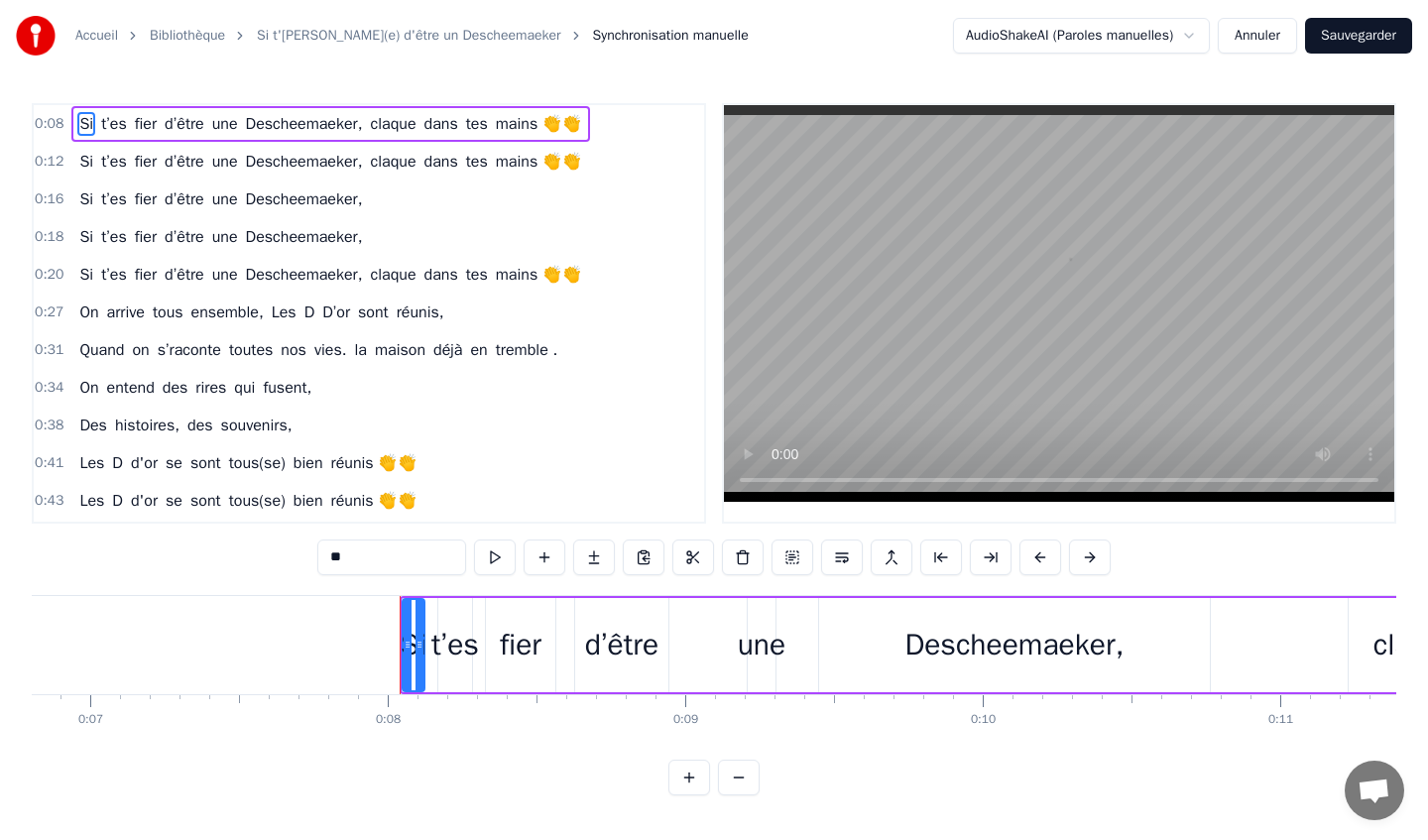scroll, scrollTop: 0, scrollLeft: 2293, axis: horizontal 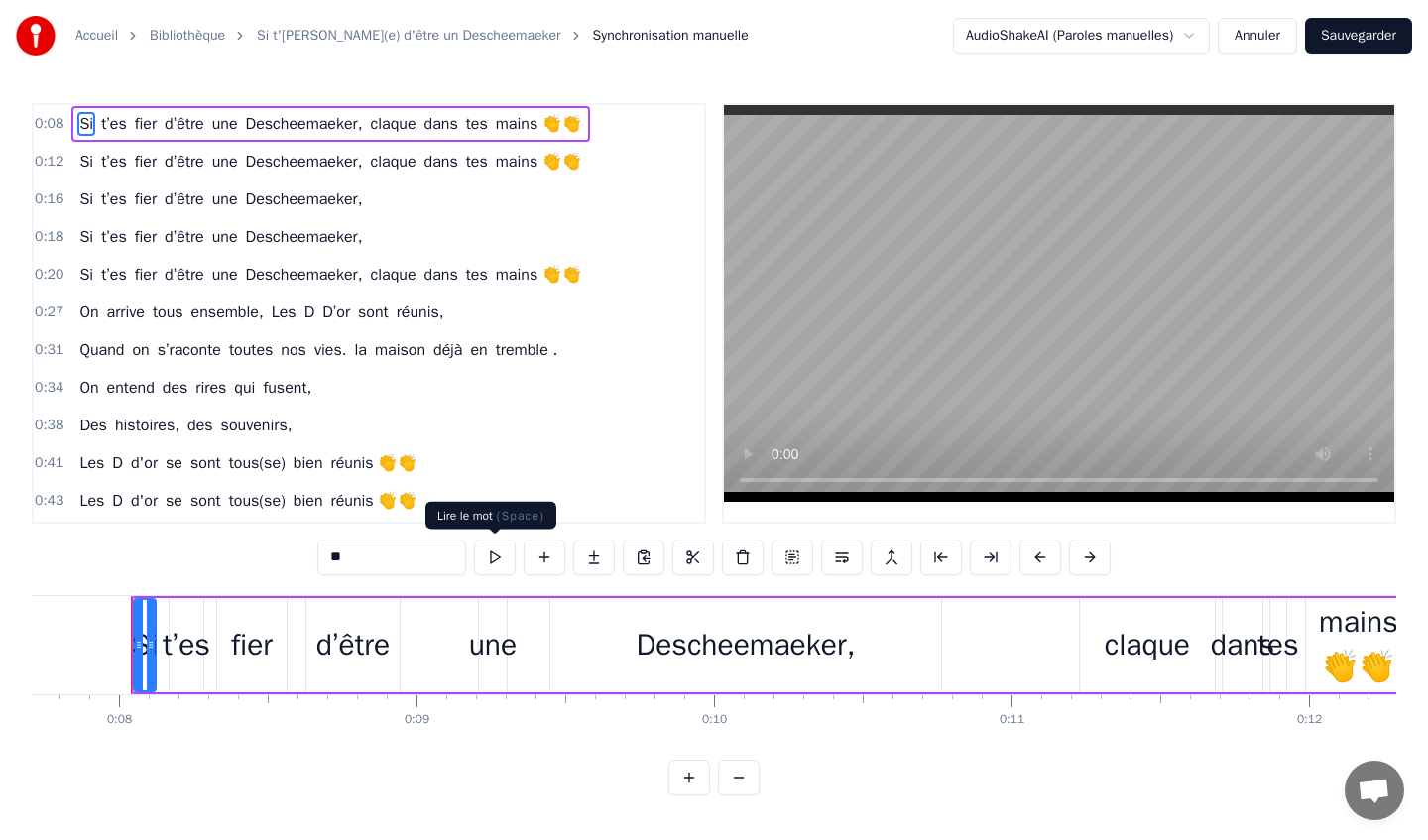 click at bounding box center (495, 557) 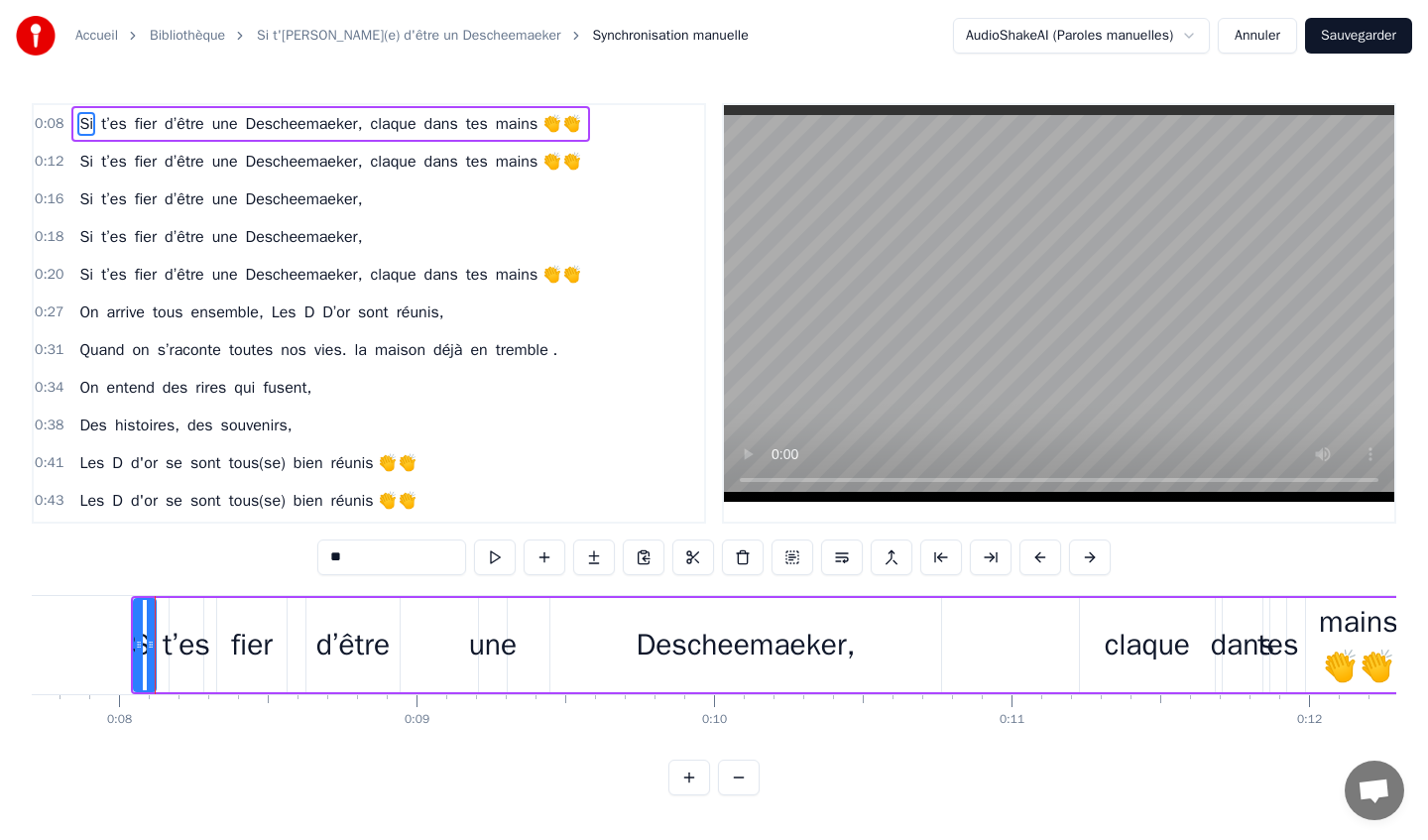 click at bounding box center (495, 557) 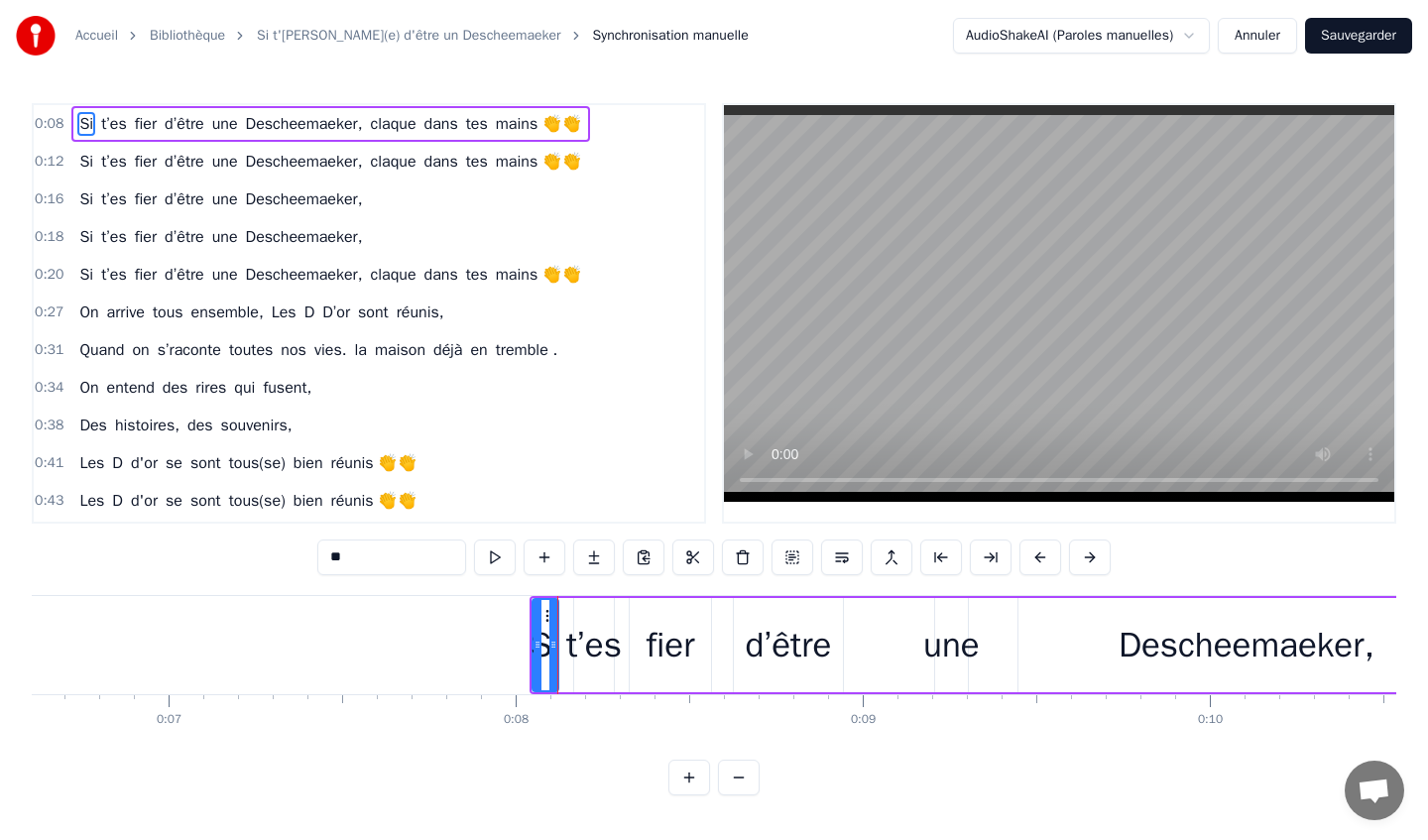 click at bounding box center [689, 778] 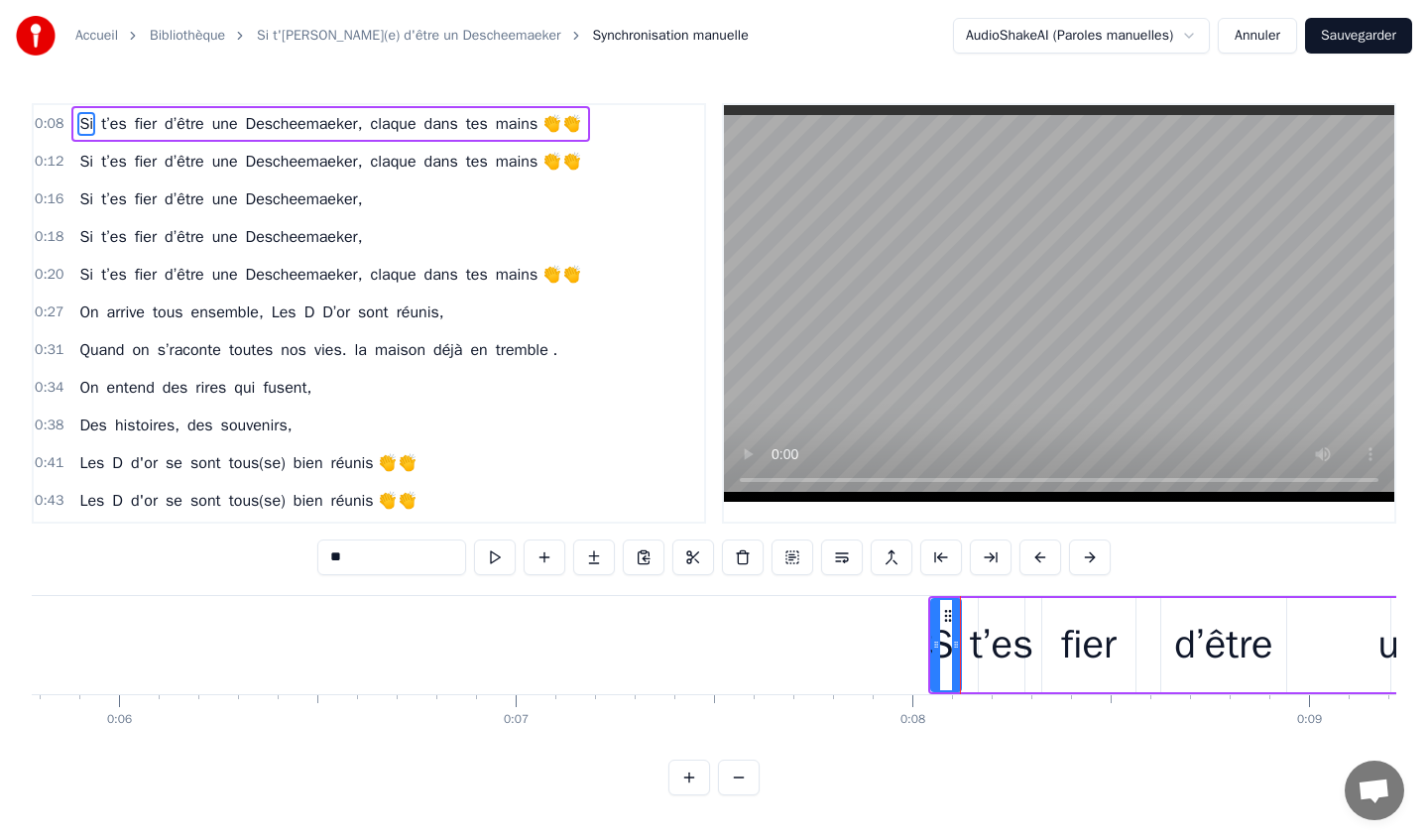 click at bounding box center (739, 778) 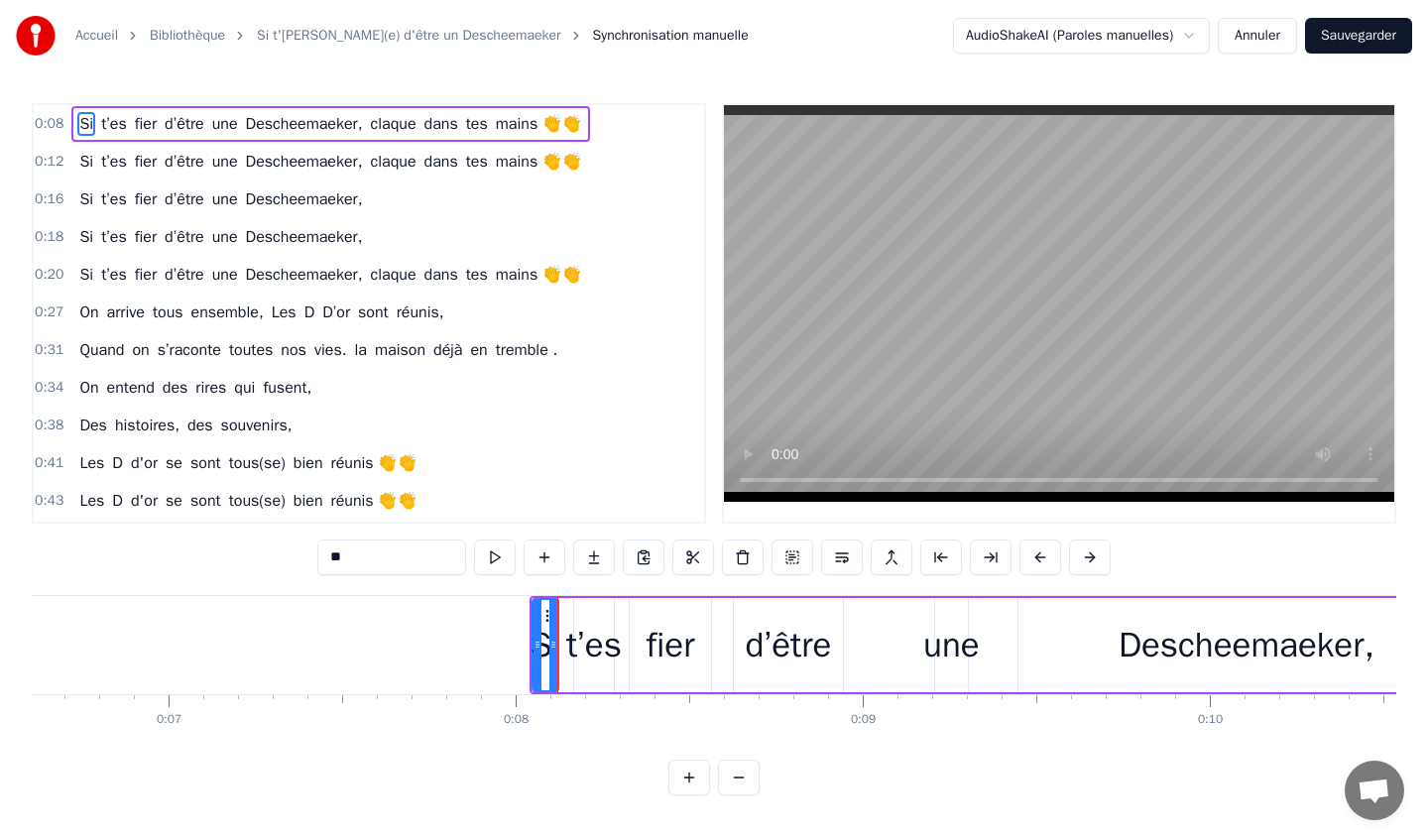 click at bounding box center (739, 778) 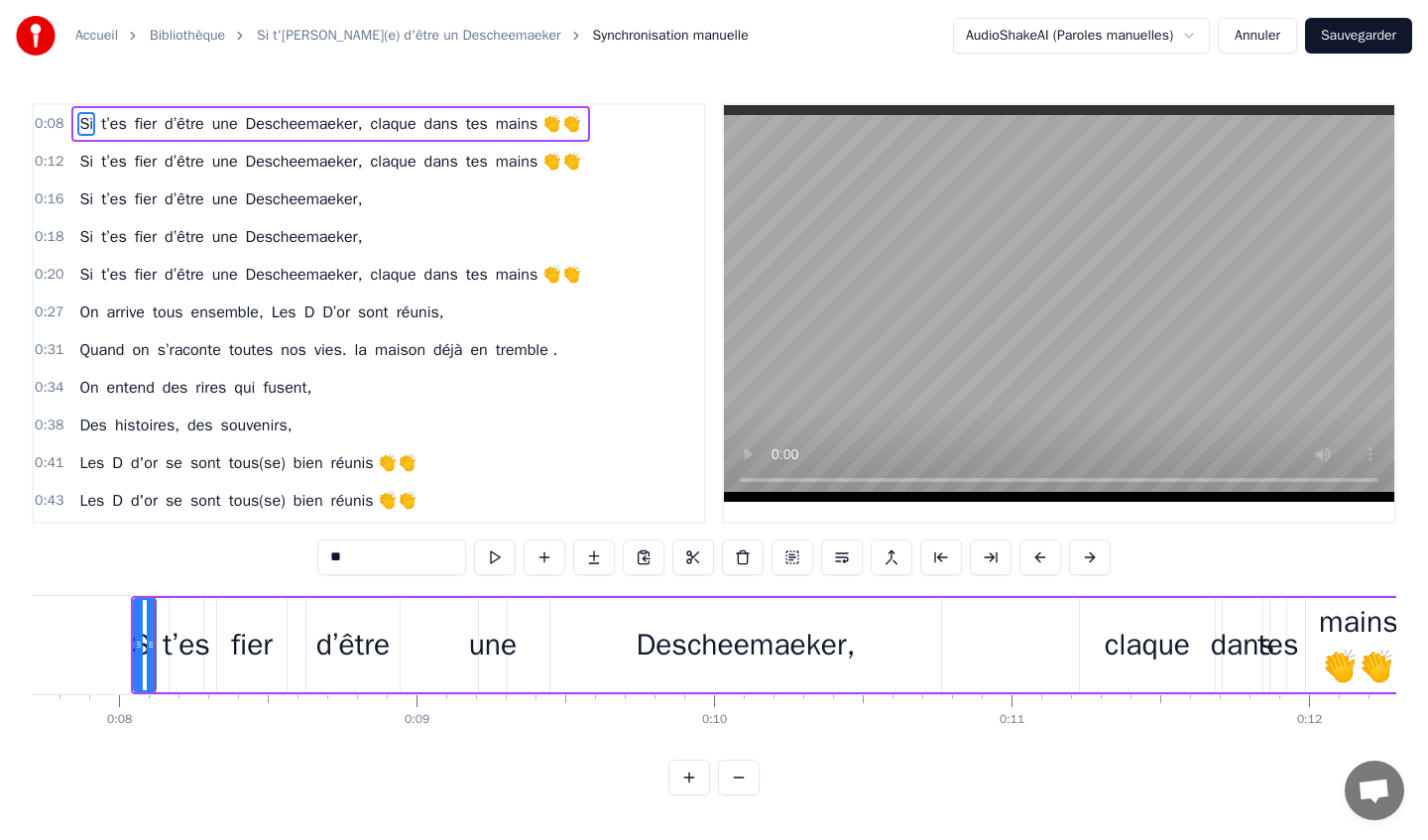 click on "Accueil Bibliothèque Si t'[PERSON_NAME](e) d'être un Descheemaeker Synchronisation manuelle AudioShakeAI (Paroles manuelles) Annuler Sauvegarder 0:08 Si t’[PERSON_NAME] d’être une Descheemaeker, claque dans tes mains 👏👏 0:12 Si t’[PERSON_NAME] d’être une Descheemaeker, claque dans tes mains 👏👏 0:16 Si t’[PERSON_NAME] d’être une Descheemaeker, 0:18 Si t’[PERSON_NAME] d’être une Descheemaeker, 0:20 Si t’[PERSON_NAME] d’être une Descheemaeker, claque dans tes mains 👏👏 0:27 On arrive tous ensemble, Les D D’or sont réunis, 0:31 Quand on s’raconte toutes nos vies. la maison déjà en tremble . 0:34 On entend des rires qui fusent, 0:38 Des histoires, des souvenirs, 0:41 Les D d'or se sont tous(se) bien réunis  👏👏 0:43 Les D d'or se sont tous(se) bien réunis  👏👏 0:46 La tribu toujours en fête , 0:48 Des souvenirs plein la tête , 0:49 Plus de 30, oh la la la quel tourbillon  👏👏 0:51 Tous les grands et les petits, les oncles, [PERSON_NAME] sont réunis, 0:58 Une grande famille Tous unis" at bounding box center (714, 414) 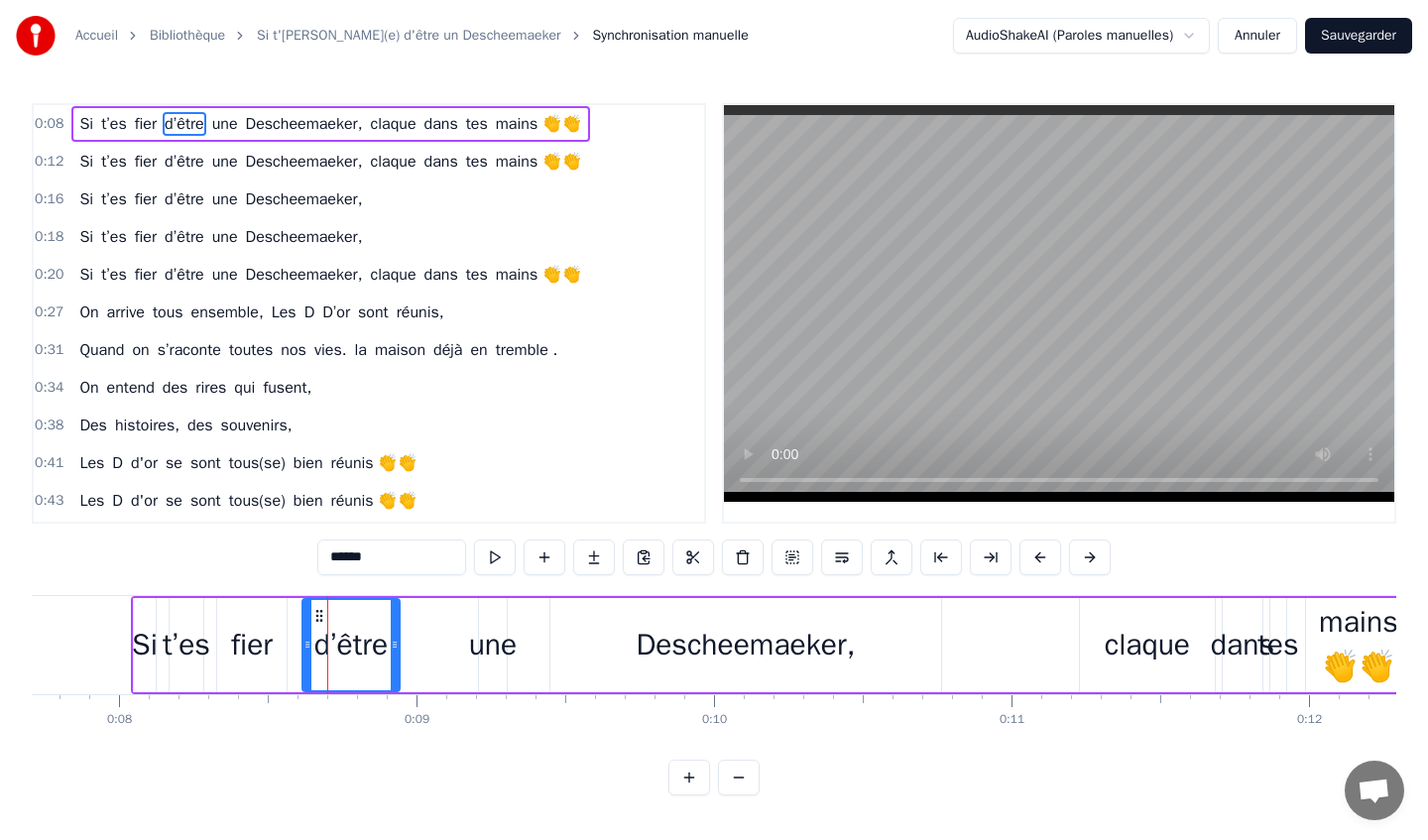 click 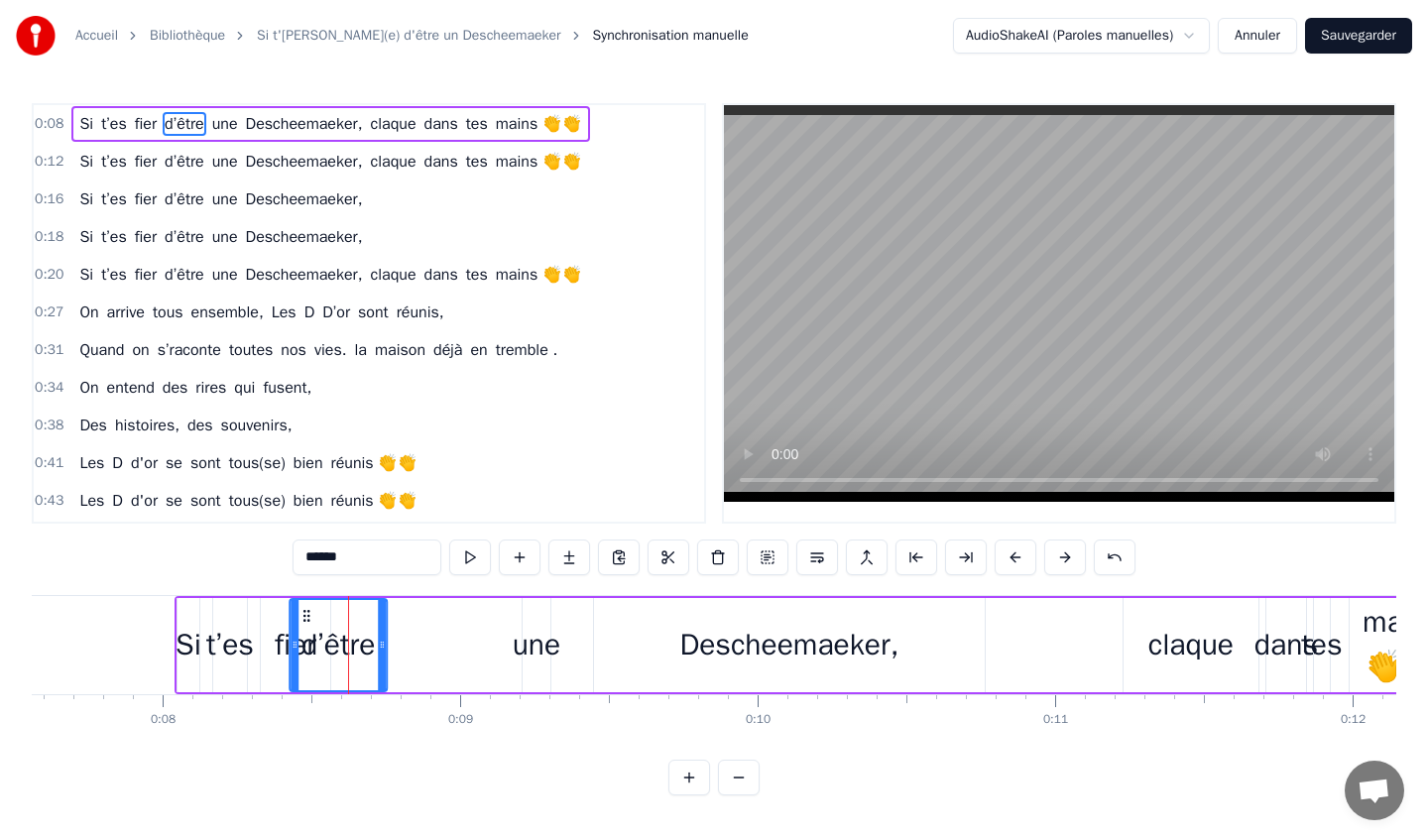 scroll, scrollTop: 0, scrollLeft: 2246, axis: horizontal 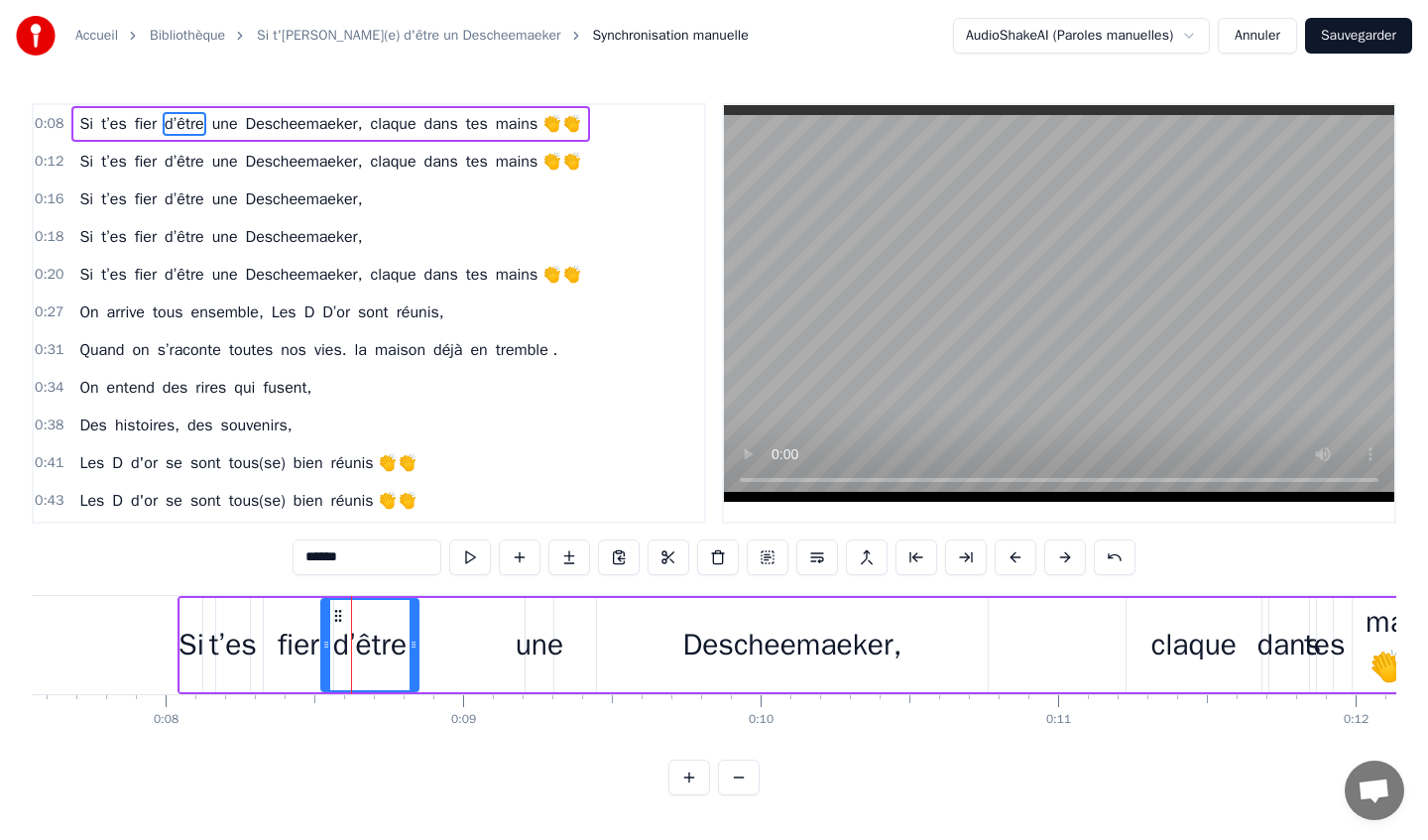 drag, startPoint x: 321, startPoint y: 617, endPoint x: 339, endPoint y: 619, distance: 18.11077 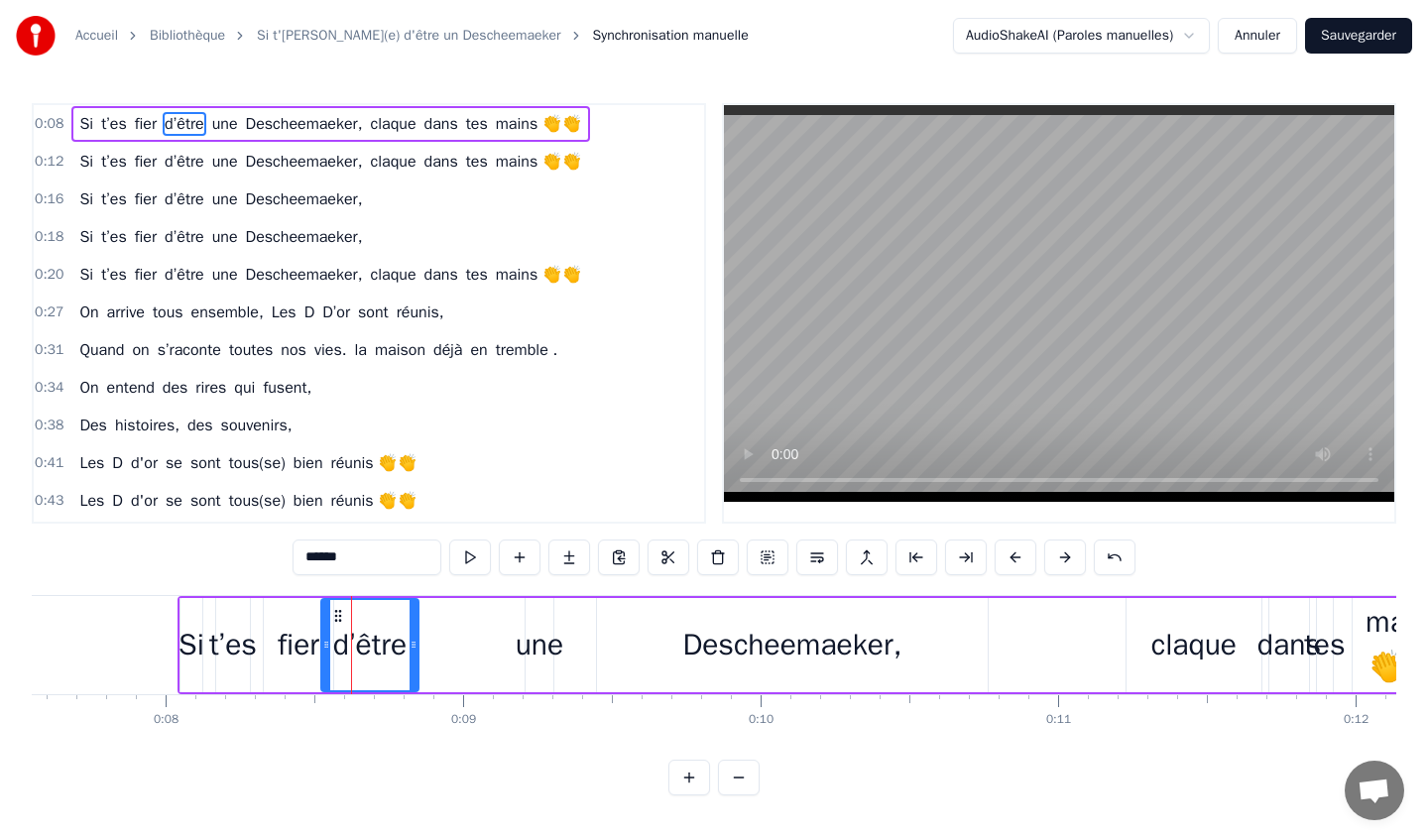 click on "Si t’[PERSON_NAME] d’être une Descheemaeker, claque dans tes mains 👏👏" at bounding box center [819, 645] 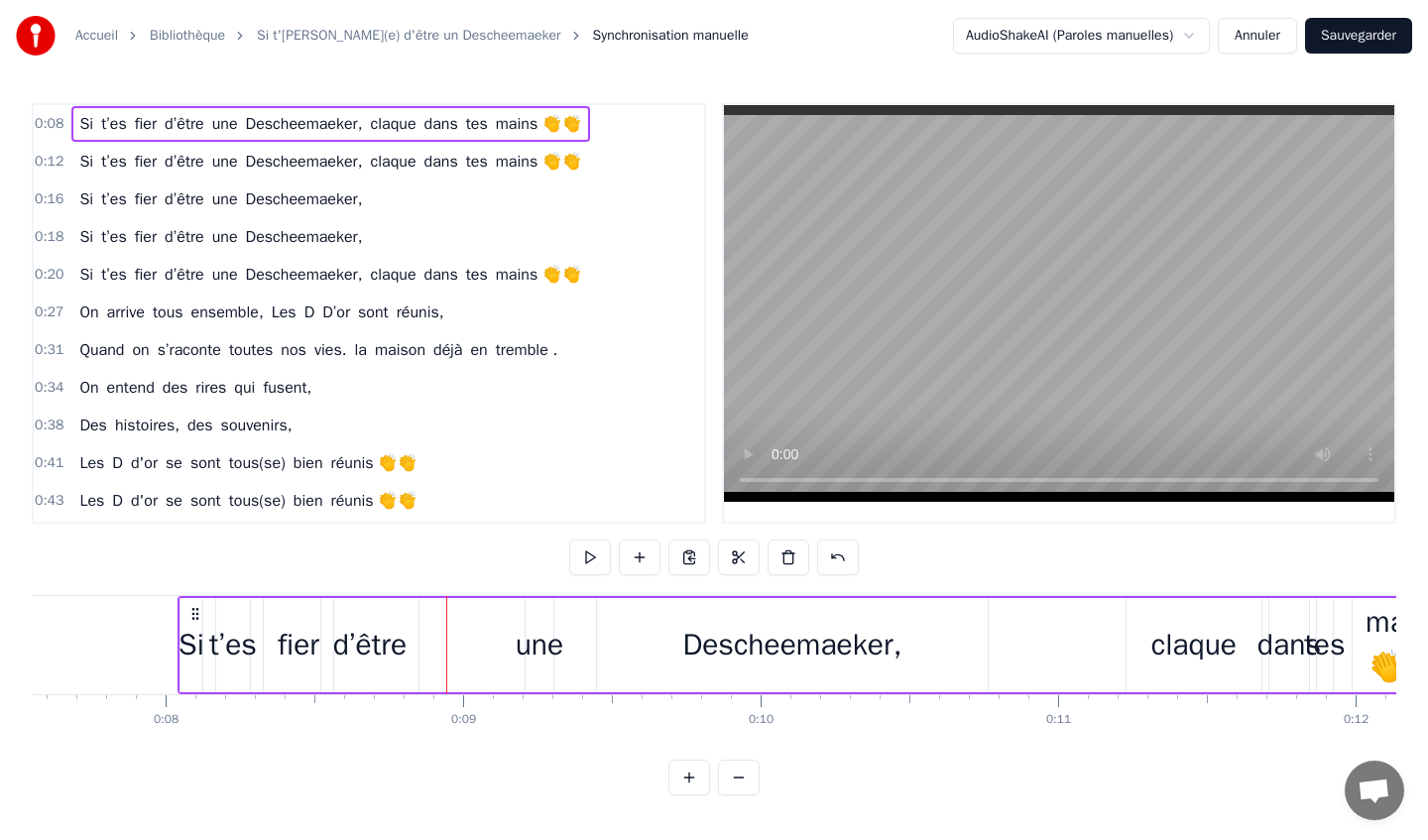 click on "Descheemaeker," at bounding box center [791, 645] 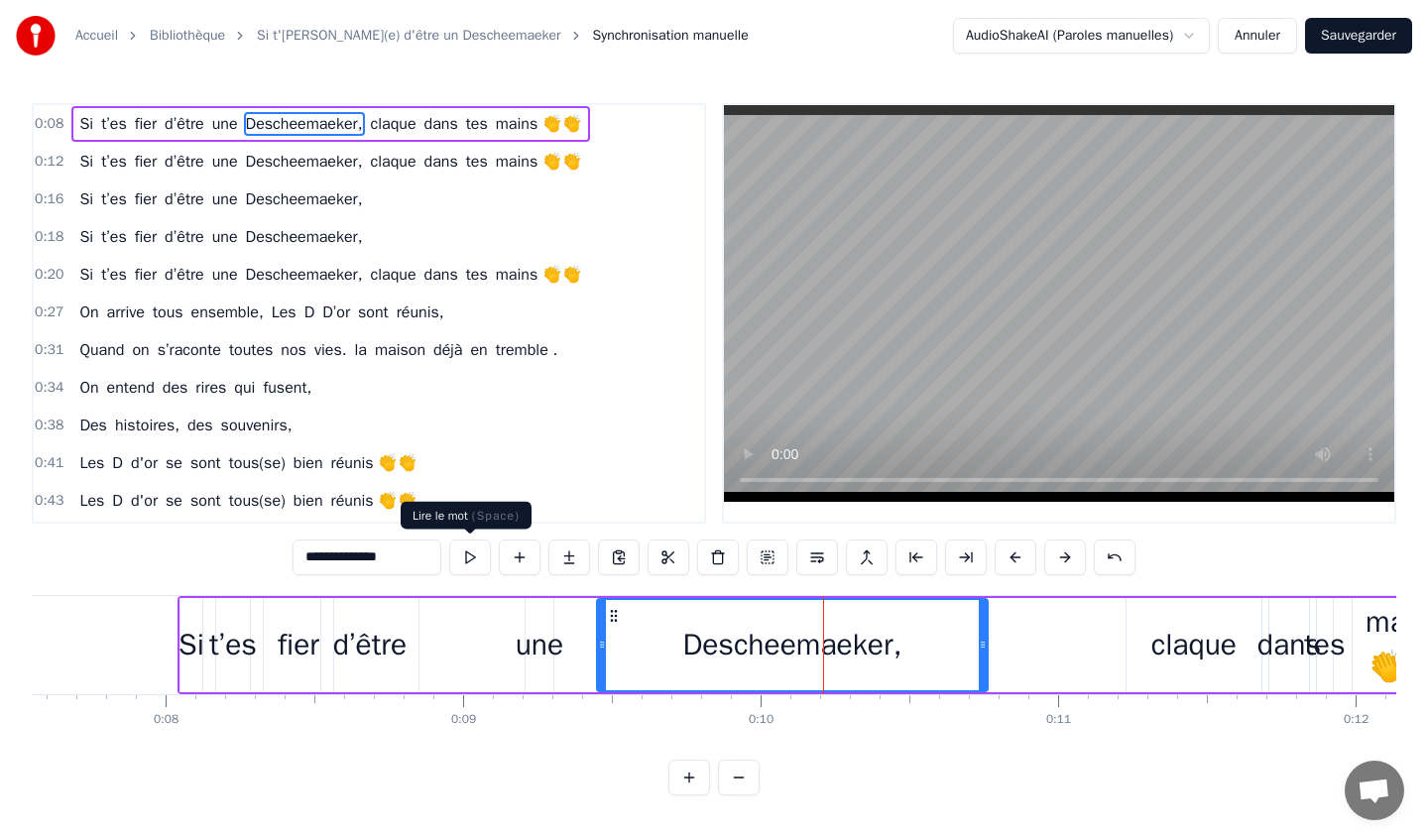 click at bounding box center [470, 557] 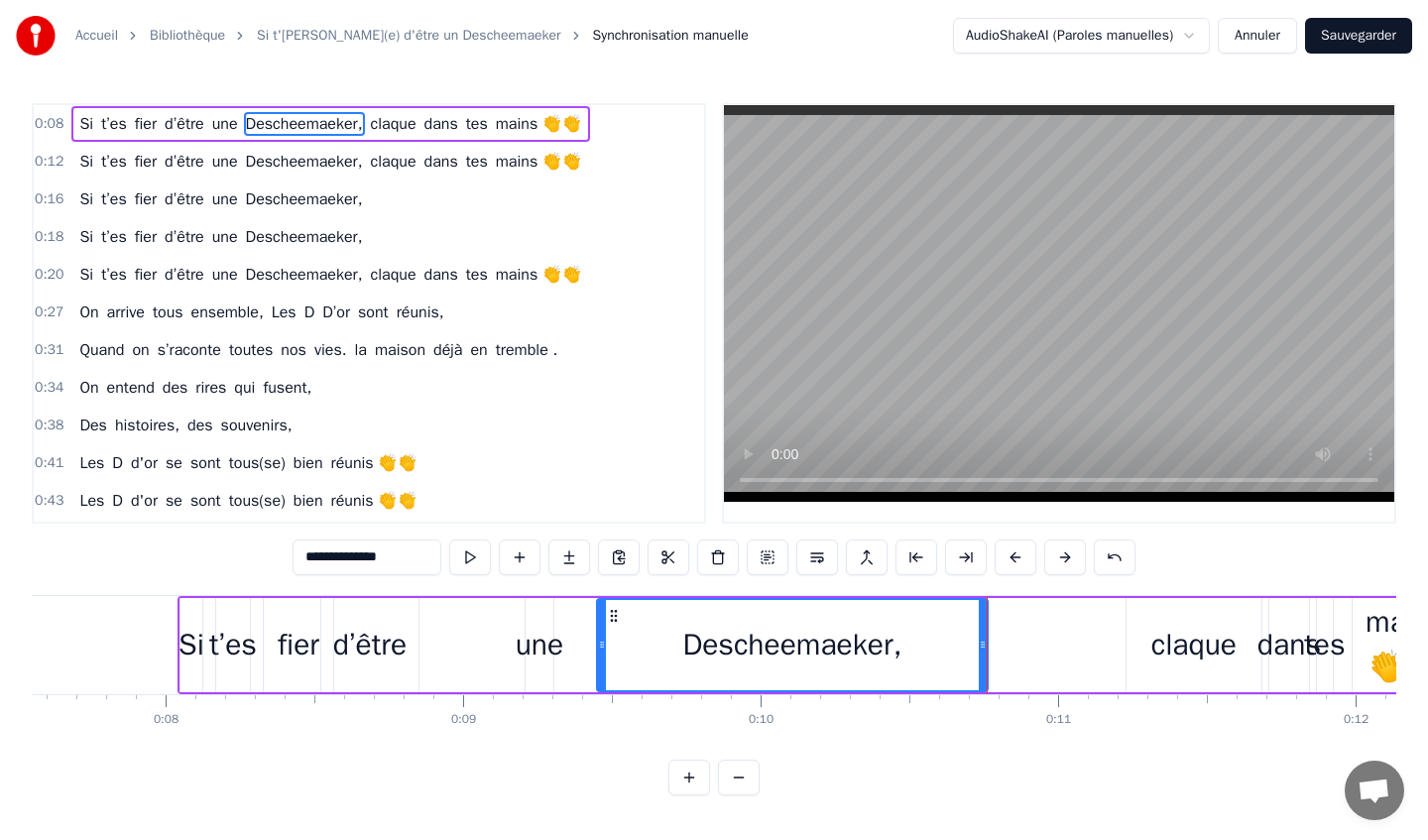 click on "Si" at bounding box center [191, 645] 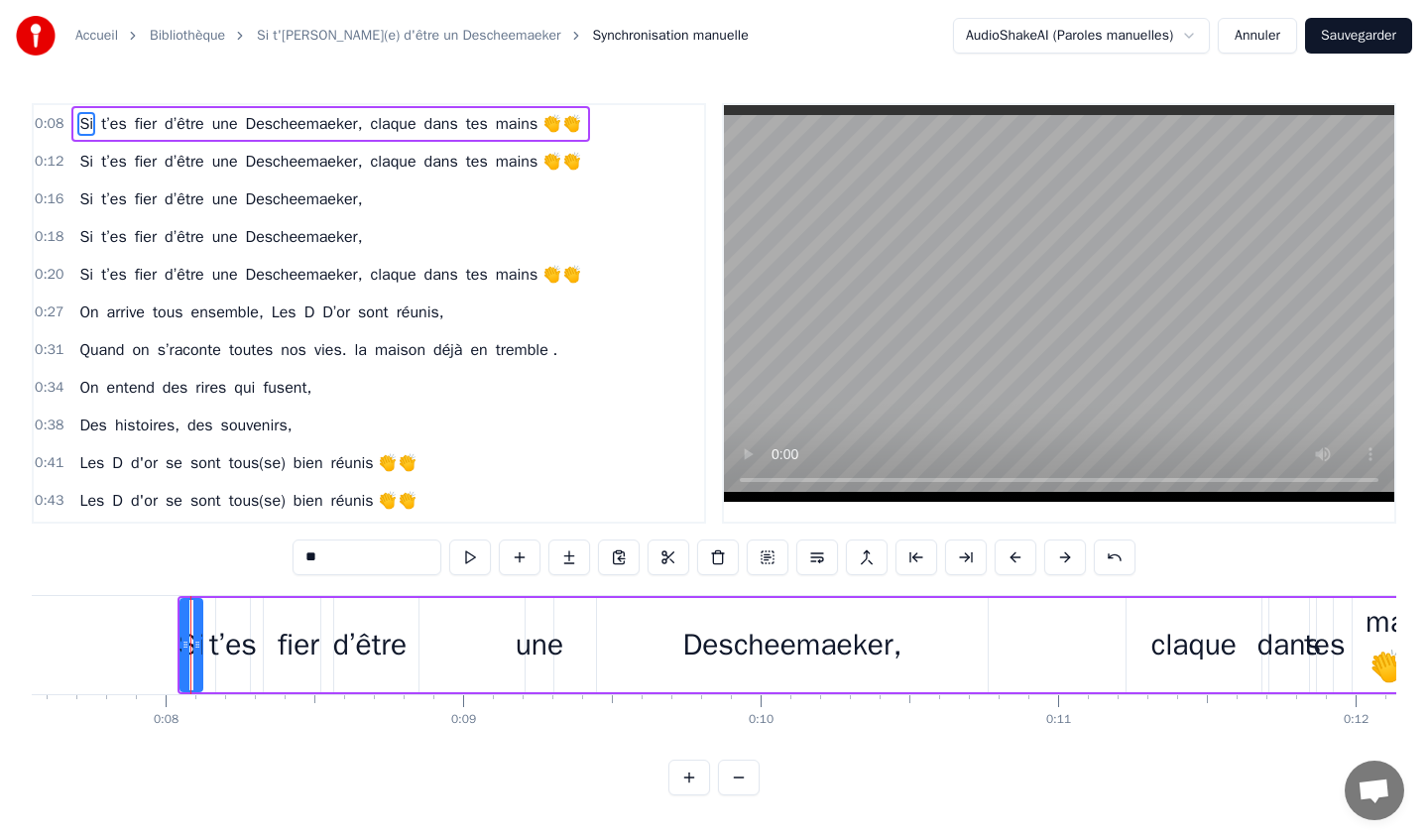 click on "fier" at bounding box center (146, 162) 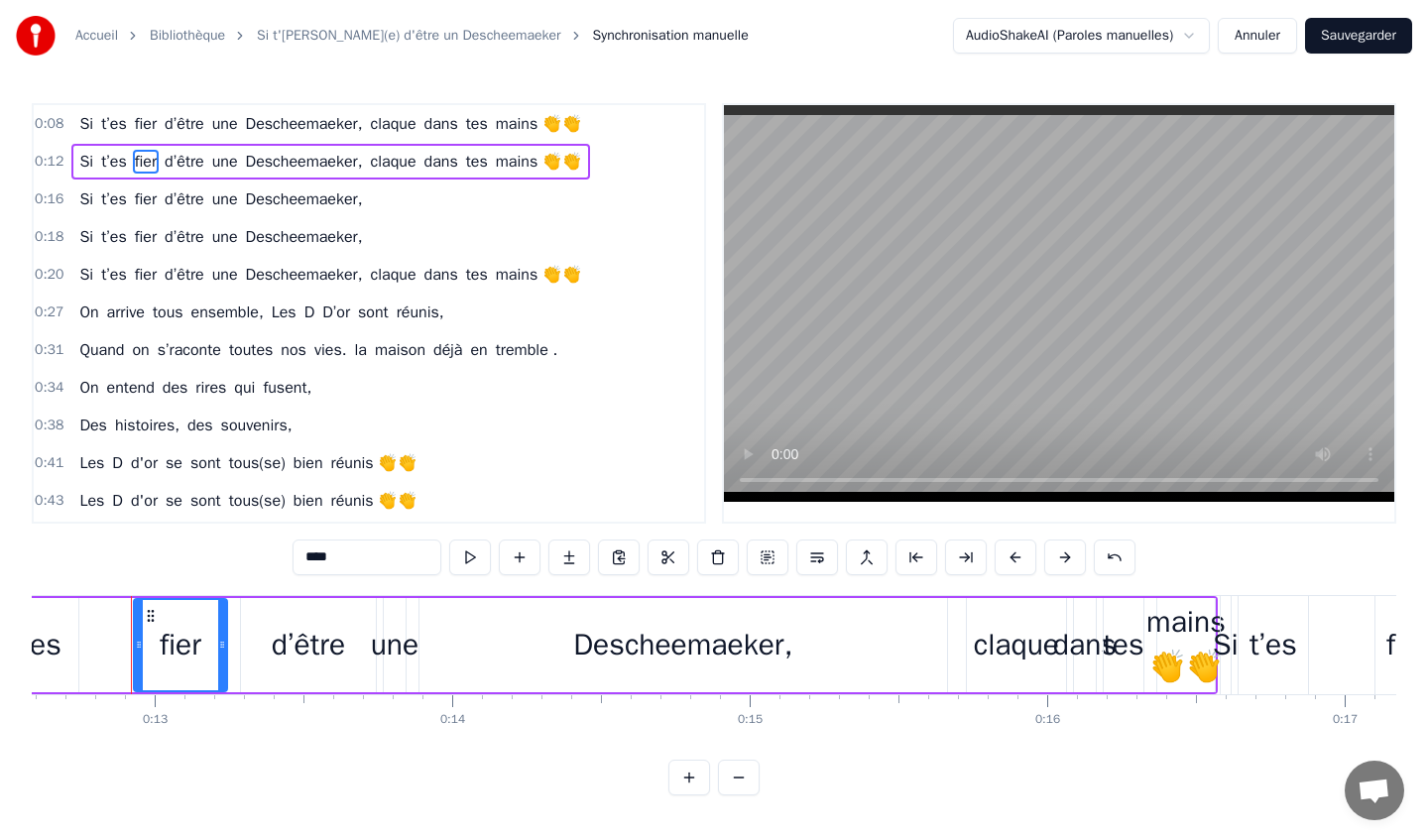 click on "Si t’[PERSON_NAME] d’être une Descheemaeker, claque dans tes mains 👏👏" at bounding box center [330, 124] 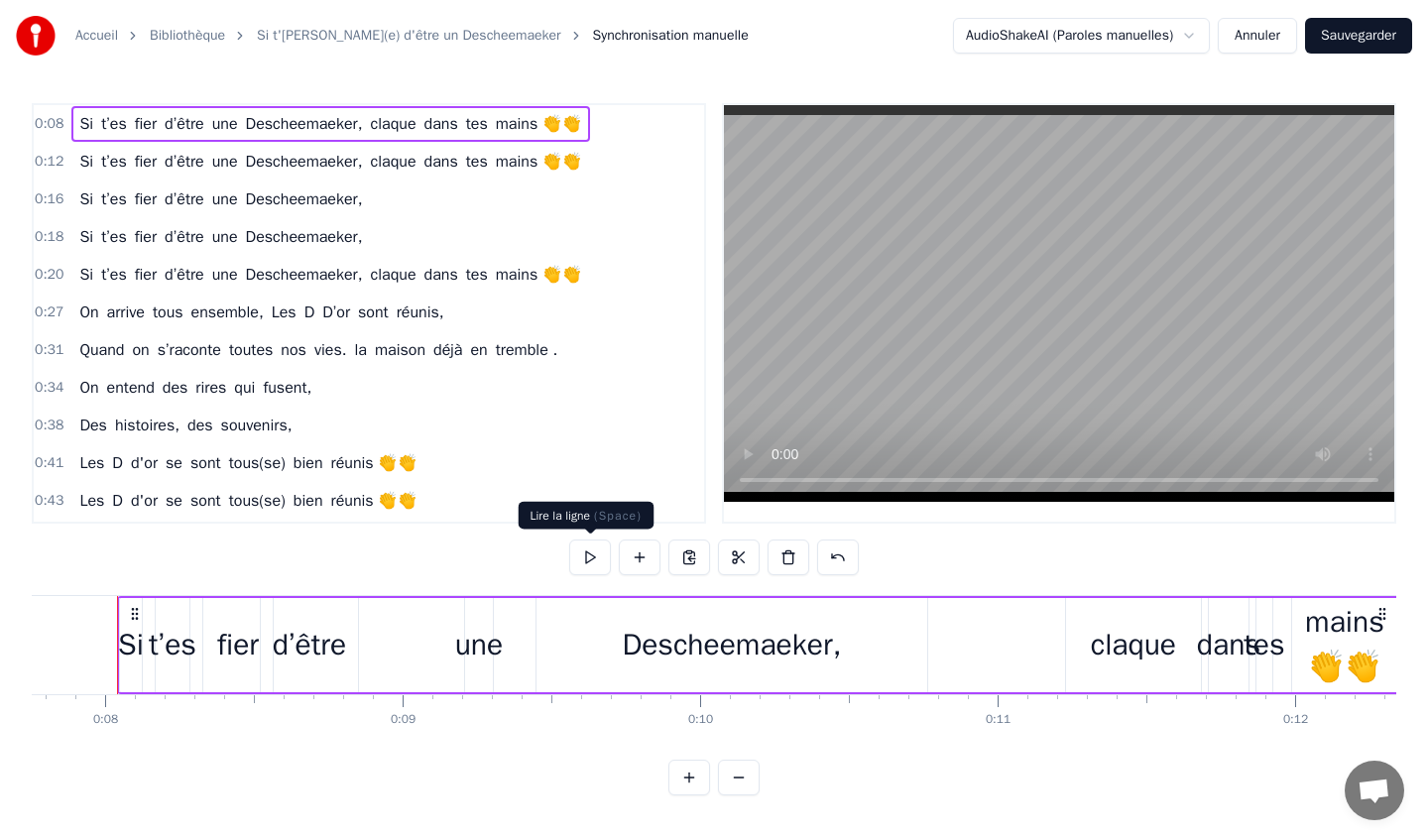 scroll, scrollTop: 0, scrollLeft: 2293, axis: horizontal 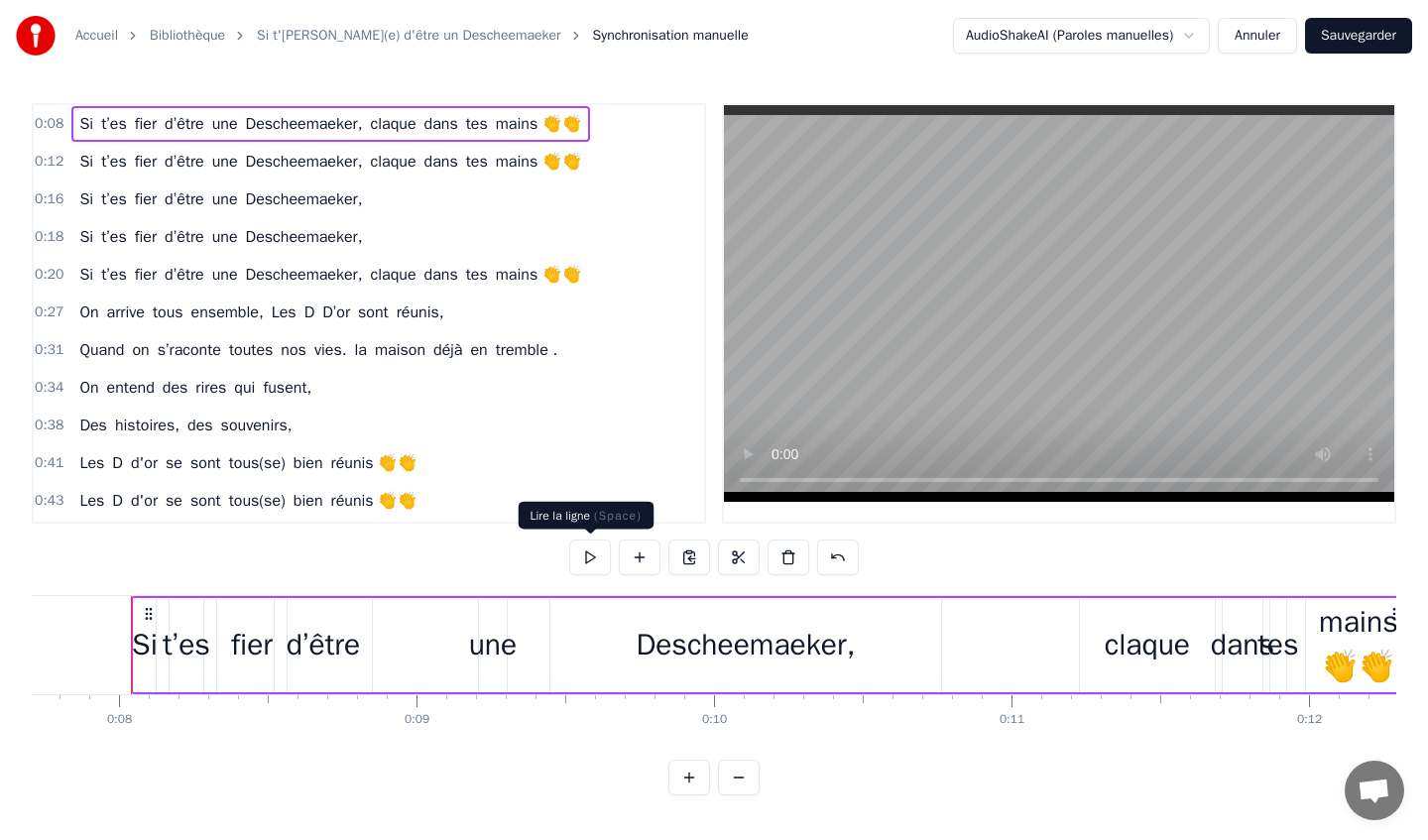 click at bounding box center [590, 557] 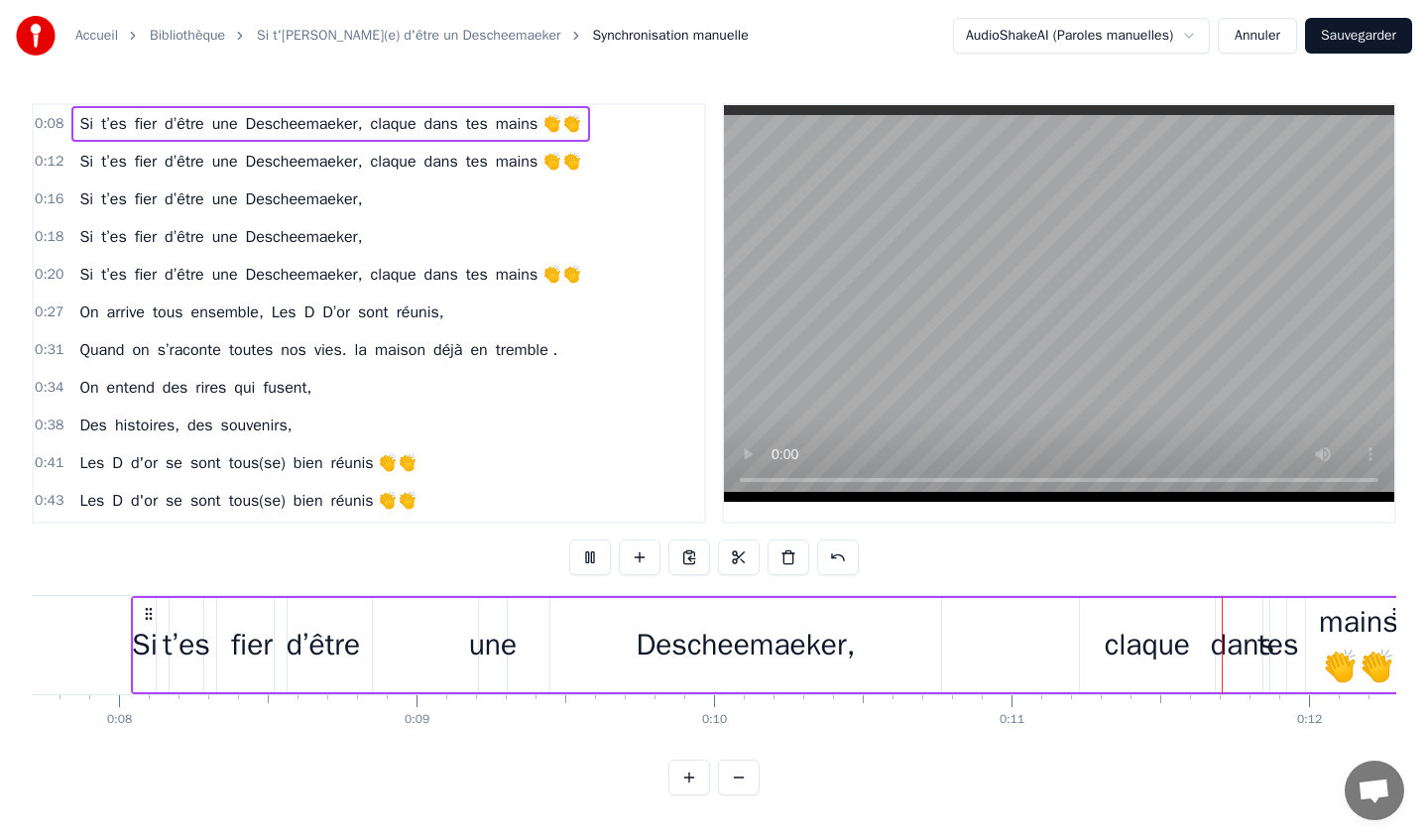 click at bounding box center (590, 557) 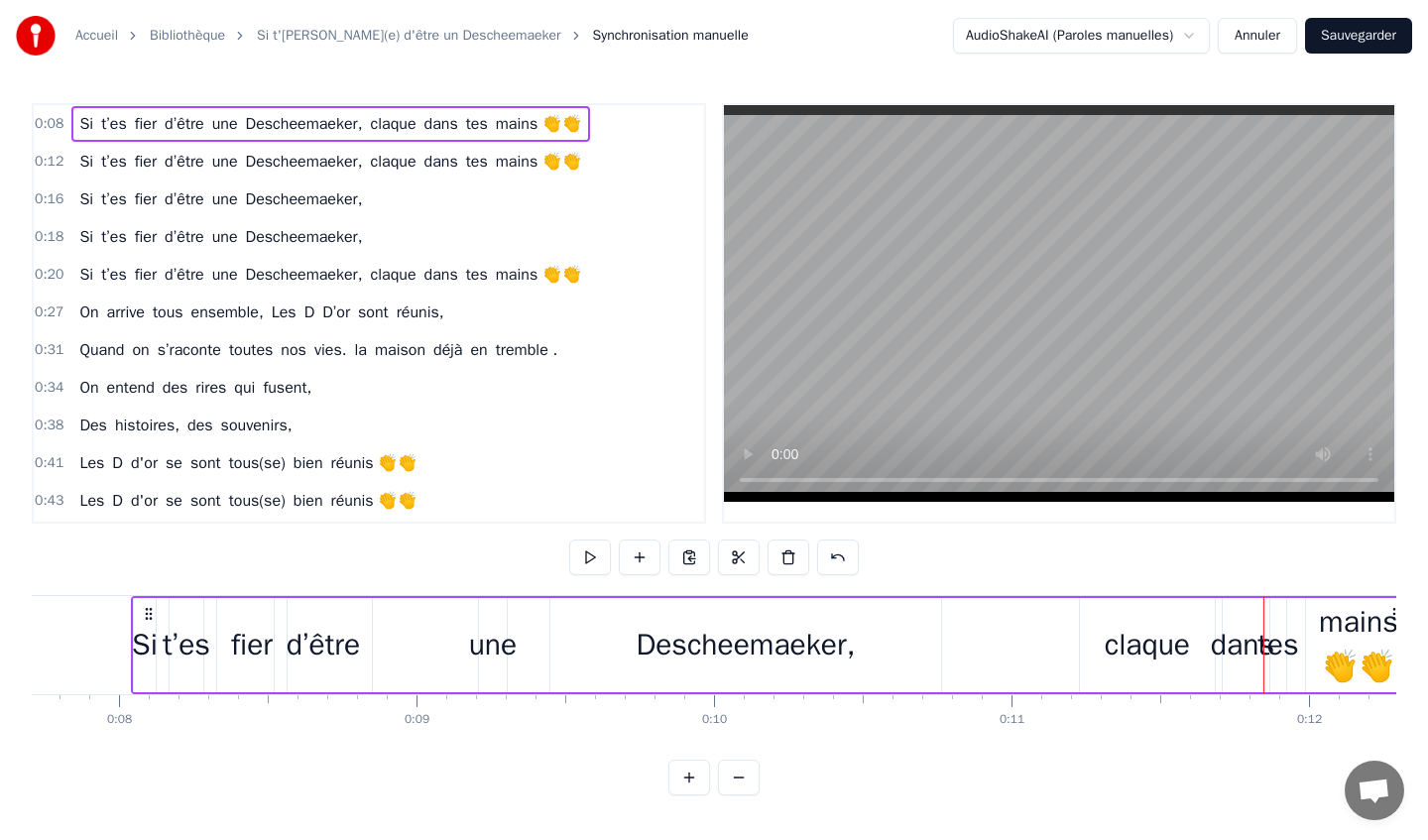 drag, startPoint x: 1081, startPoint y: 641, endPoint x: 989, endPoint y: 652, distance: 92.65528 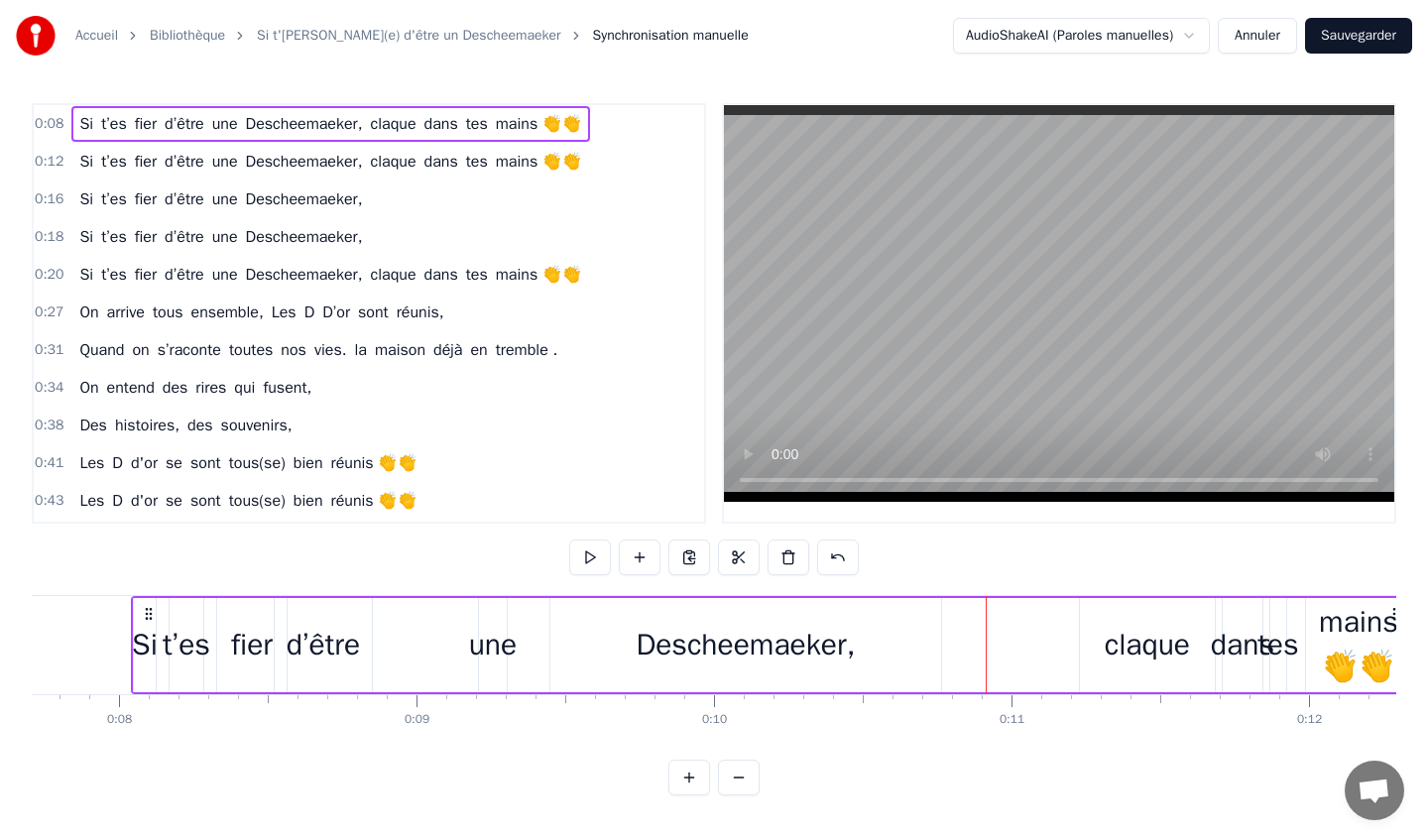 drag, startPoint x: 1132, startPoint y: 640, endPoint x: 1061, endPoint y: 640, distance: 71 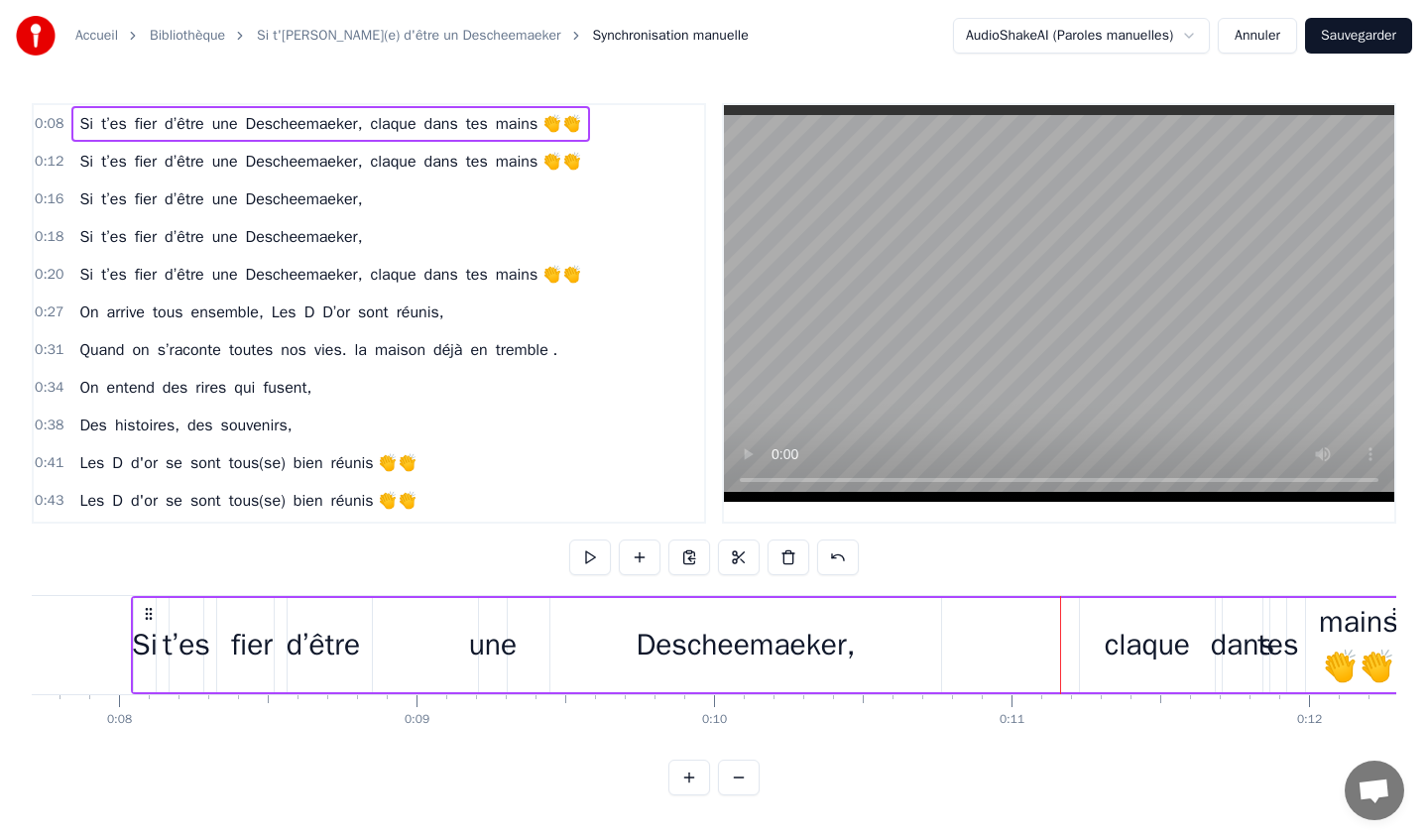 click on "claque" at bounding box center [1147, 645] 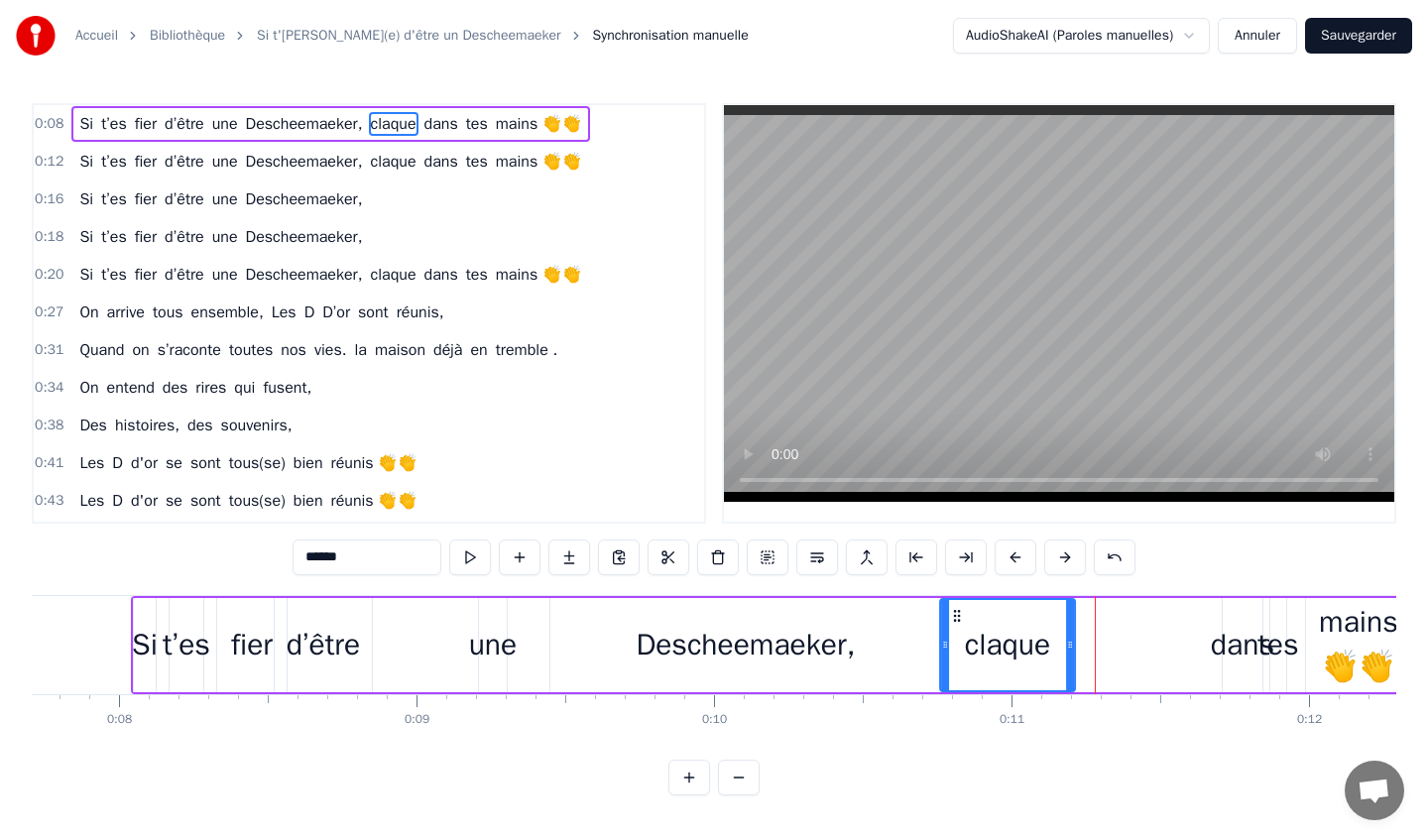 drag, startPoint x: 1097, startPoint y: 613, endPoint x: 957, endPoint y: 616, distance: 140.0321 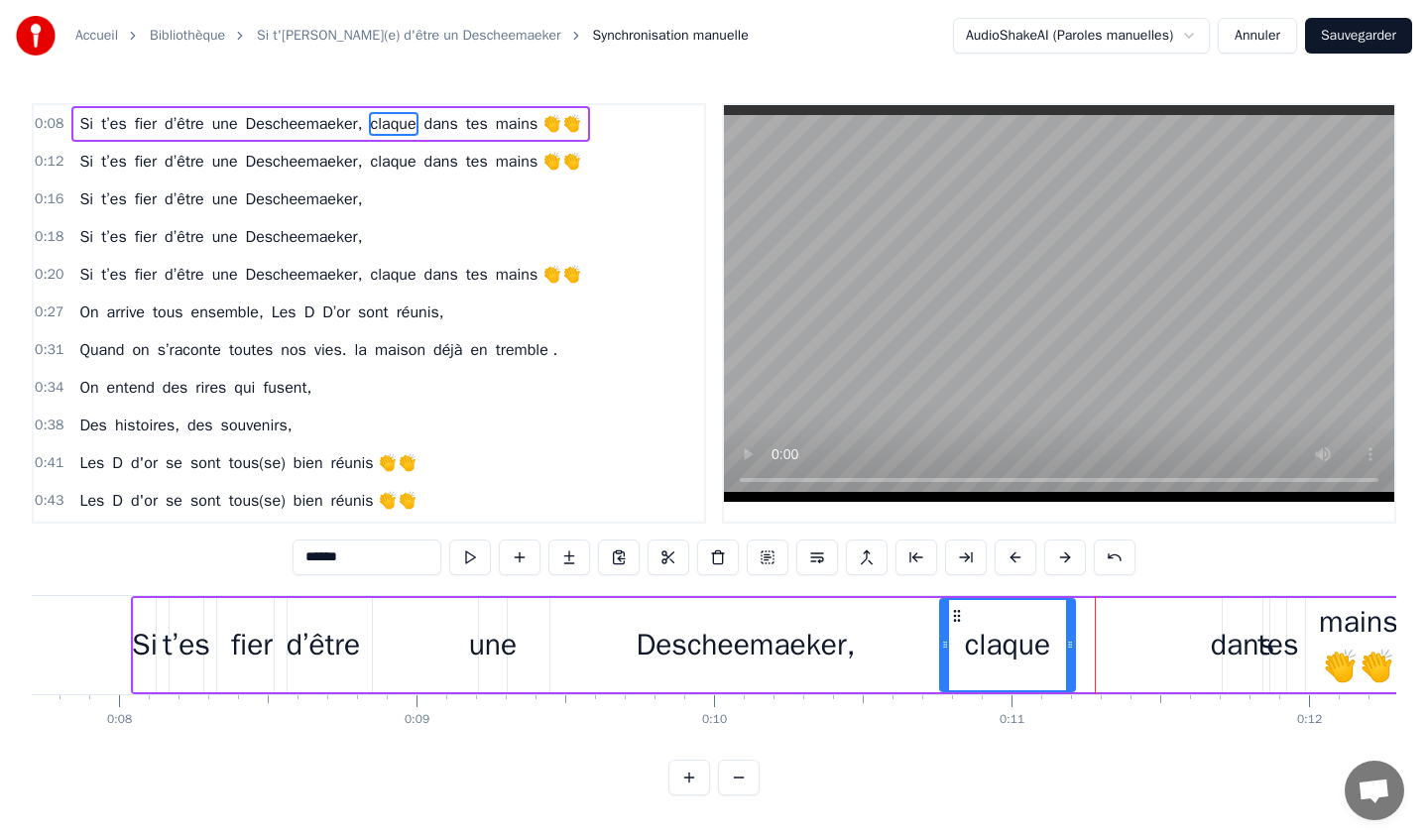 click on "dans" at bounding box center [1243, 645] 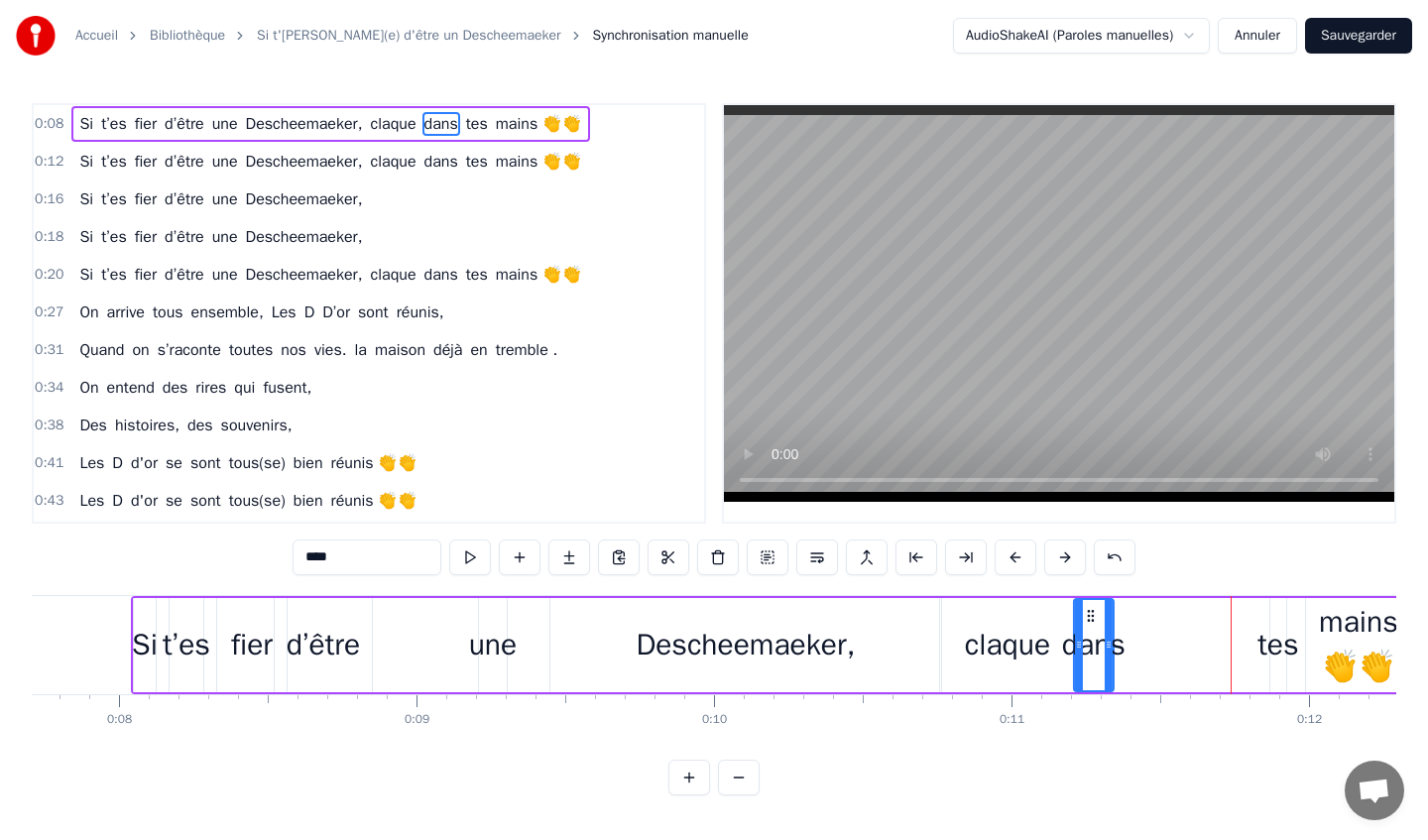 drag, startPoint x: 1241, startPoint y: 619, endPoint x: 1092, endPoint y: 624, distance: 149.08387 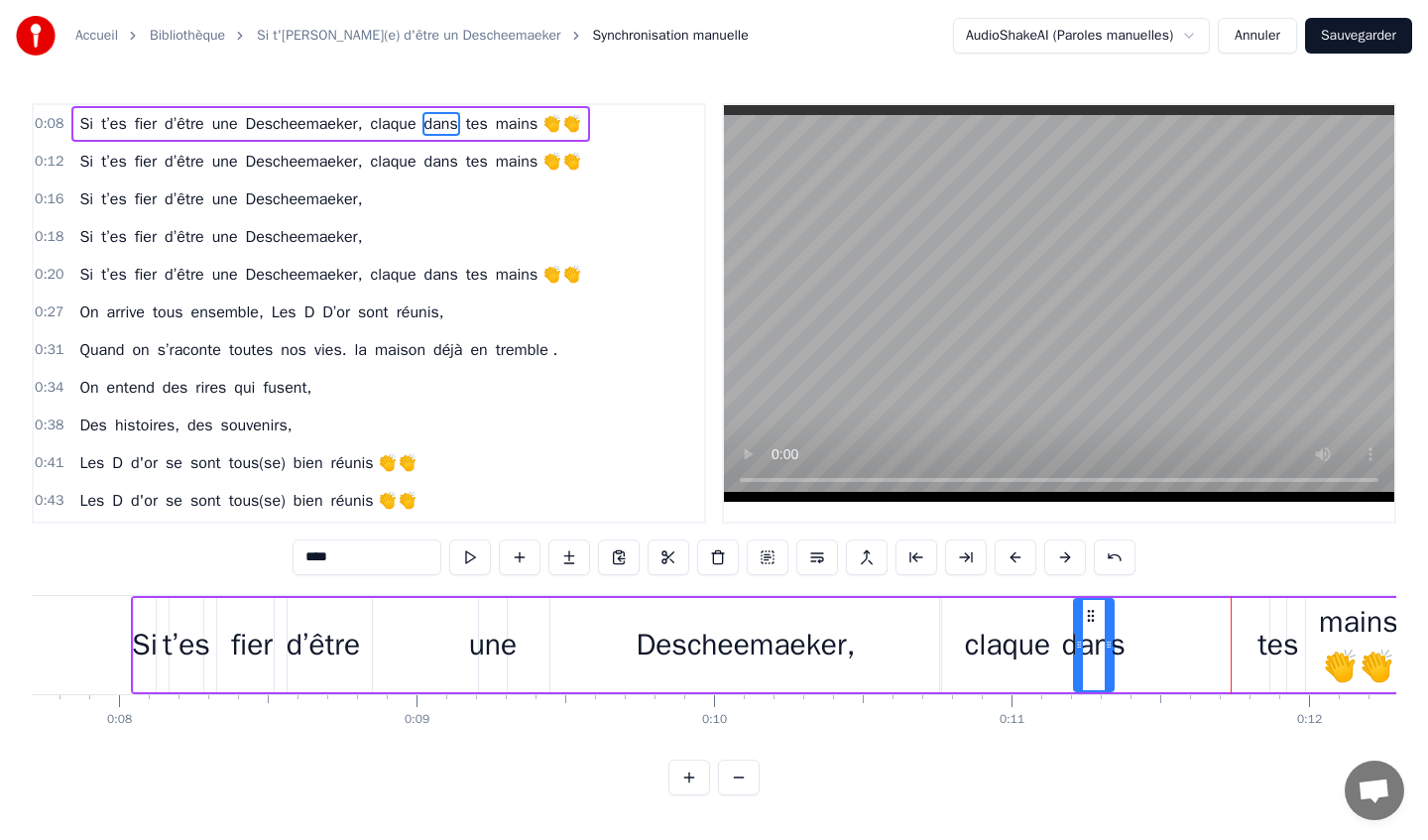 click on "tes" at bounding box center [1277, 645] 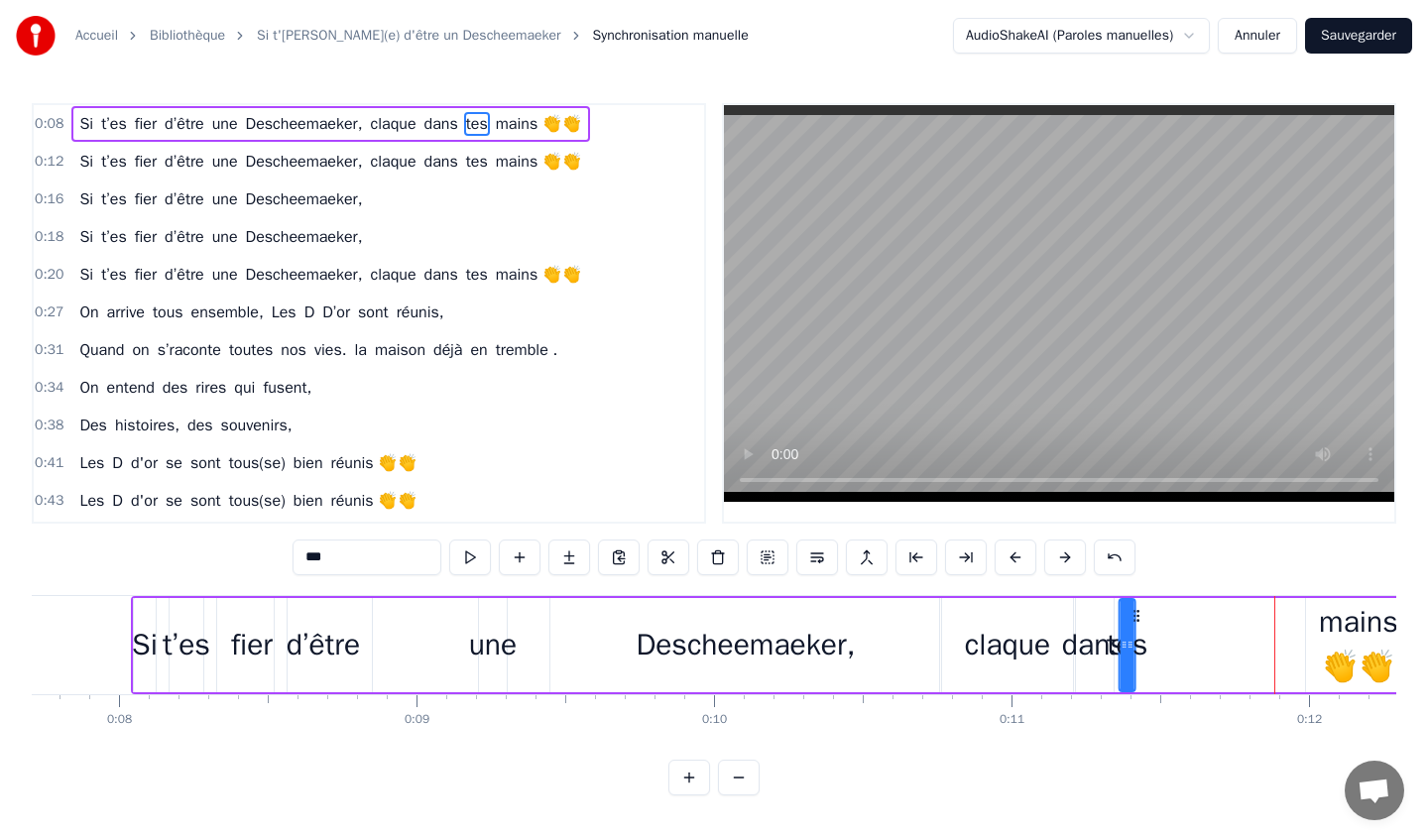drag, startPoint x: 1288, startPoint y: 615, endPoint x: 1137, endPoint y: 624, distance: 151.26797 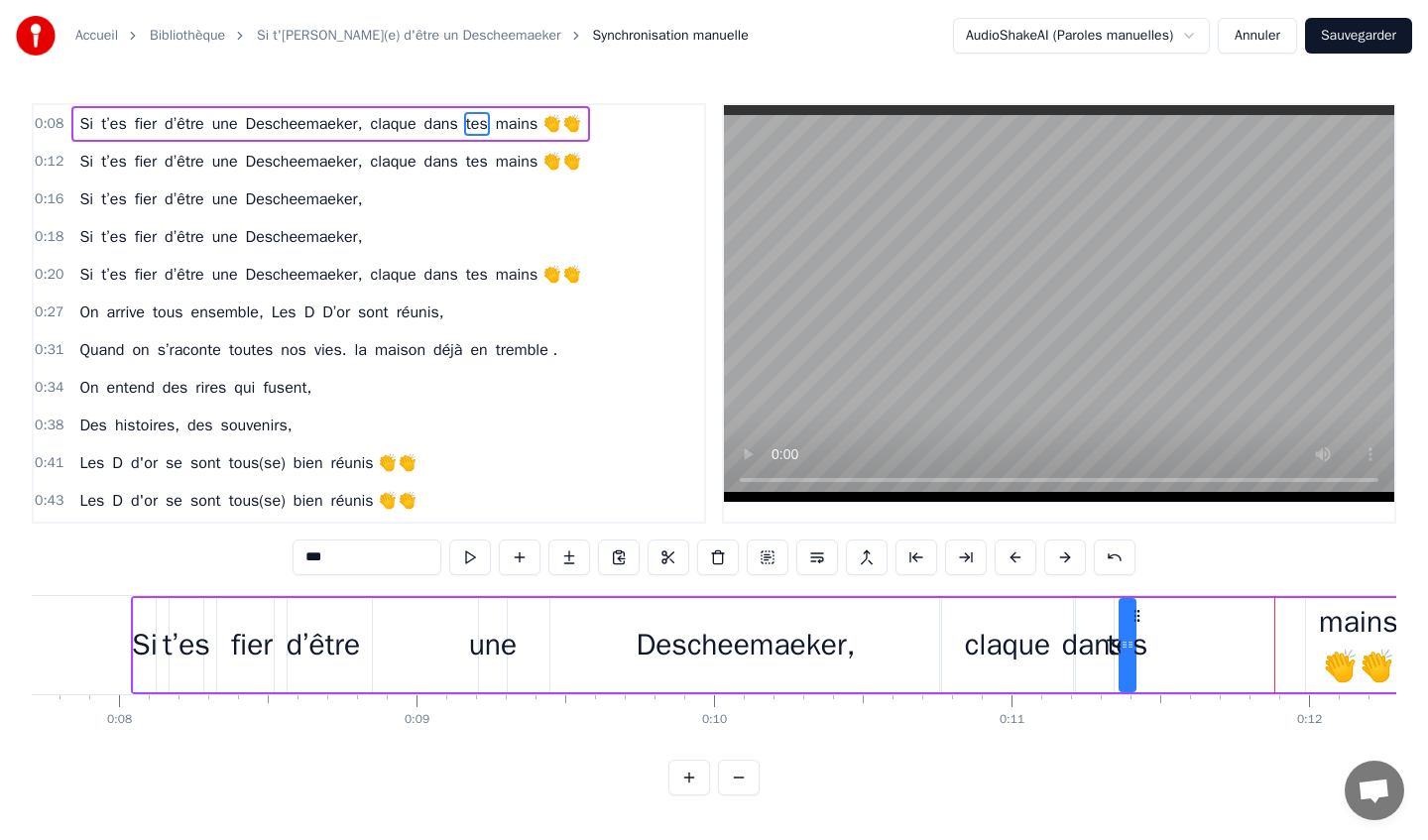 click on "mains 👏👏" at bounding box center (1359, 645) 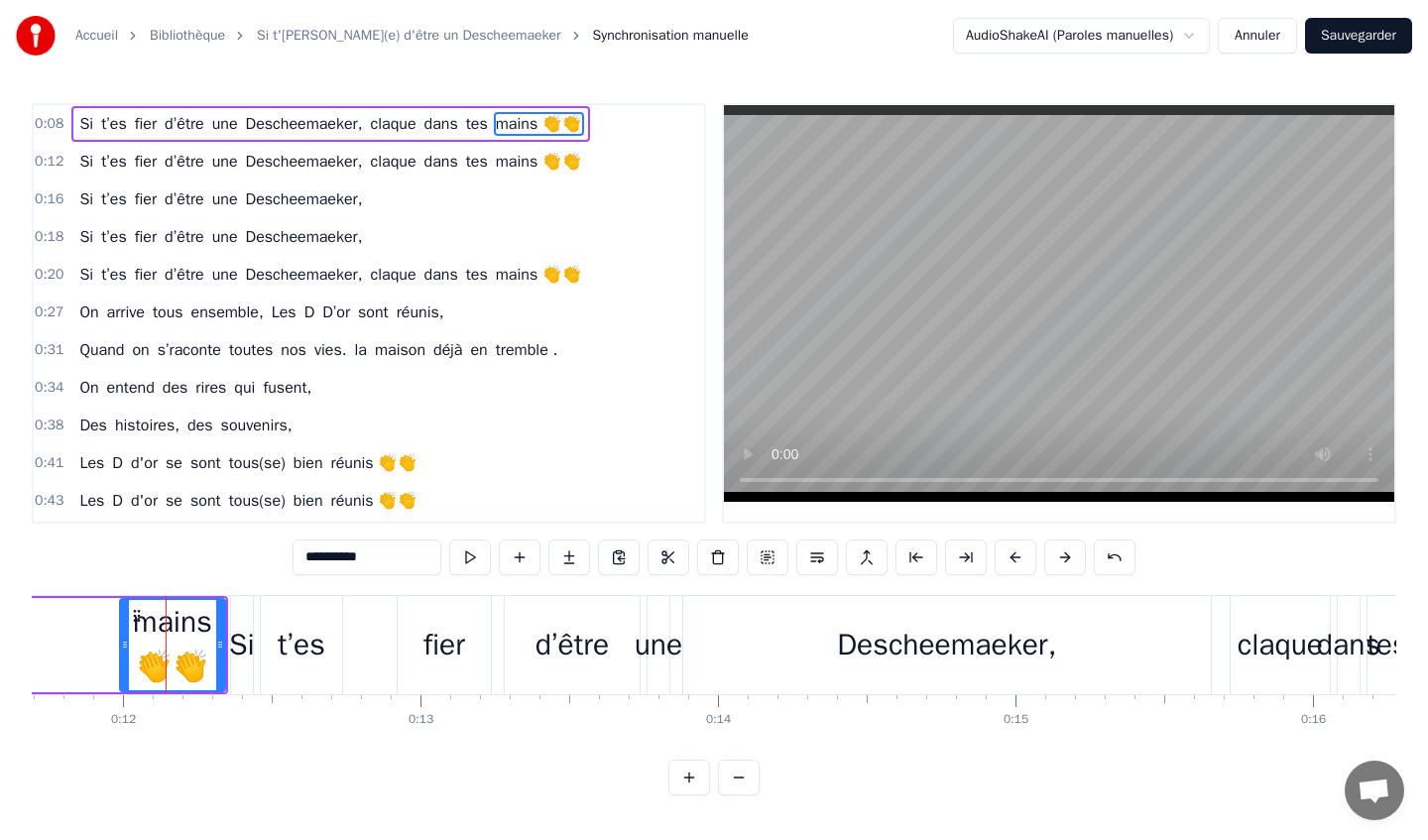 scroll, scrollTop: 0, scrollLeft: 3513, axis: horizontal 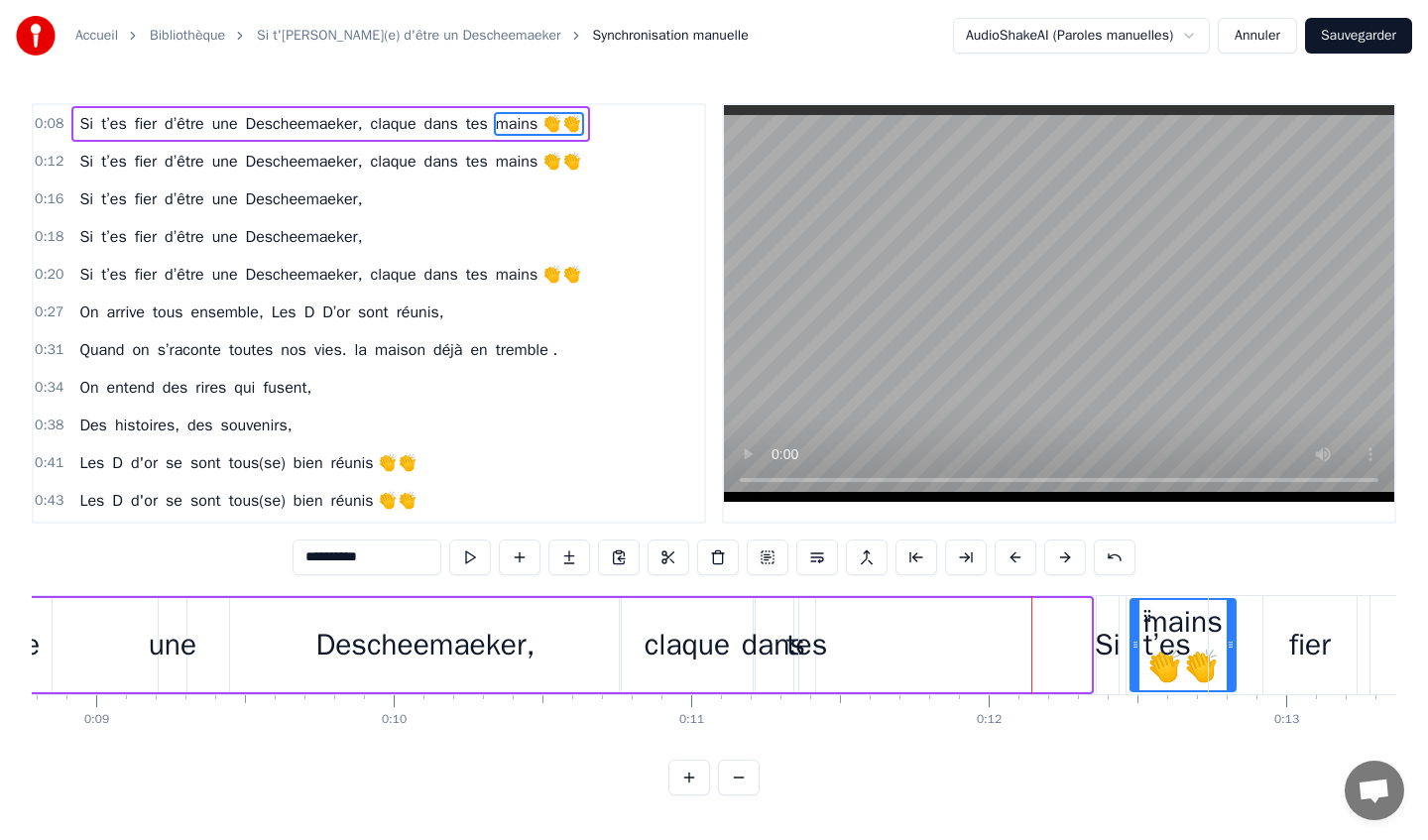 drag, startPoint x: 102, startPoint y: 610, endPoint x: 818, endPoint y: 615, distance: 716.01746 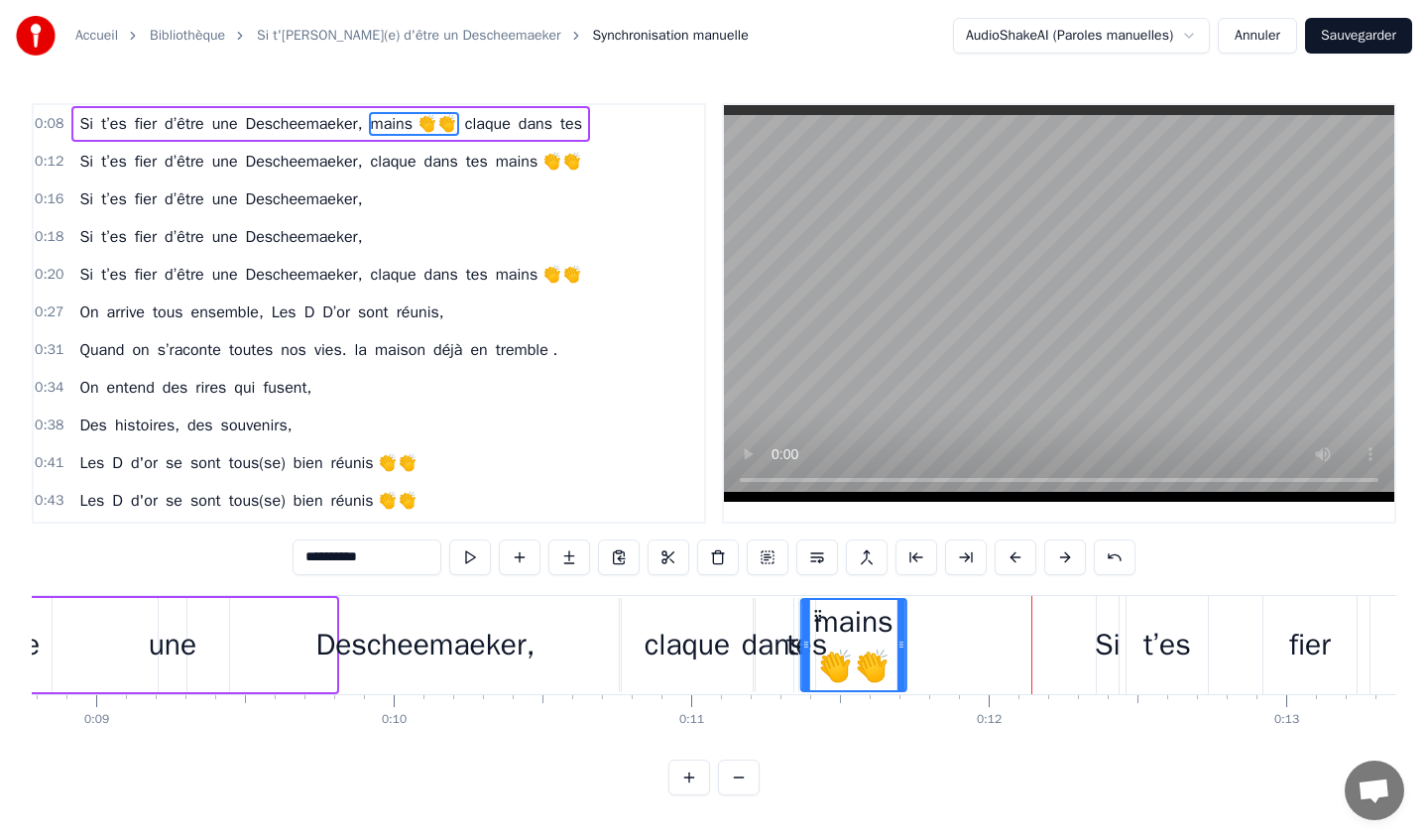 drag, startPoint x: 246, startPoint y: 611, endPoint x: 814, endPoint y: 634, distance: 568.4655 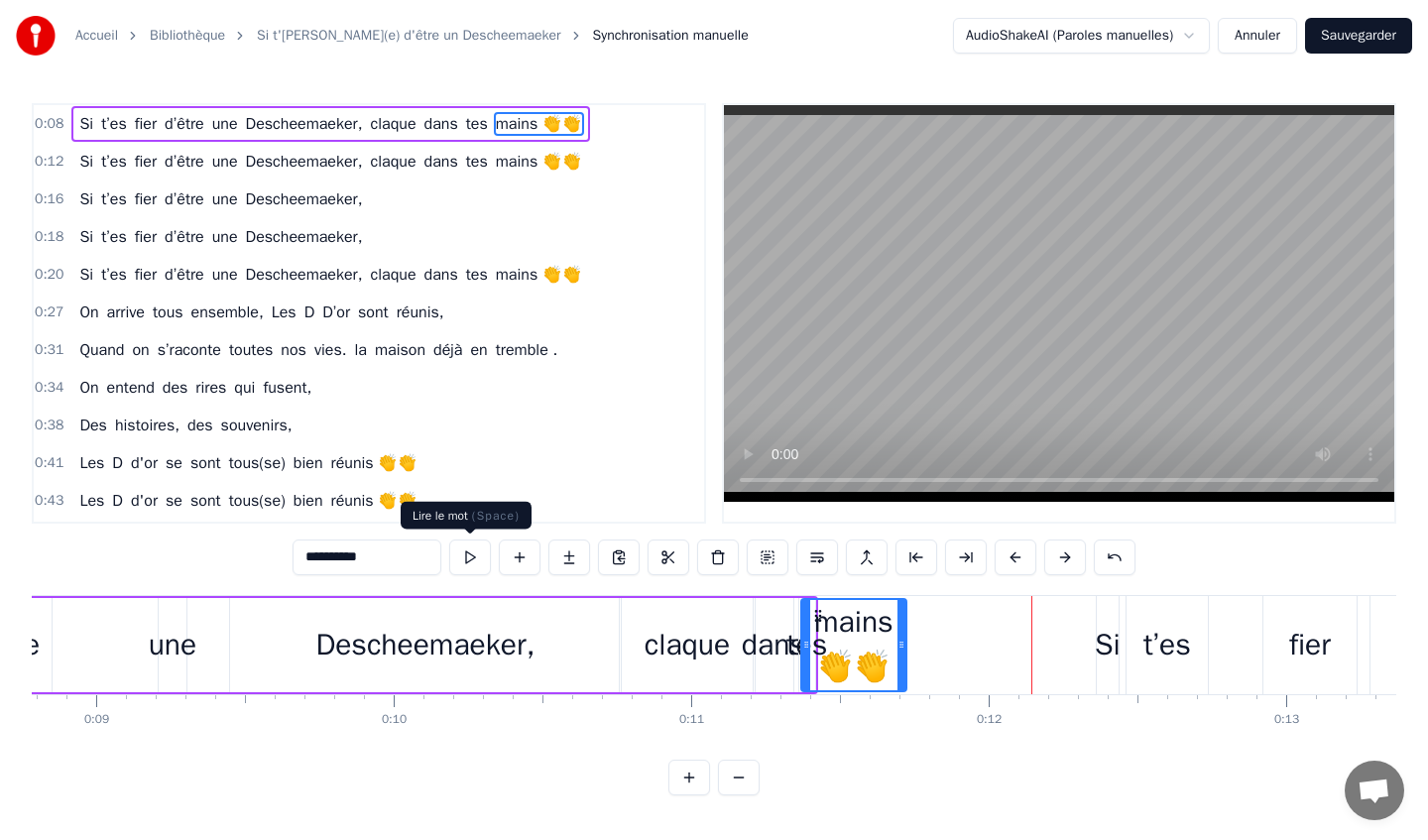 click at bounding box center (470, 557) 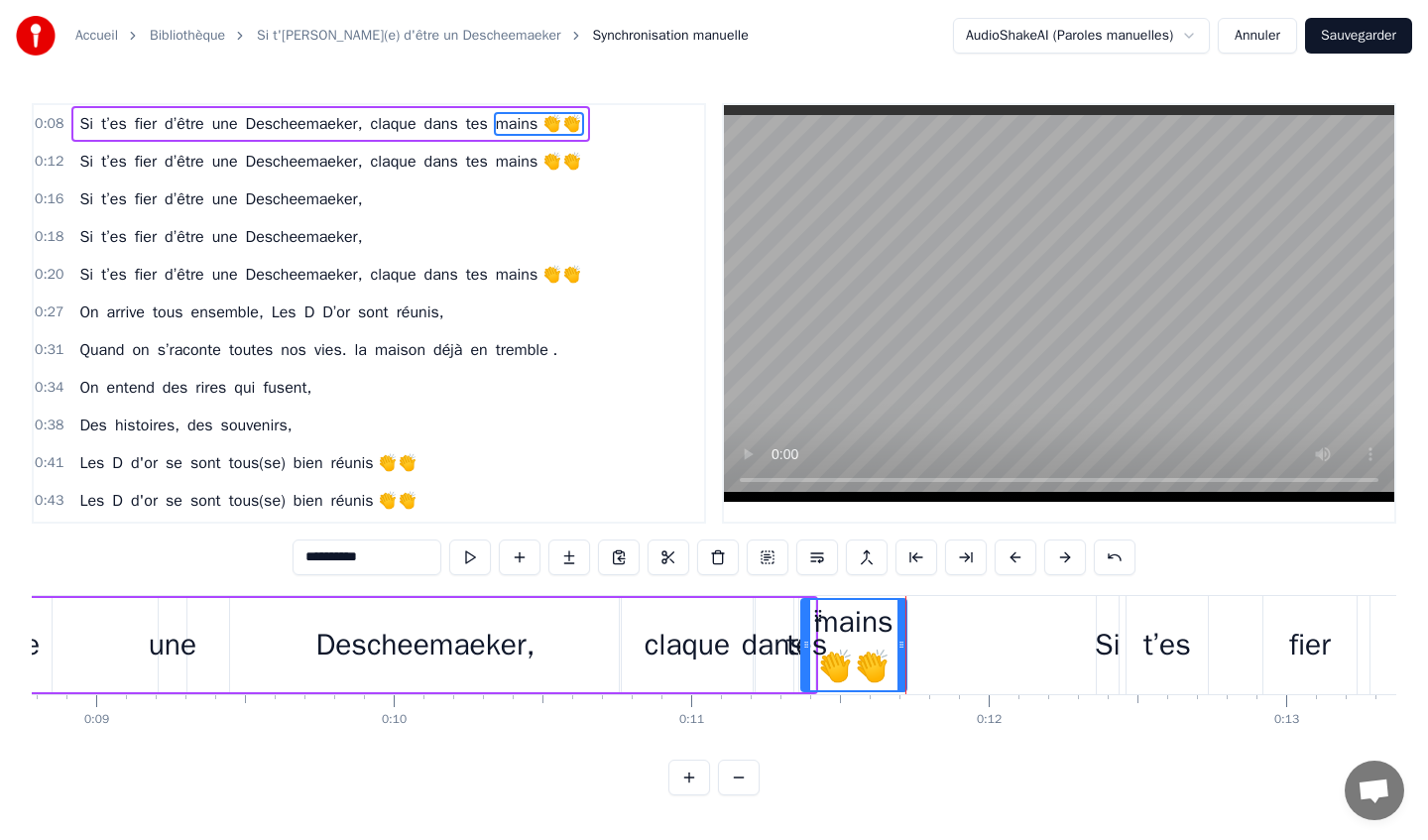 click on "Si" at bounding box center [86, 124] 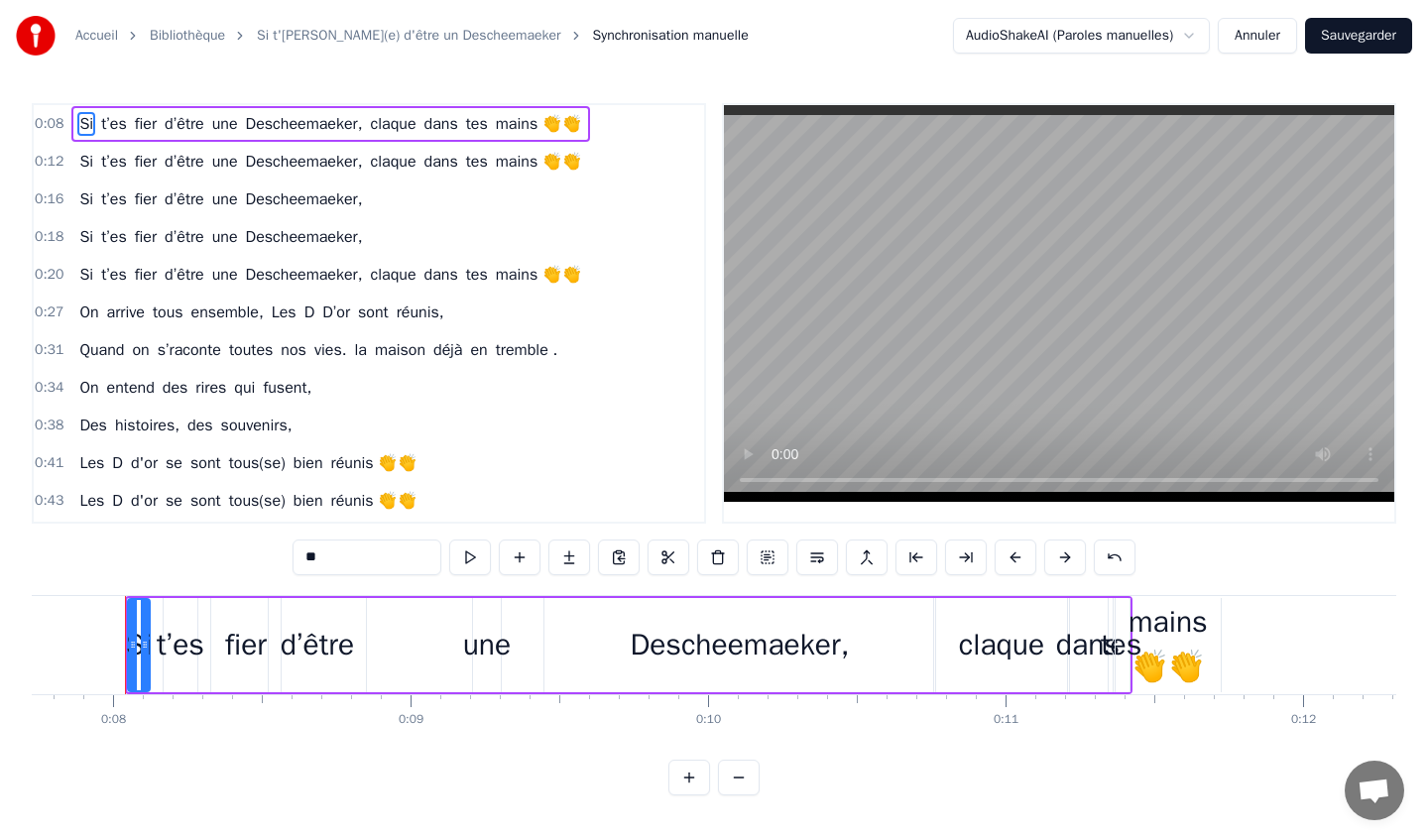 scroll, scrollTop: 0, scrollLeft: 2293, axis: horizontal 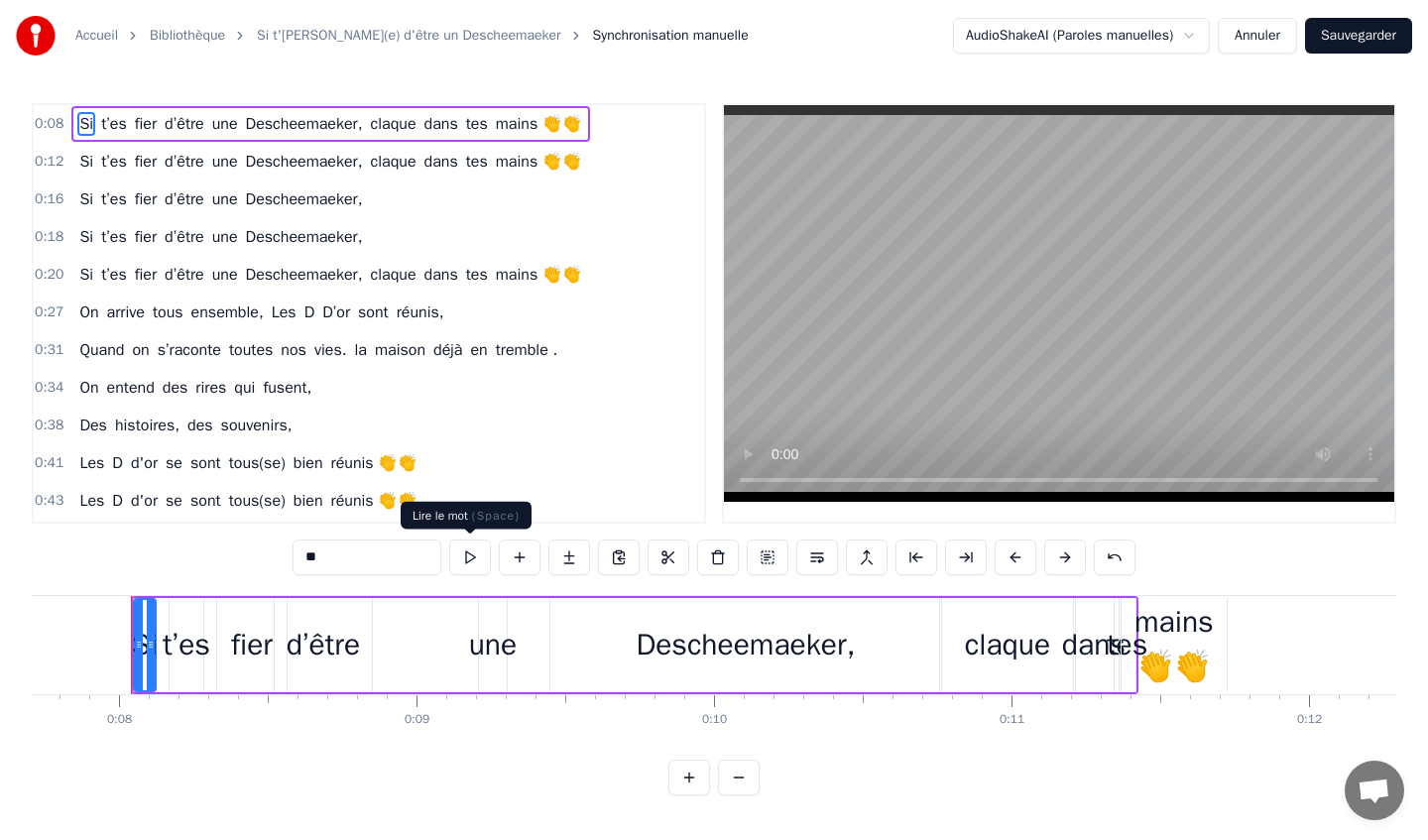 click at bounding box center (470, 557) 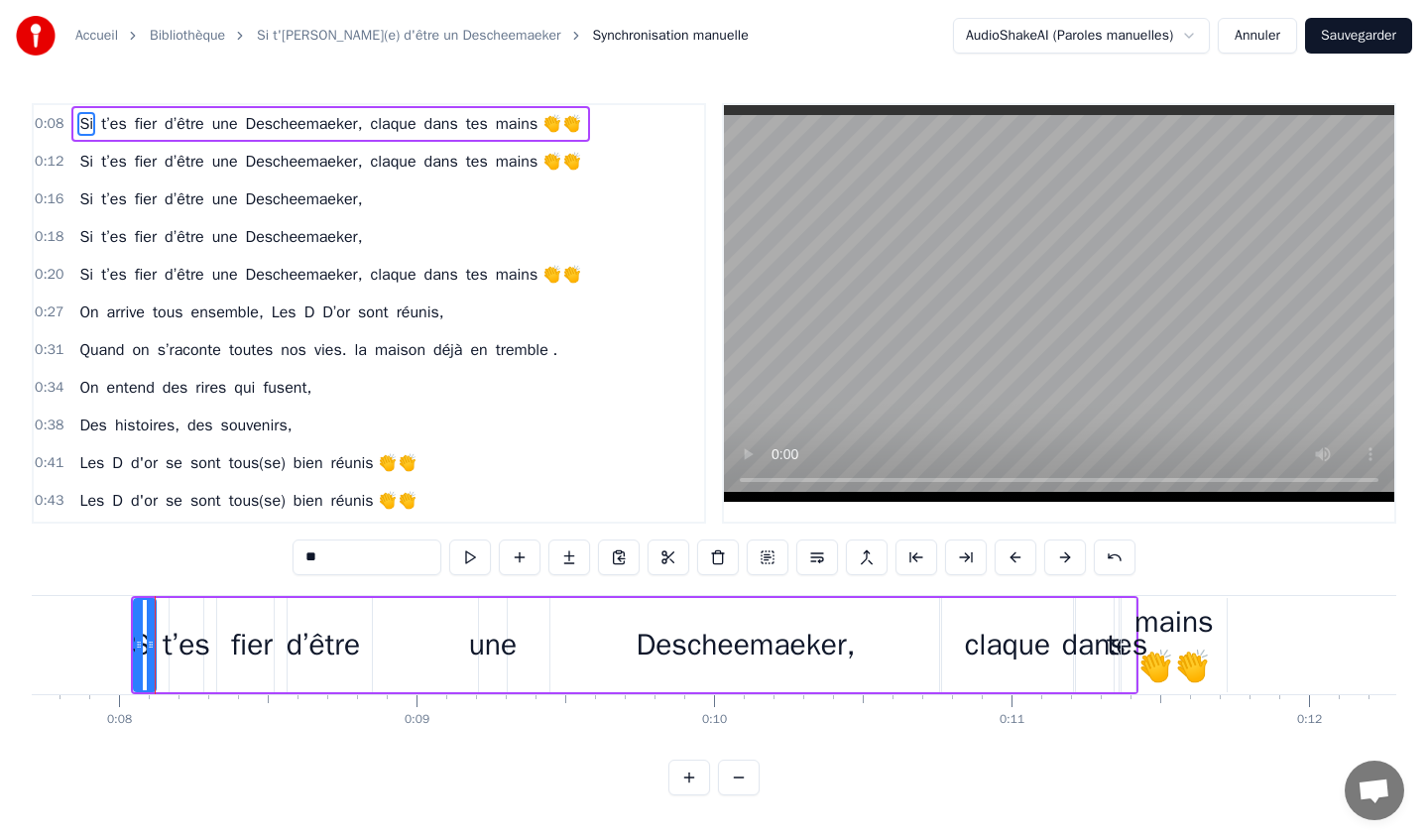click at bounding box center [470, 557] 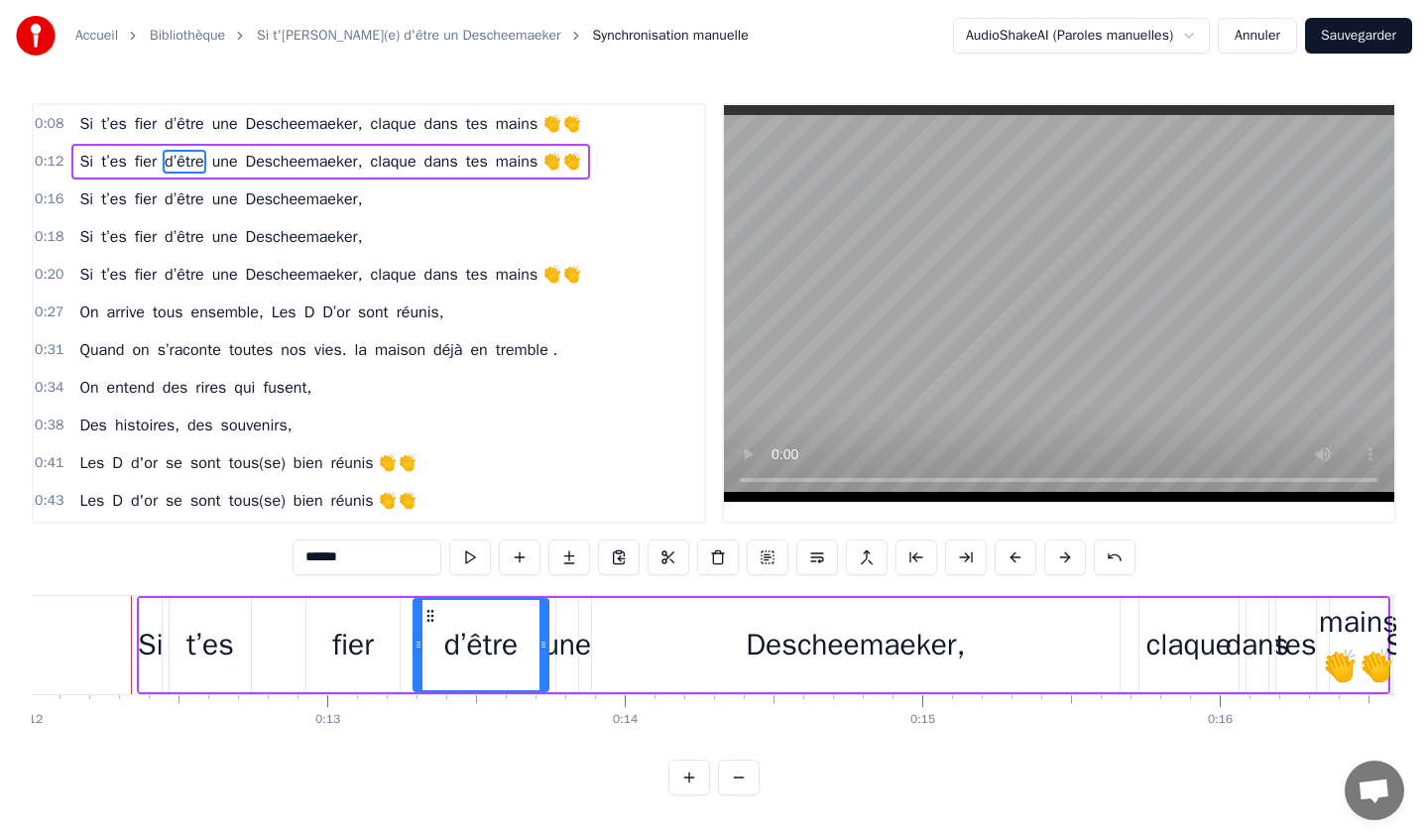 click on "0:08" at bounding box center (49, 124) 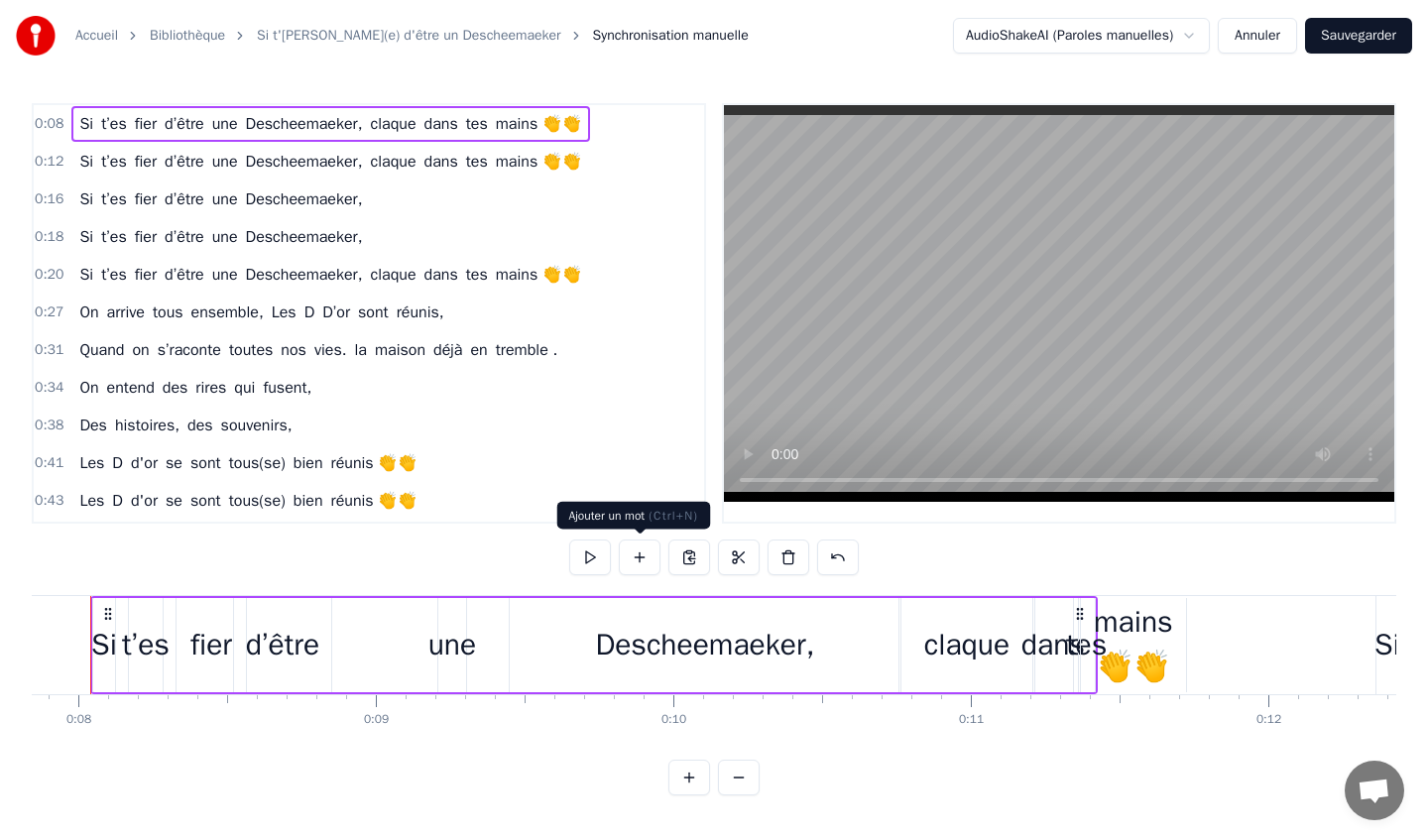 scroll, scrollTop: 0, scrollLeft: 2293, axis: horizontal 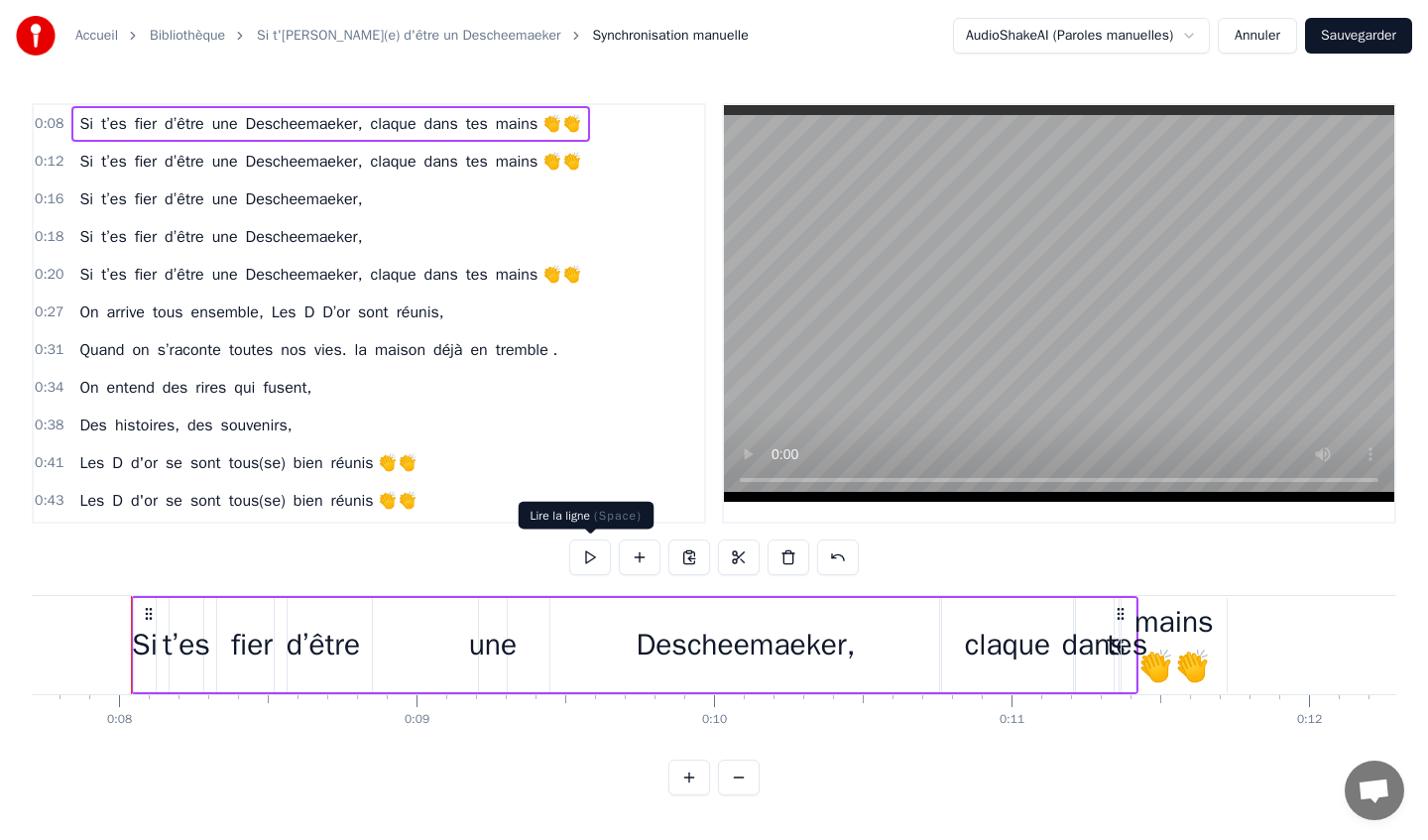 click at bounding box center [590, 557] 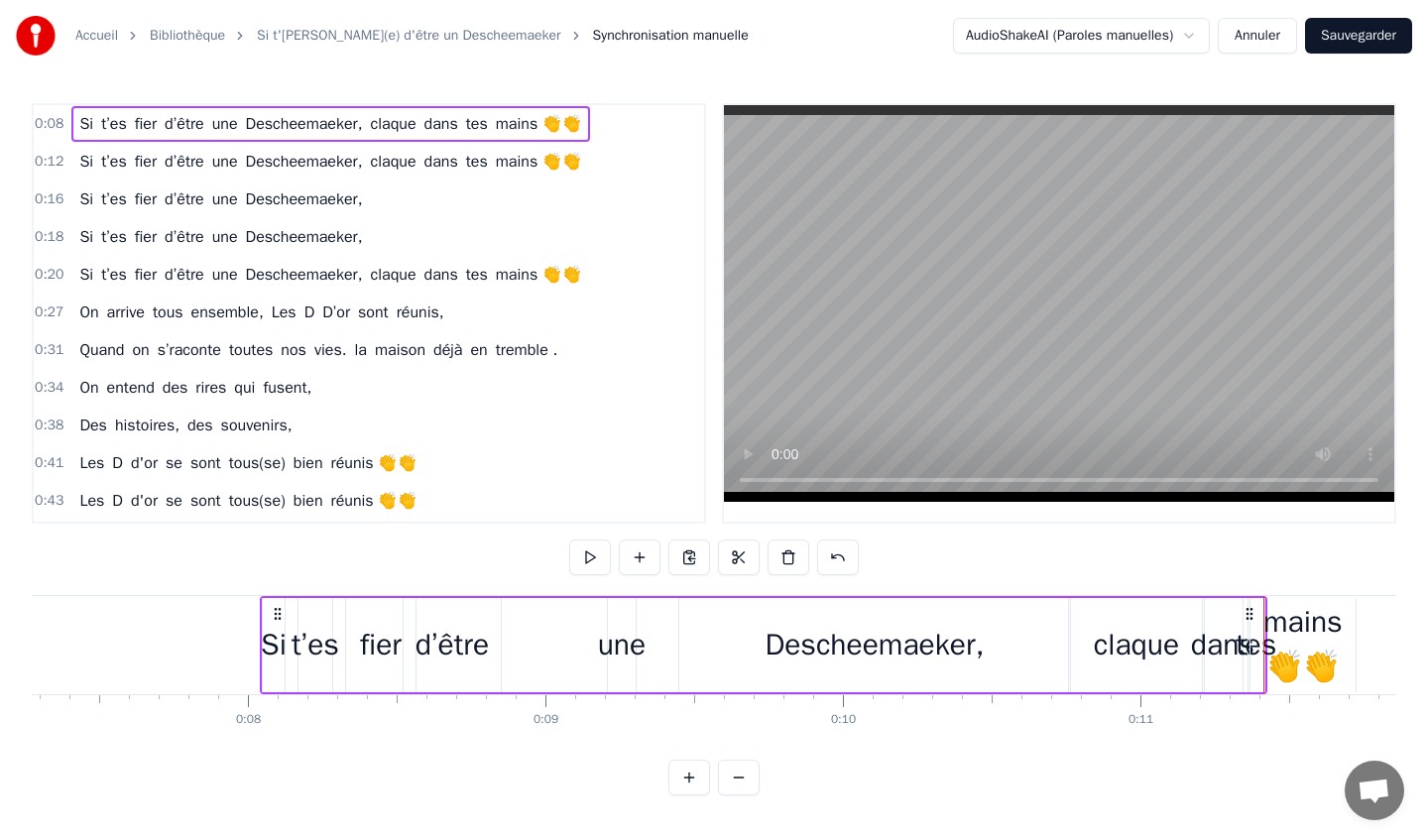 scroll, scrollTop: 0, scrollLeft: 2156, axis: horizontal 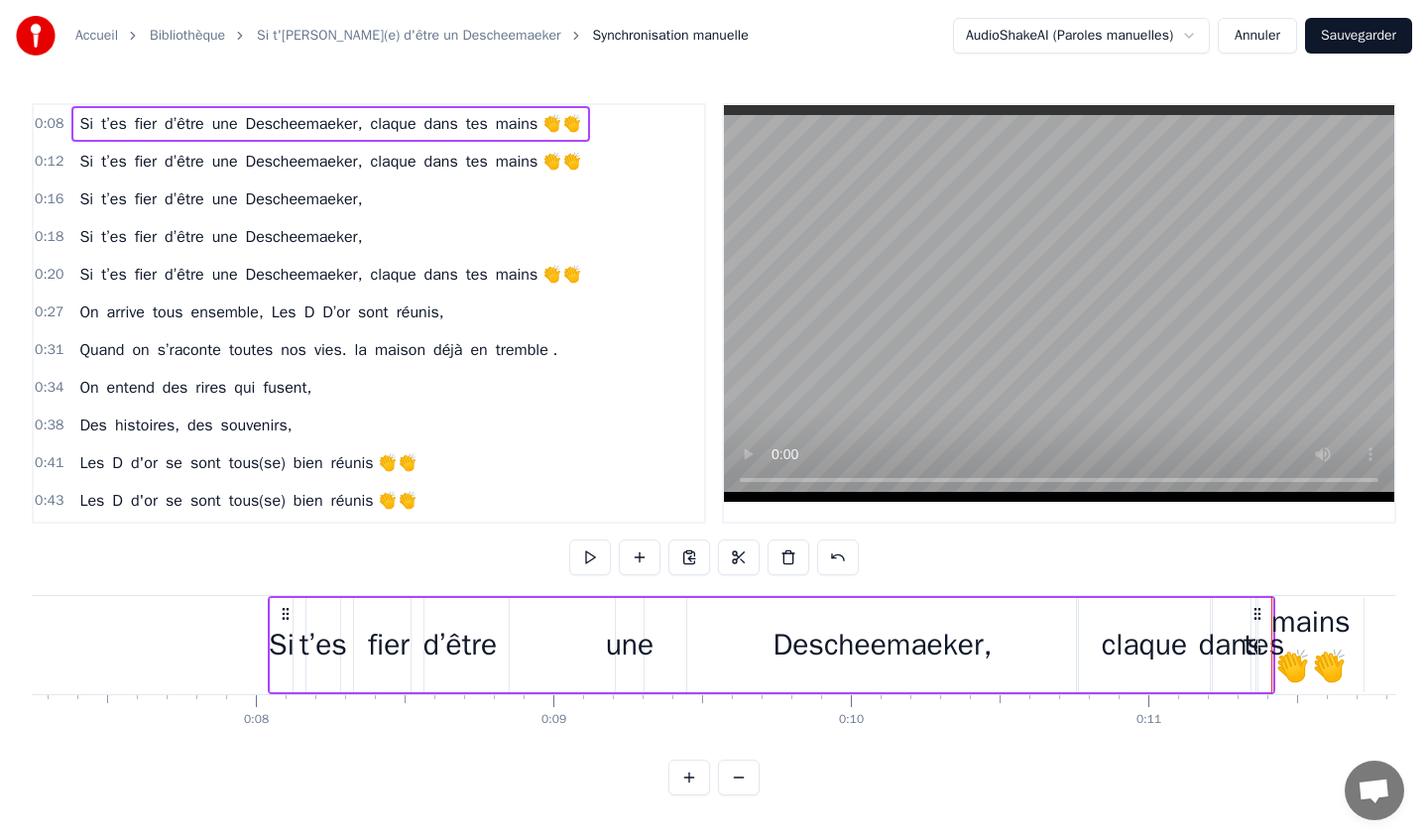click on "une" at bounding box center (630, 645) 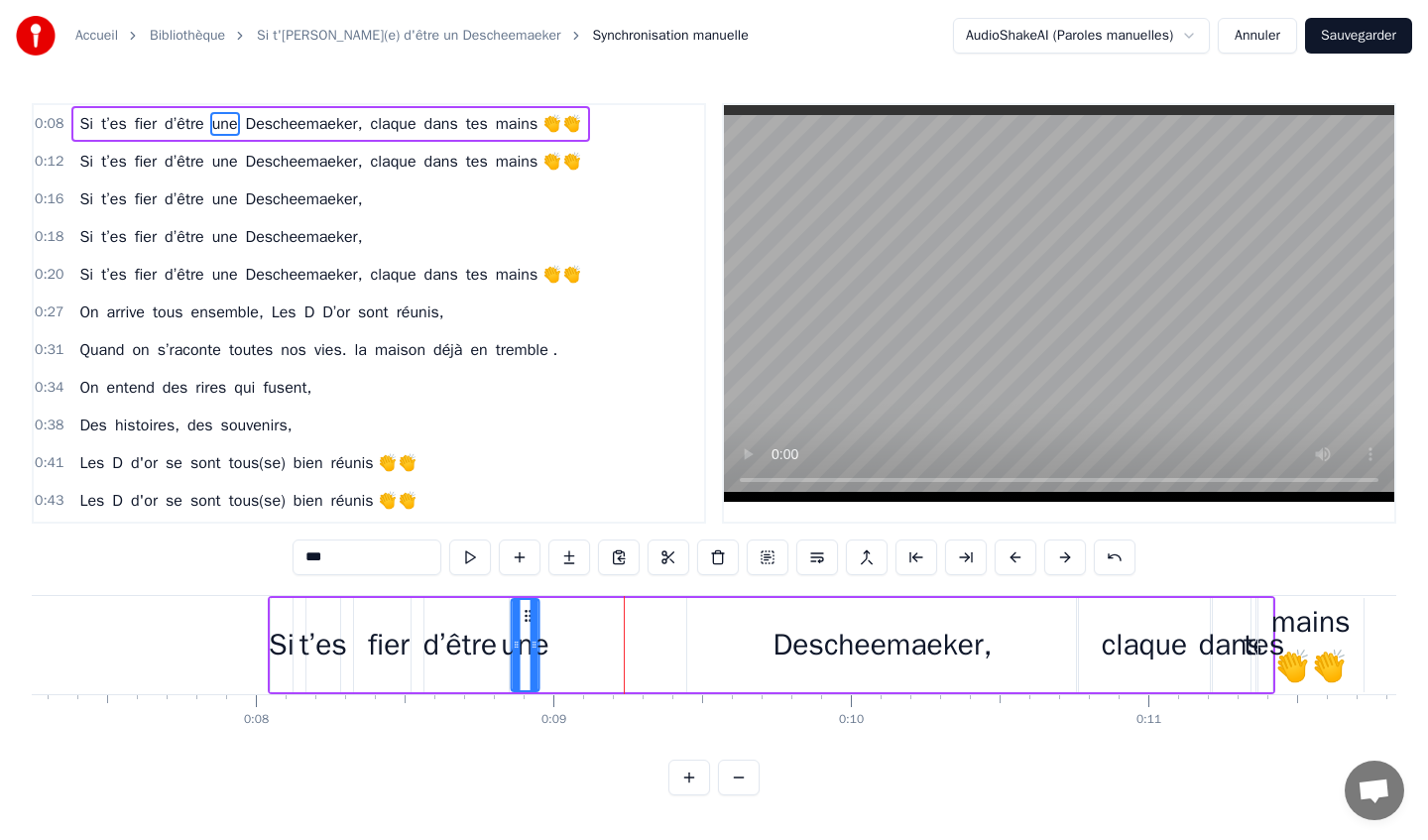 drag, startPoint x: 633, startPoint y: 617, endPoint x: 530, endPoint y: 623, distance: 103.174609 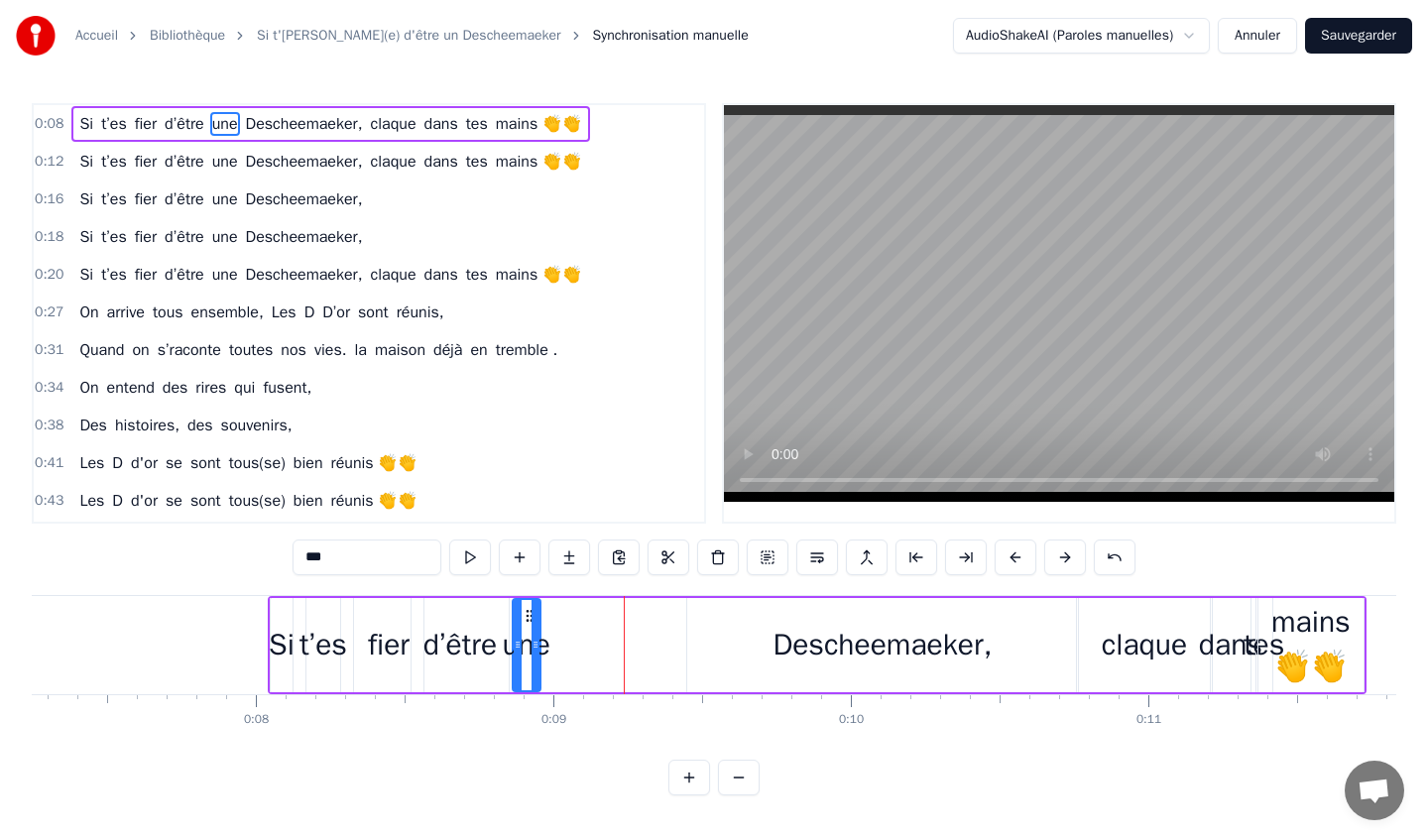 click on "Descheemaeker," at bounding box center [883, 645] 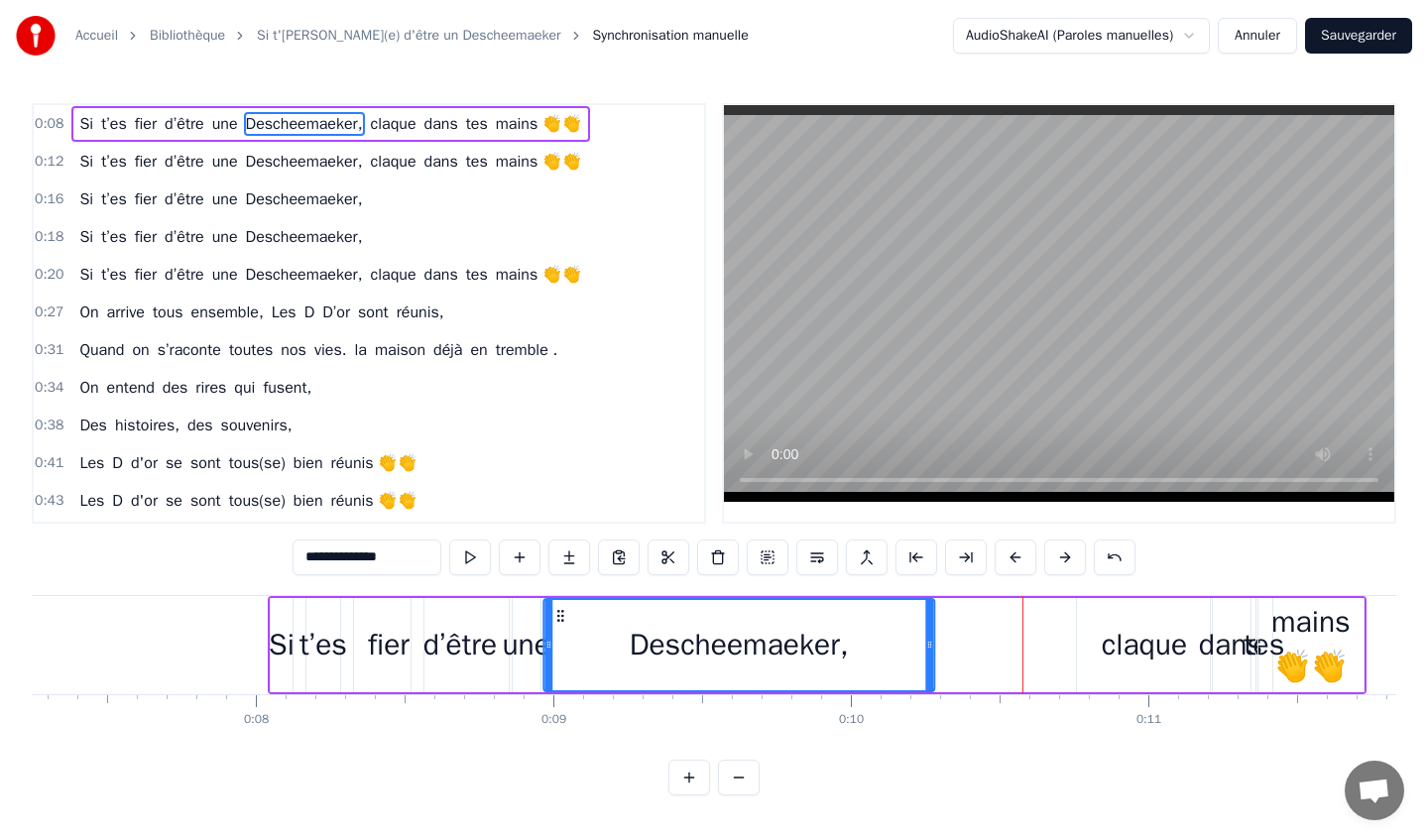 drag, startPoint x: 704, startPoint y: 612, endPoint x: 560, endPoint y: 613, distance: 144.00347 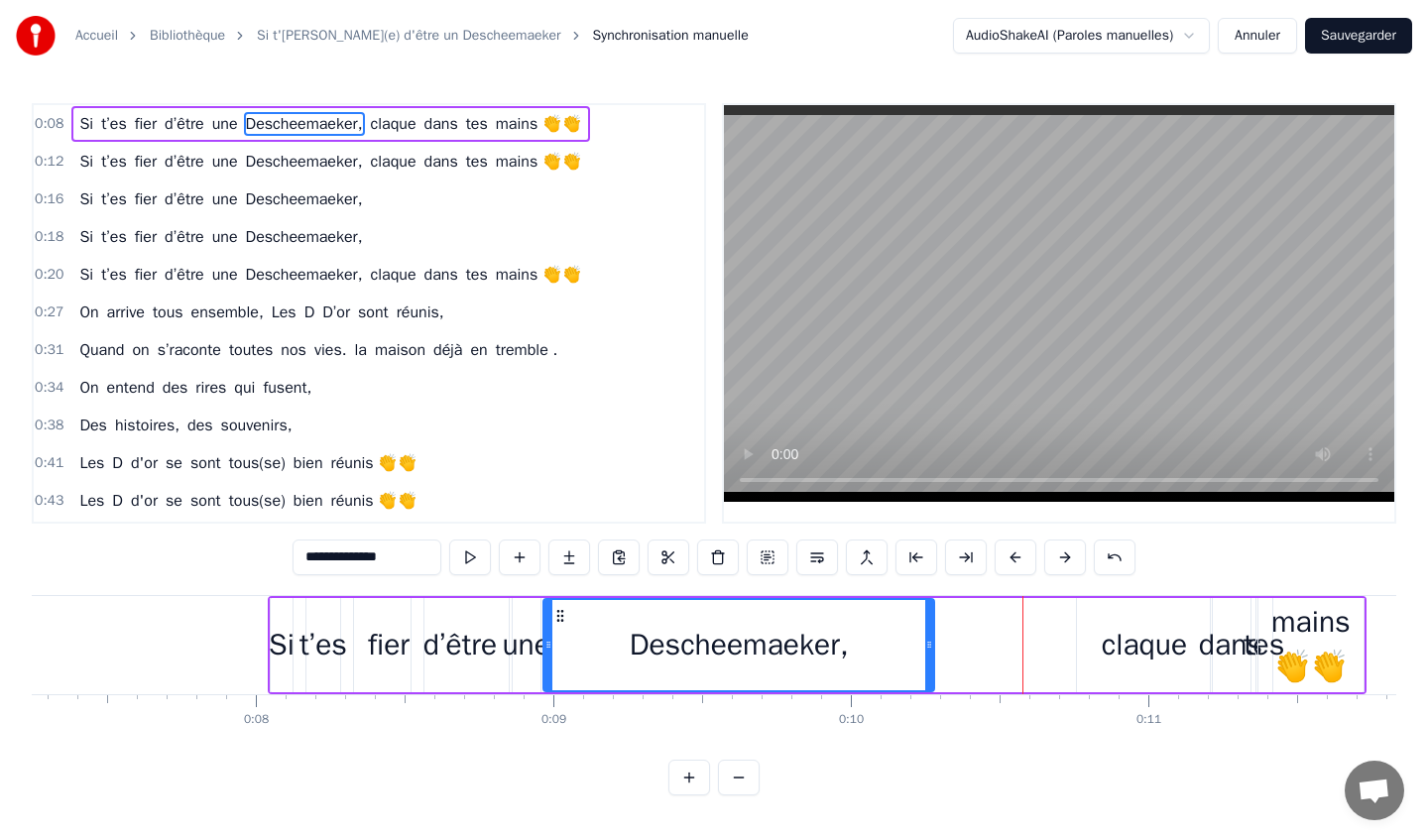 click on "claque" at bounding box center (1144, 645) 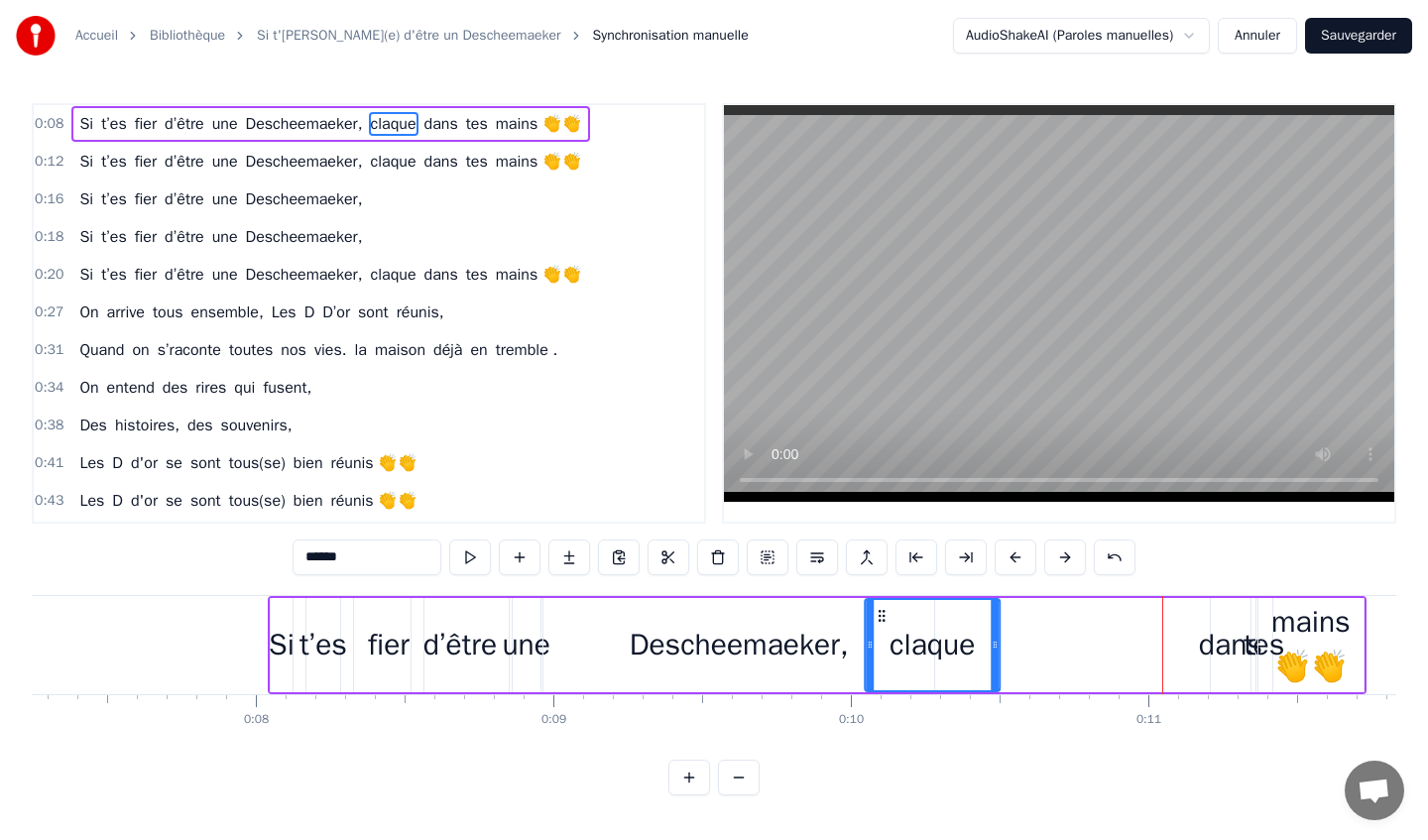 drag, startPoint x: 1094, startPoint y: 616, endPoint x: 888, endPoint y: 625, distance: 206.19651 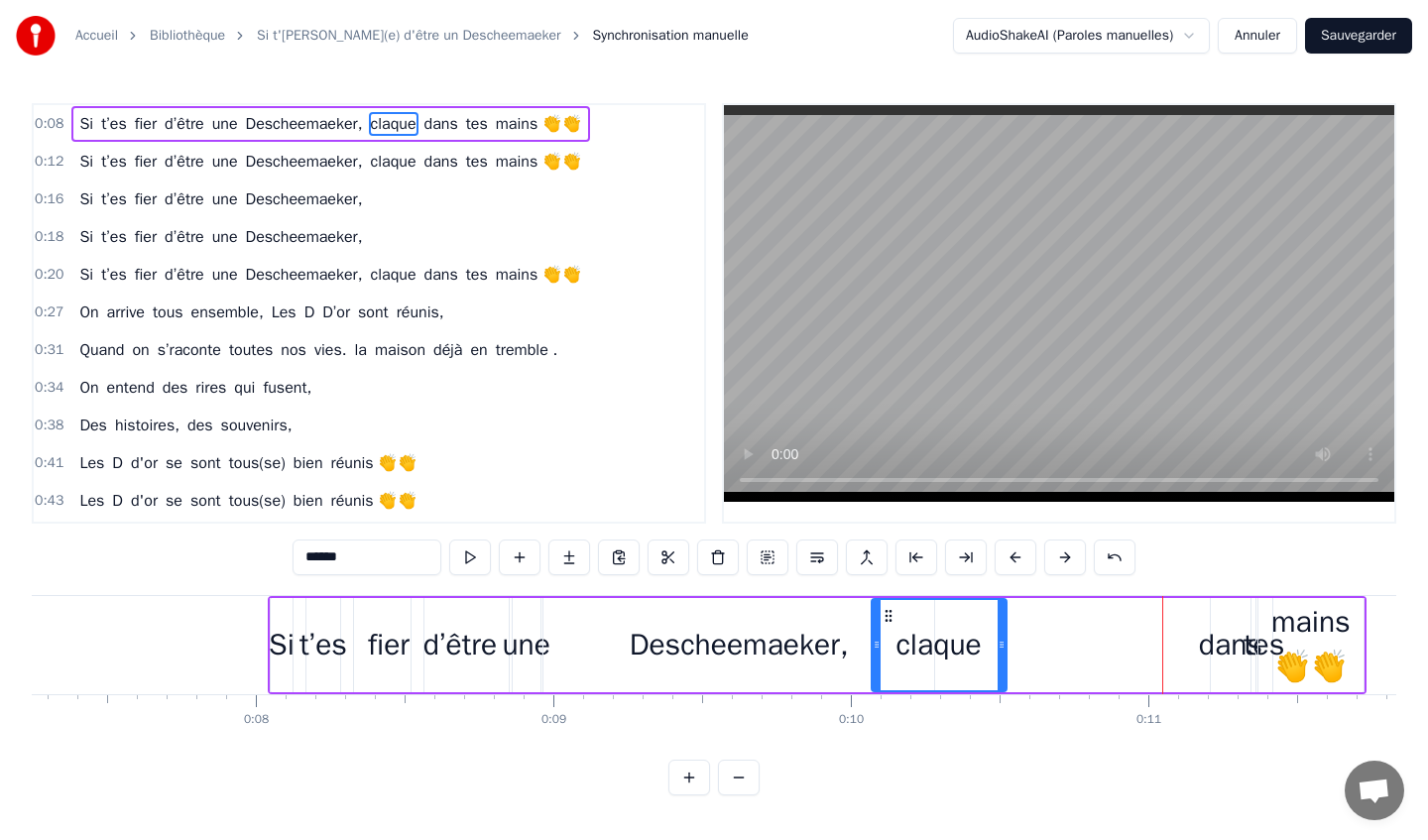 click on "dans" at bounding box center [1231, 645] 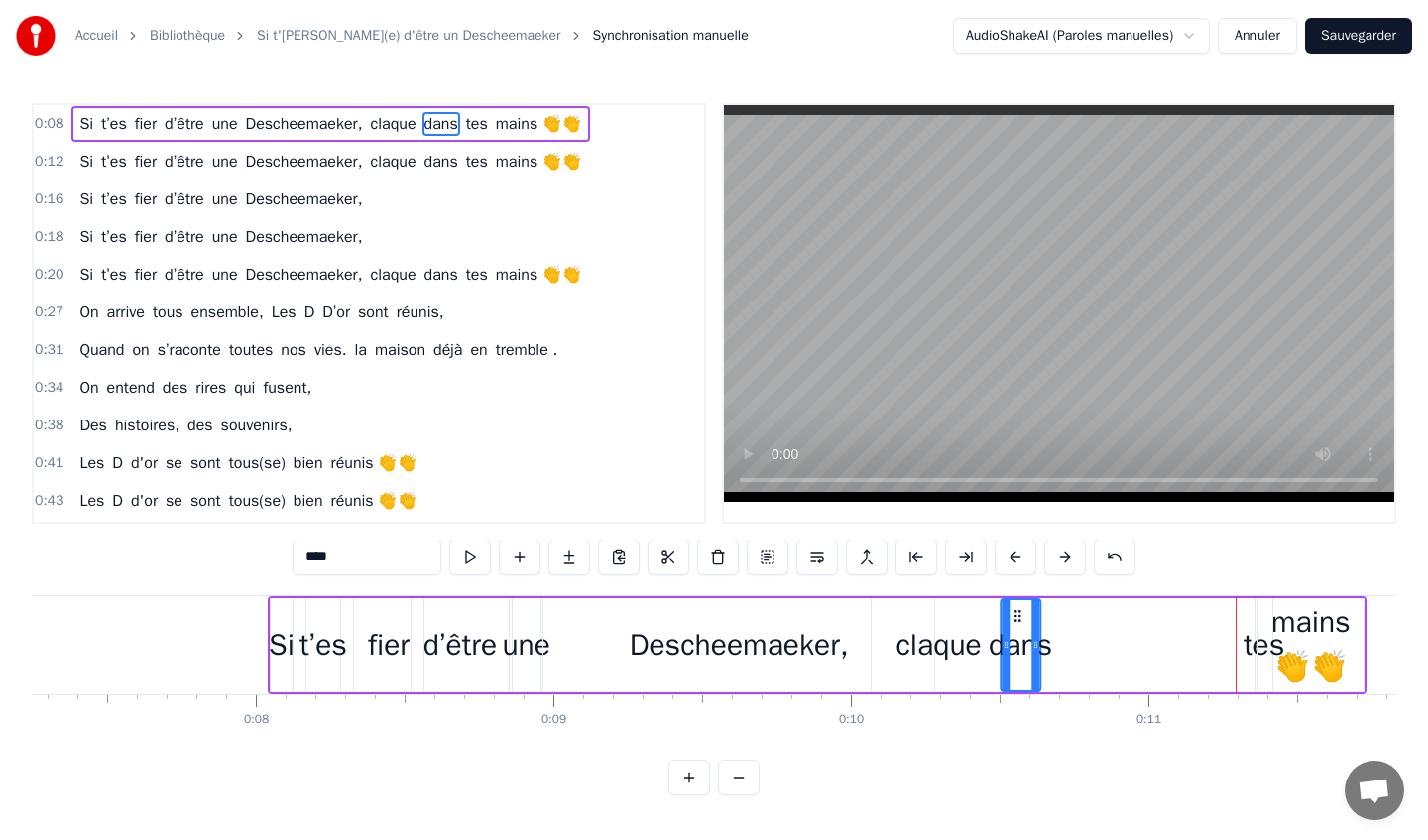 drag, startPoint x: 1227, startPoint y: 611, endPoint x: 1021, endPoint y: 608, distance: 206.02184 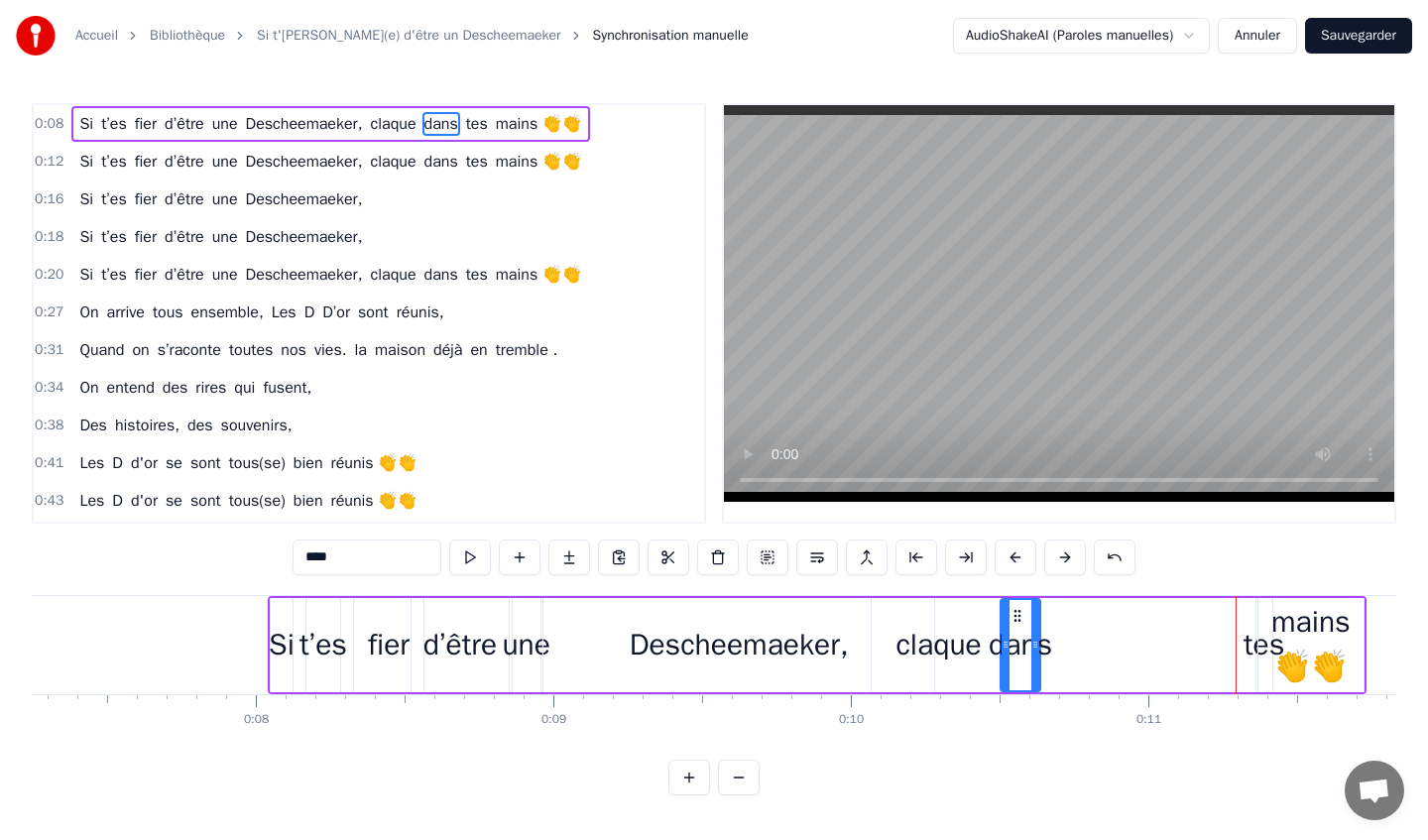 click on "Si t’[PERSON_NAME] d’être une Descheemaeker, claque dans tes mains 👏👏" at bounding box center (817, 645) 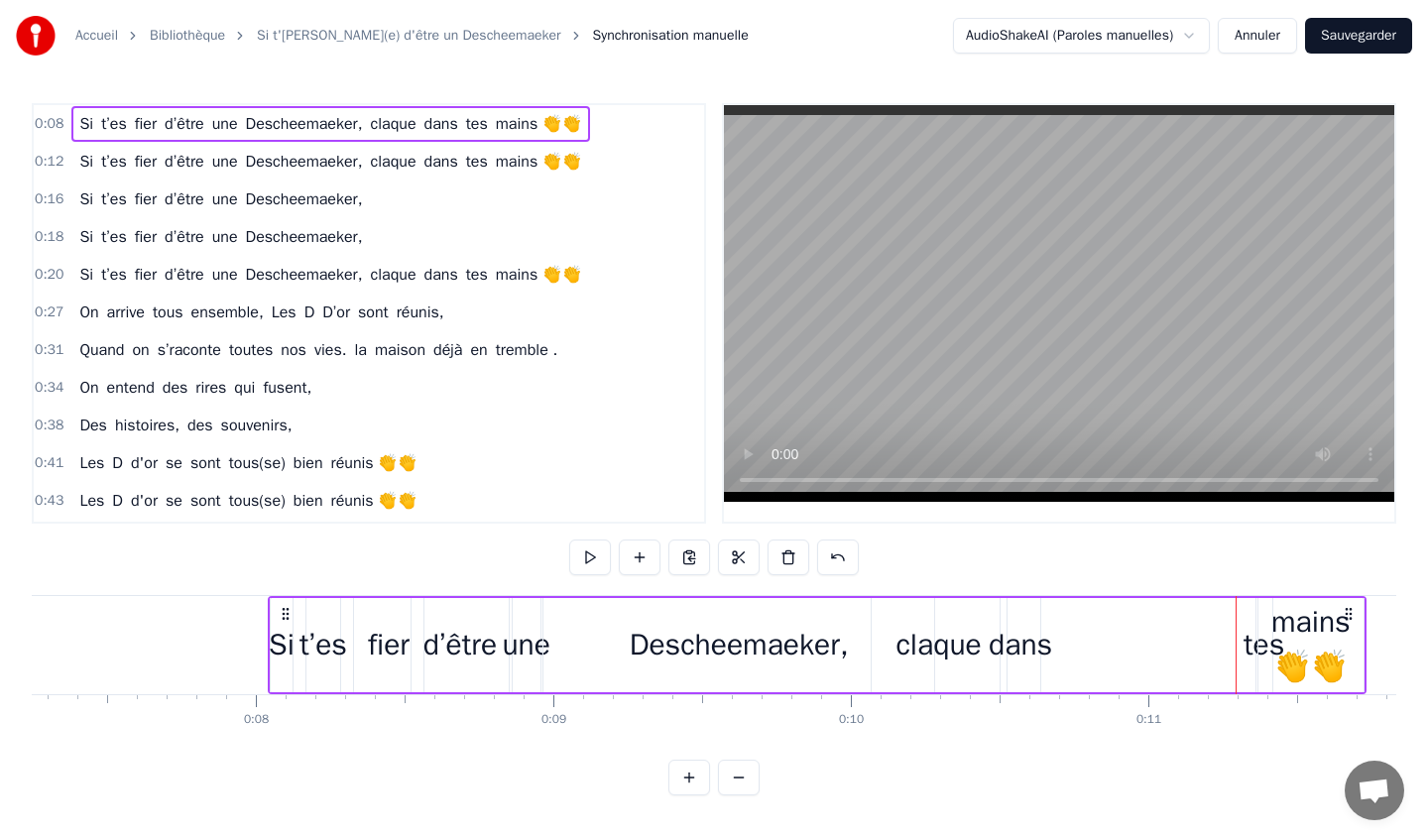 click on "mains 👏👏" at bounding box center [1311, 645] 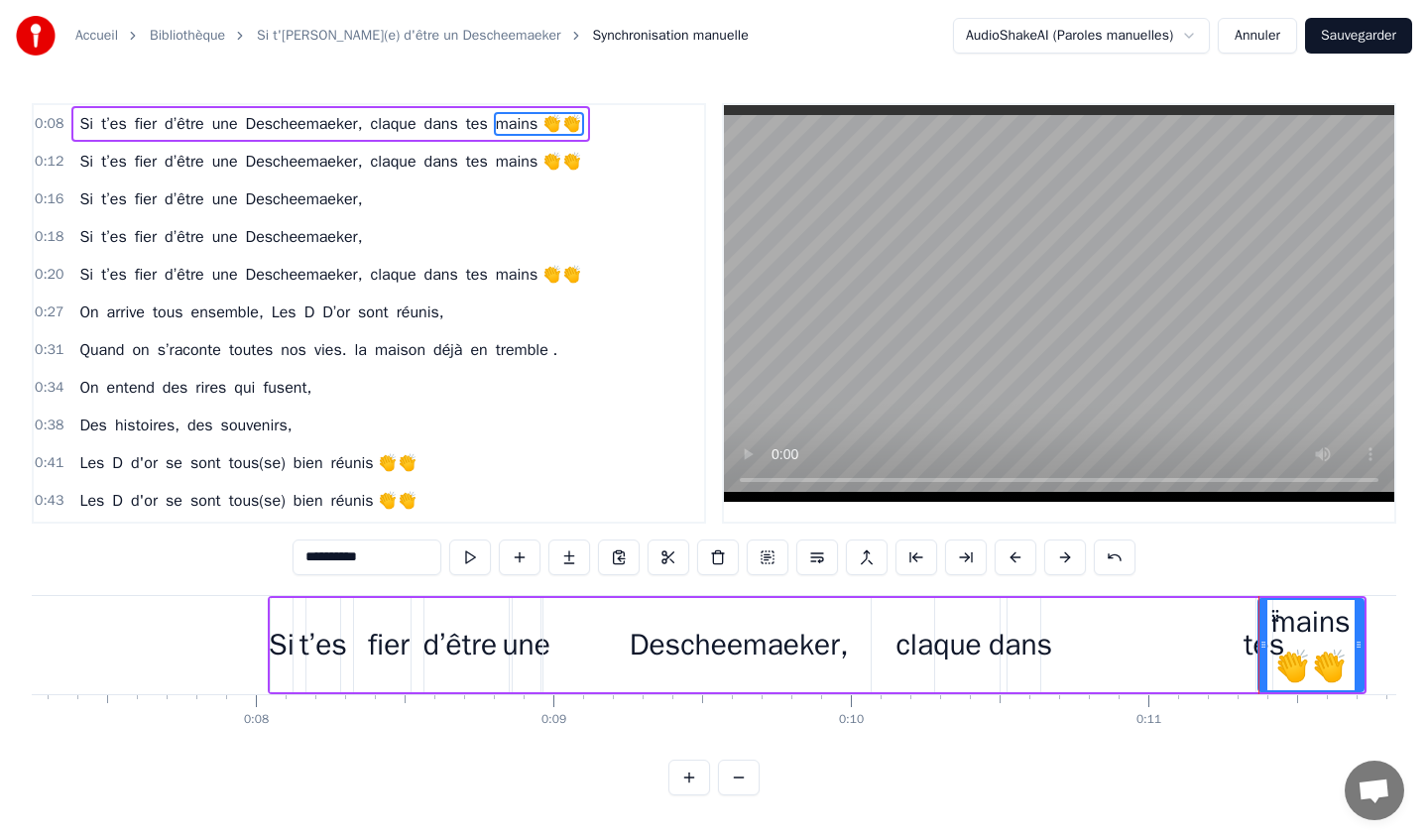 click on "tes" at bounding box center (1263, 645) 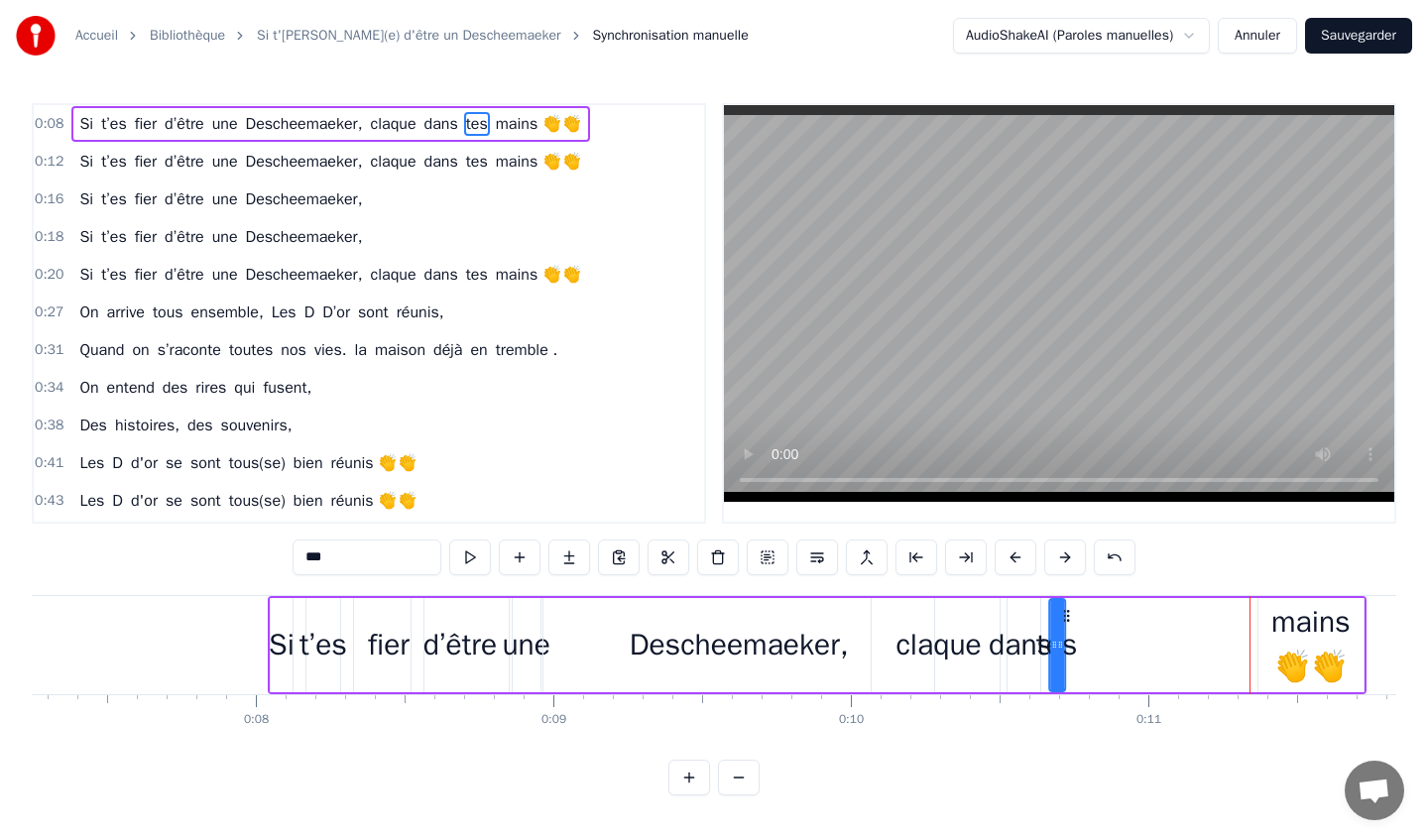 drag, startPoint x: 1275, startPoint y: 611, endPoint x: 1068, endPoint y: 615, distance: 207.03864 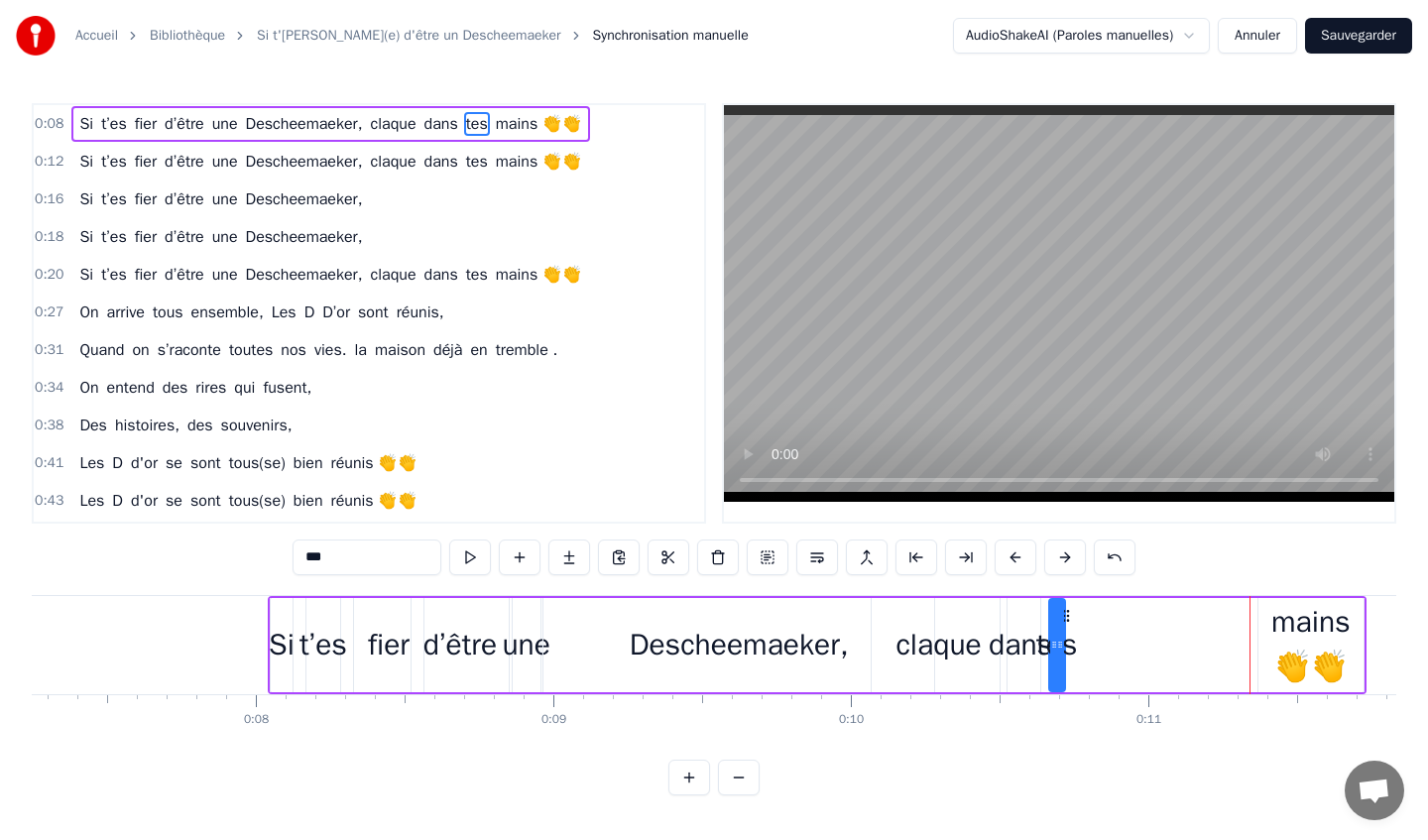 click on "mains 👏👏" at bounding box center (1311, 645) 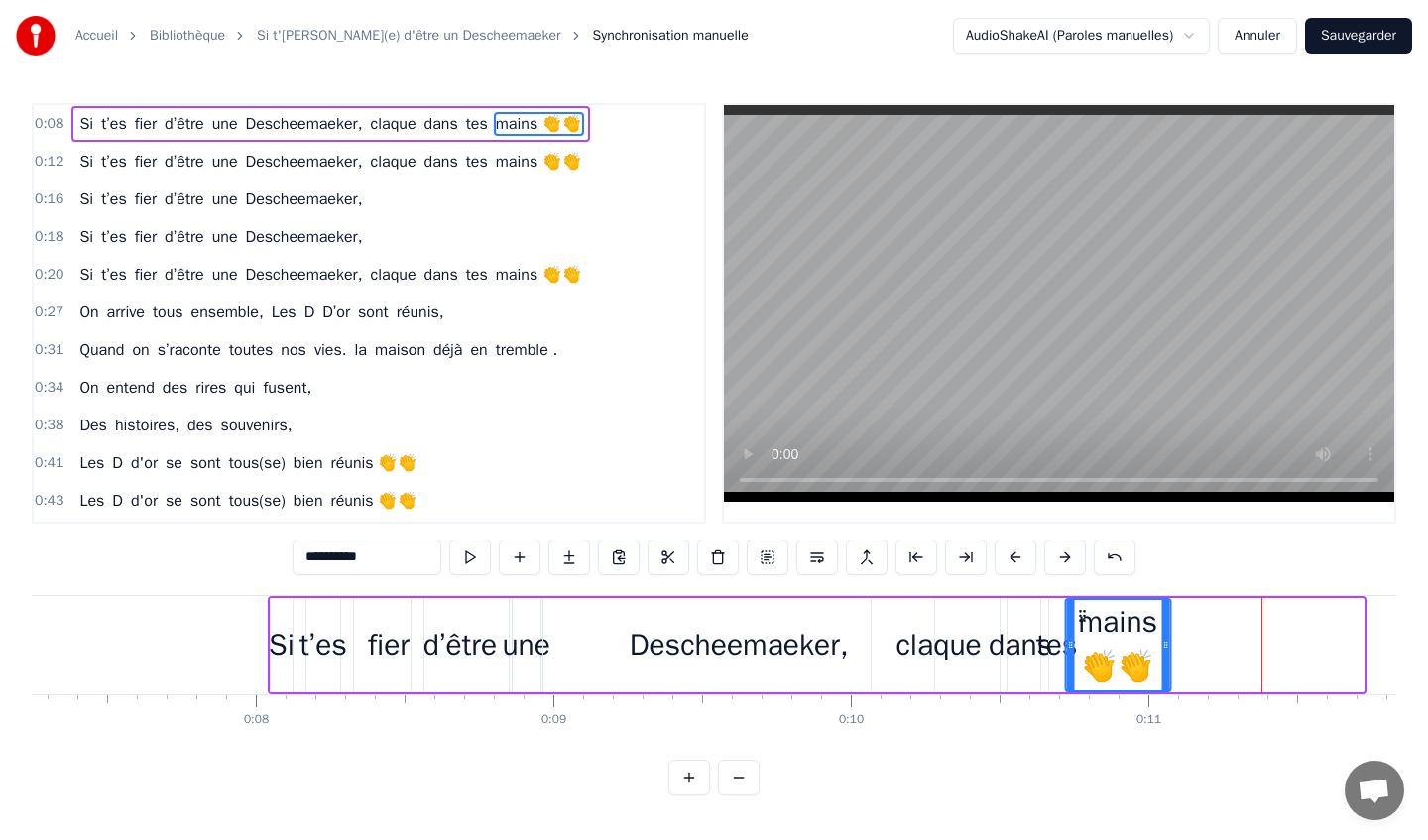 drag, startPoint x: 1276, startPoint y: 614, endPoint x: 1083, endPoint y: 621, distance: 193.1269 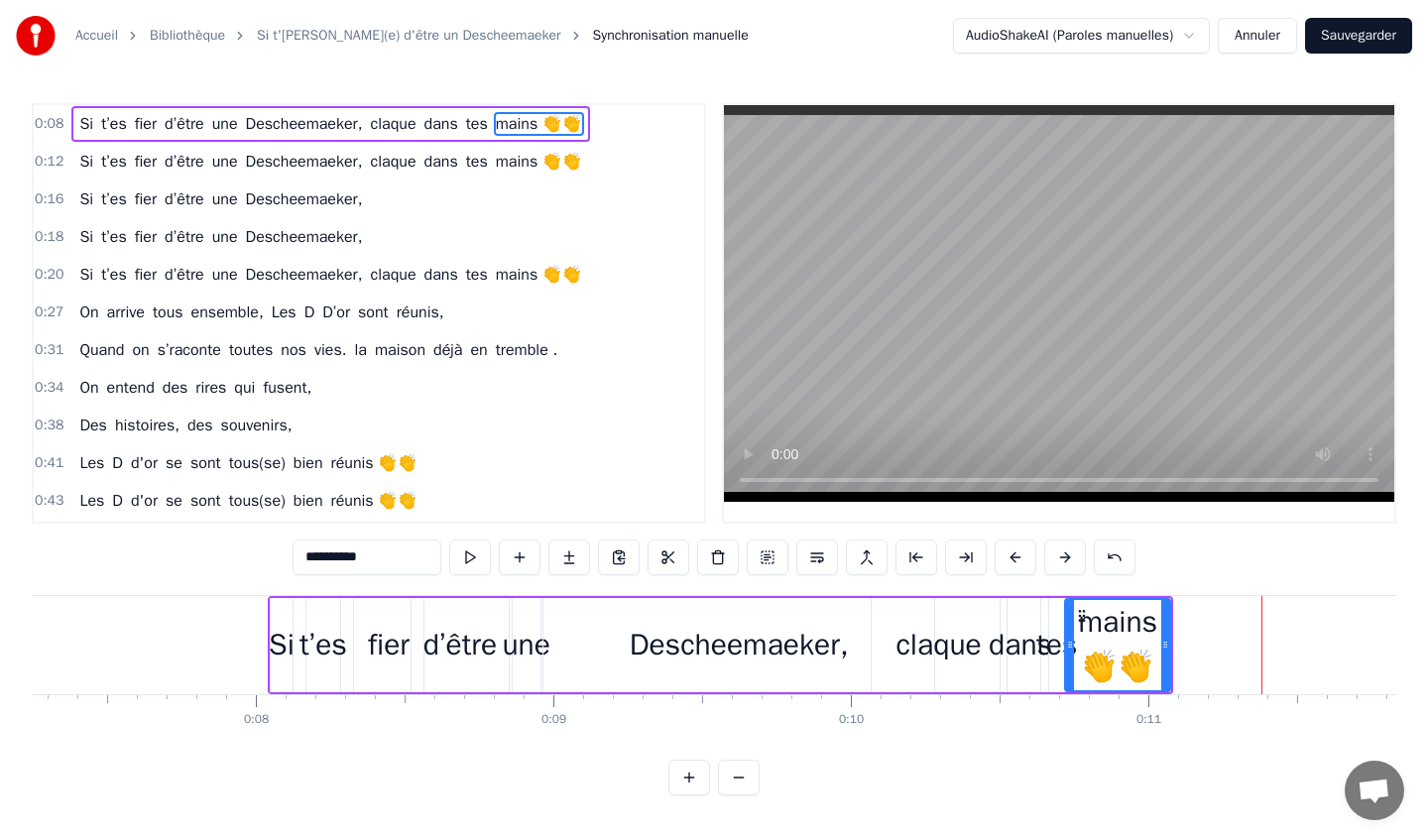 click on "Si t’[PERSON_NAME] d’être une Descheemaeker, claque dans tes mains 👏👏" at bounding box center (330, 162) 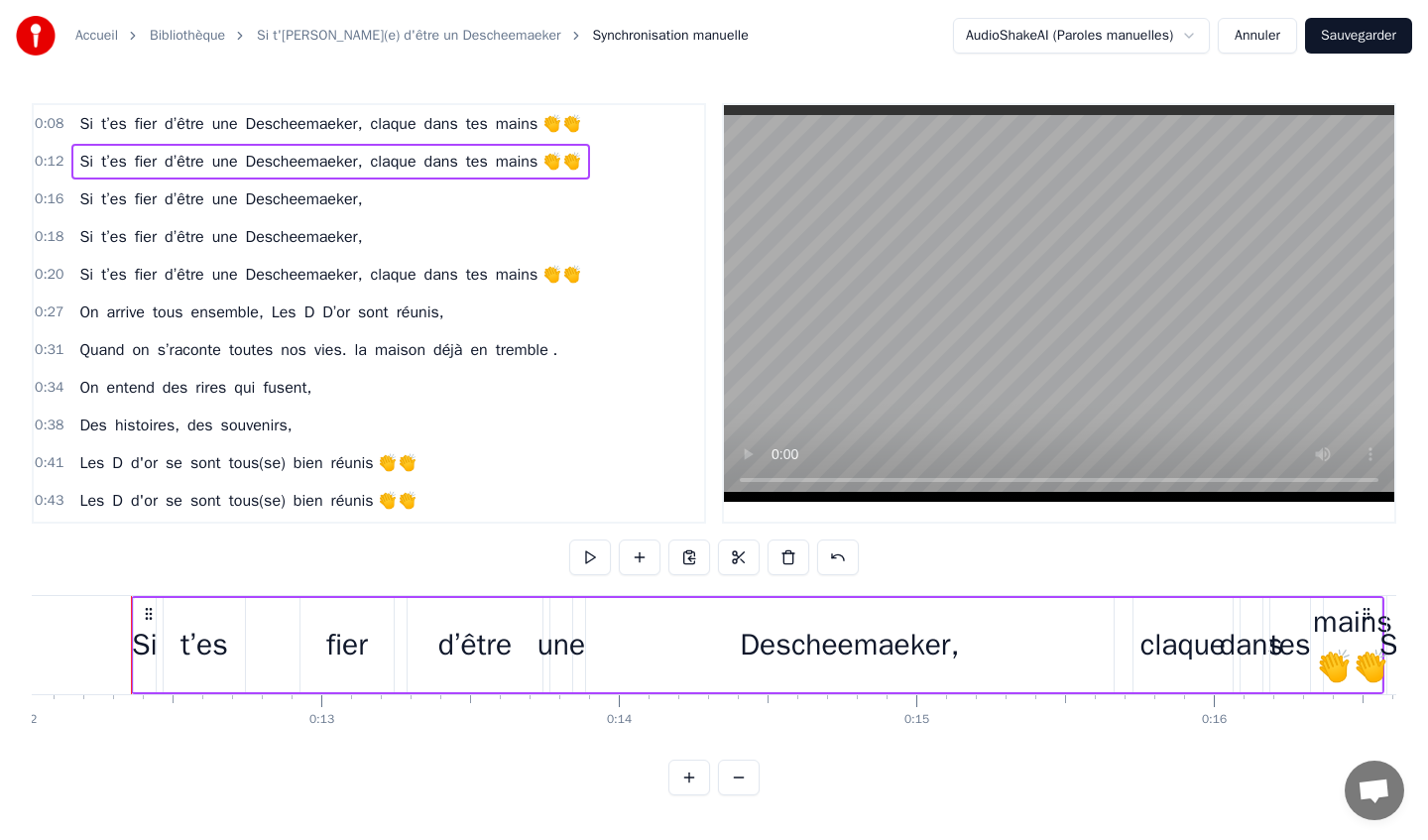 click on "Si" at bounding box center [86, 124] 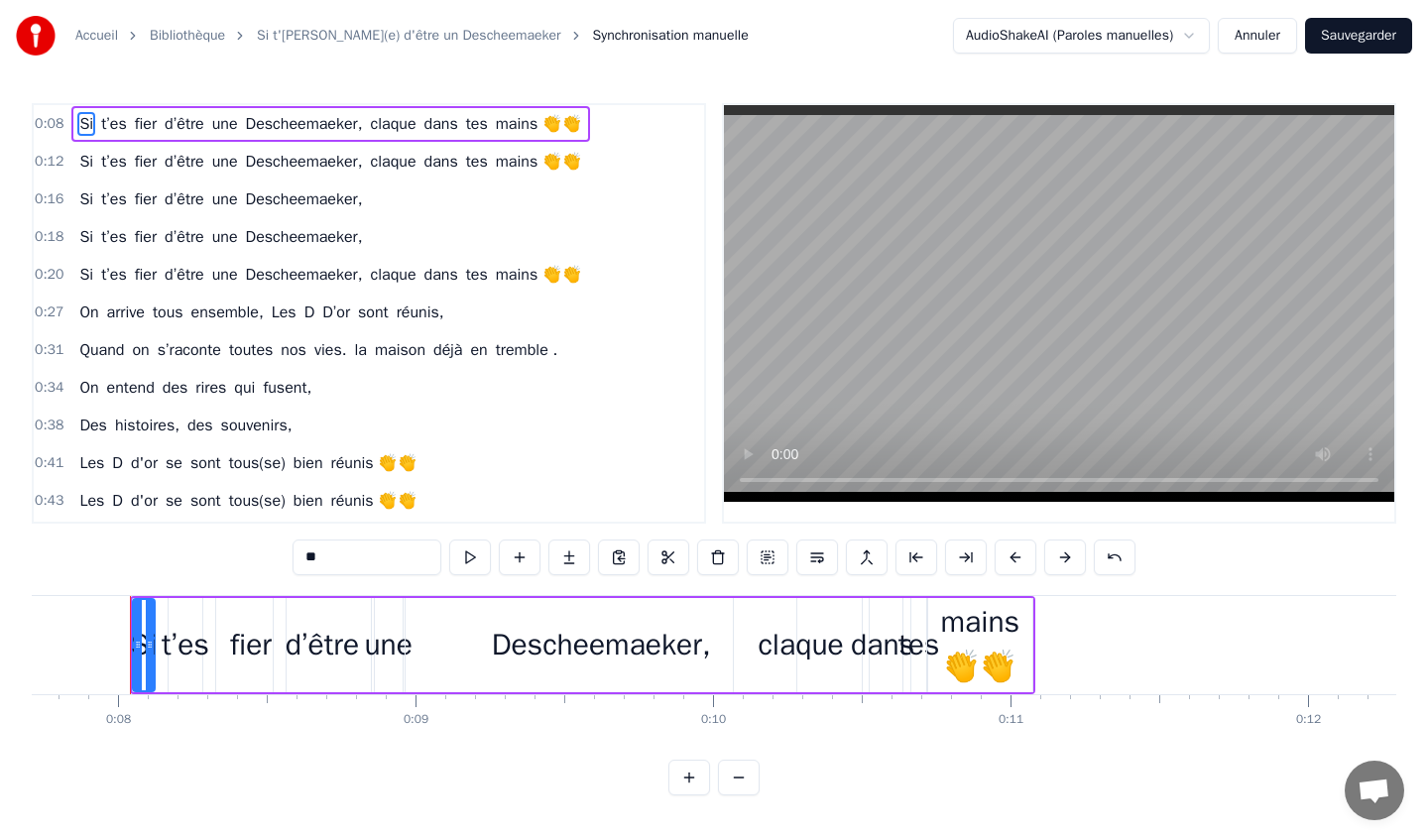 scroll, scrollTop: 0, scrollLeft: 2293, axis: horizontal 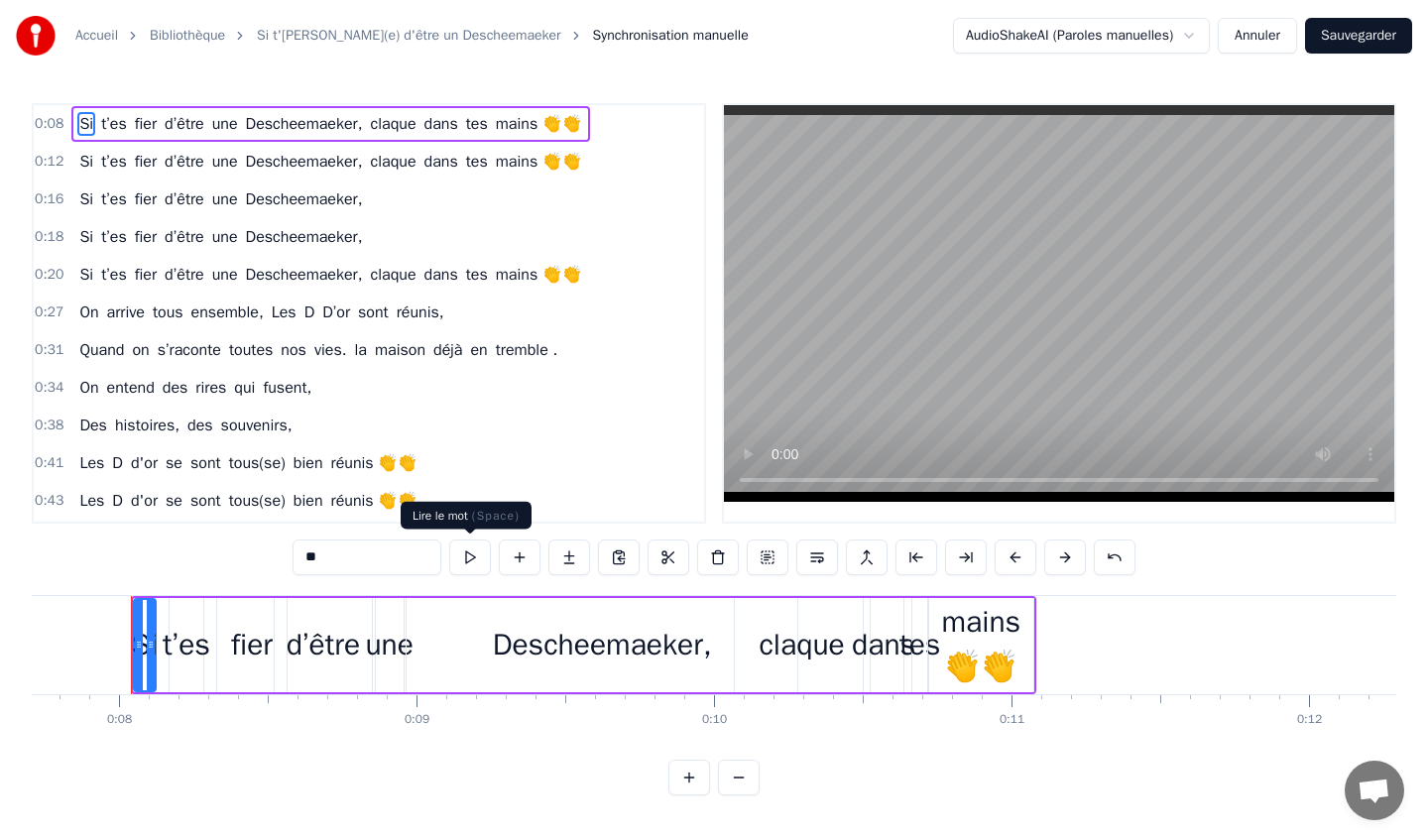 click at bounding box center (470, 557) 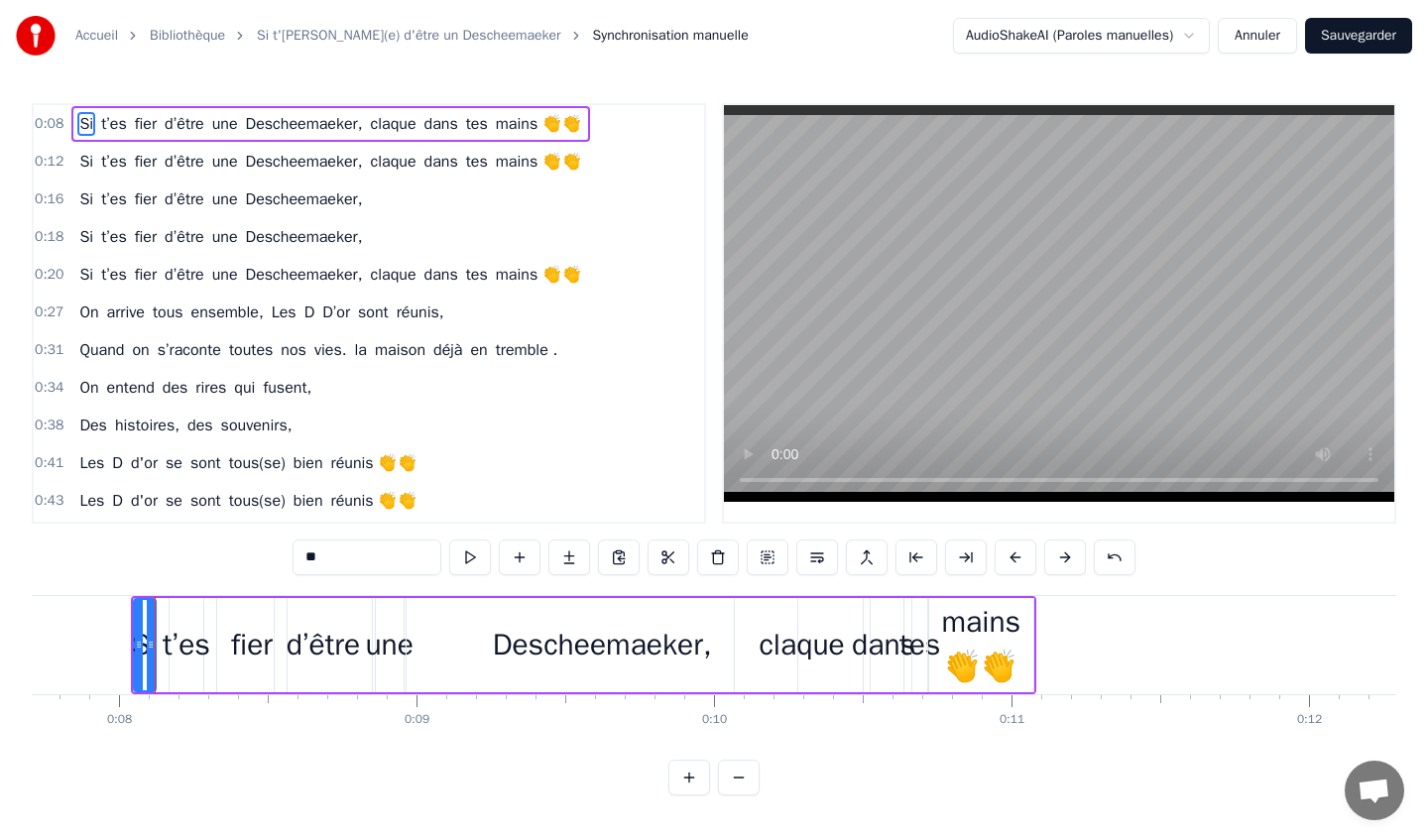 click on "Si" at bounding box center [86, 162] 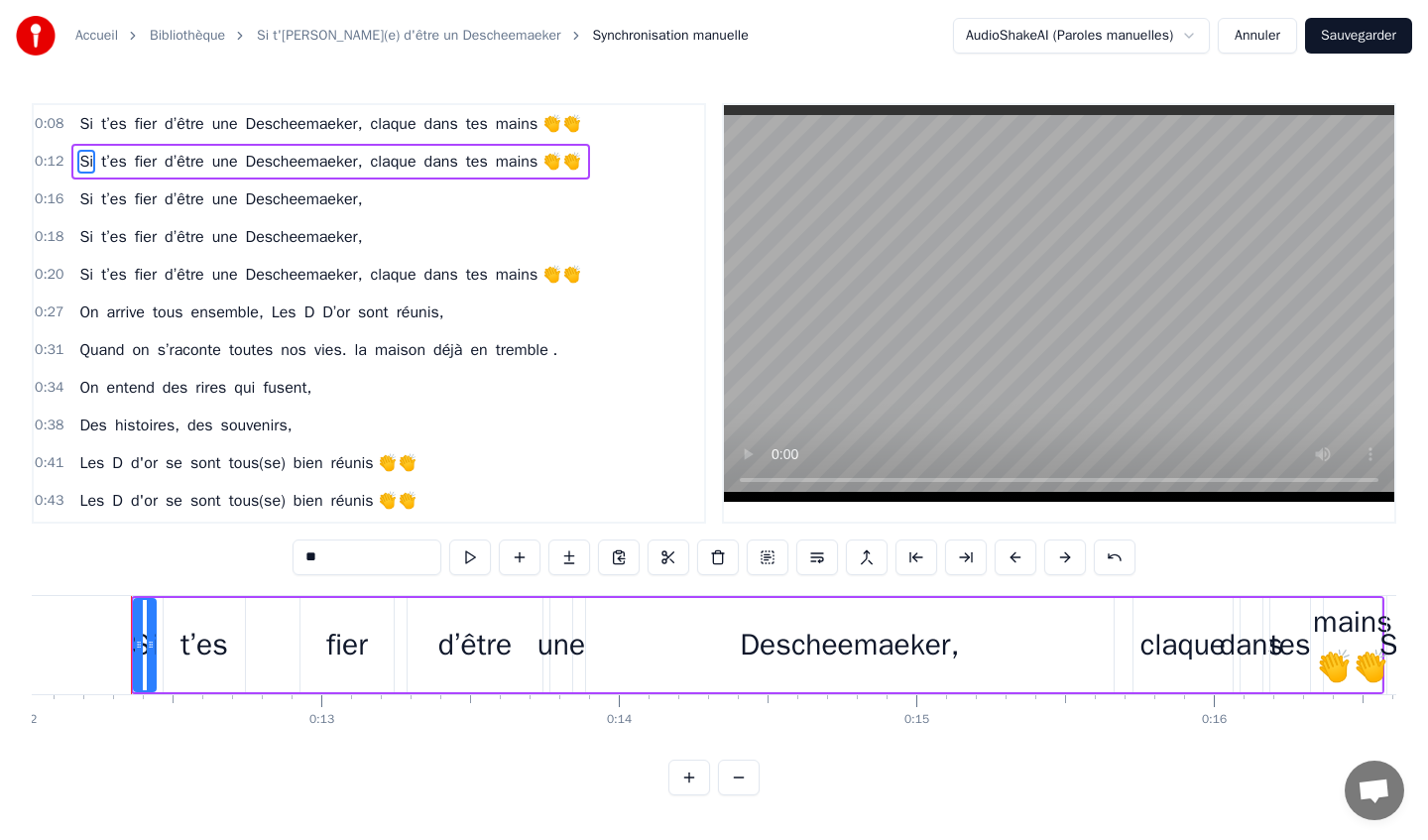 click on "0:08" at bounding box center (49, 124) 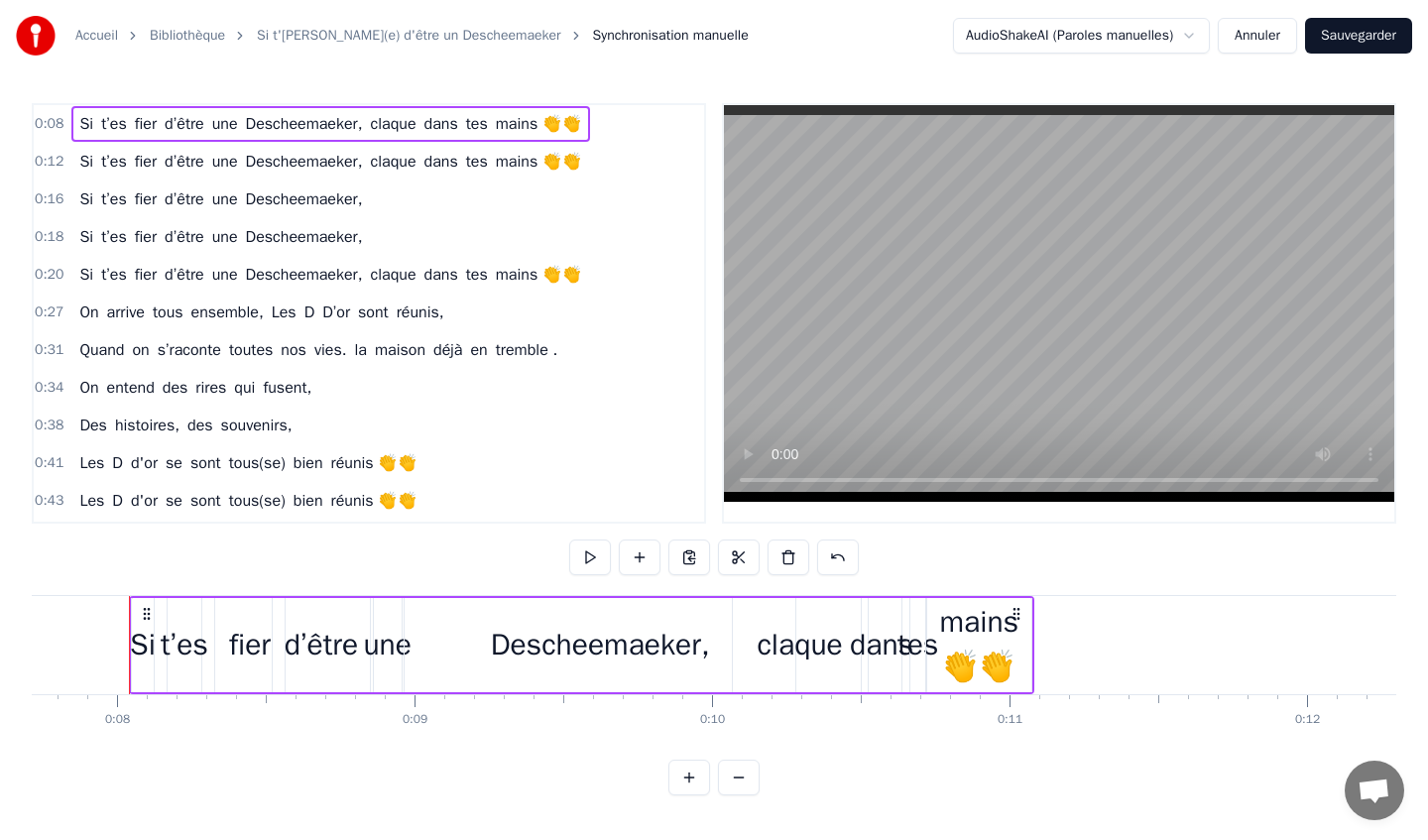 scroll, scrollTop: 0, scrollLeft: 2293, axis: horizontal 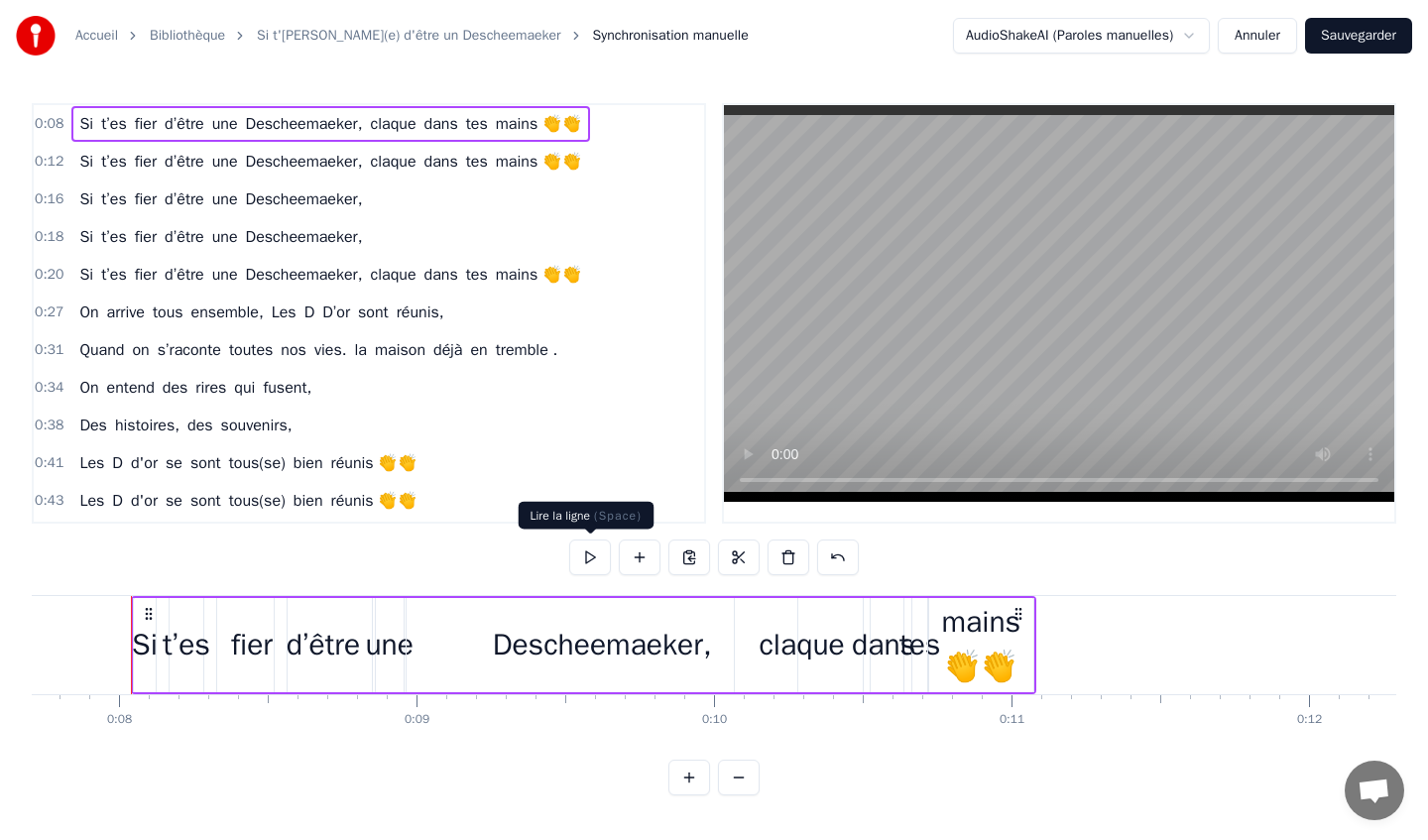 click at bounding box center (590, 557) 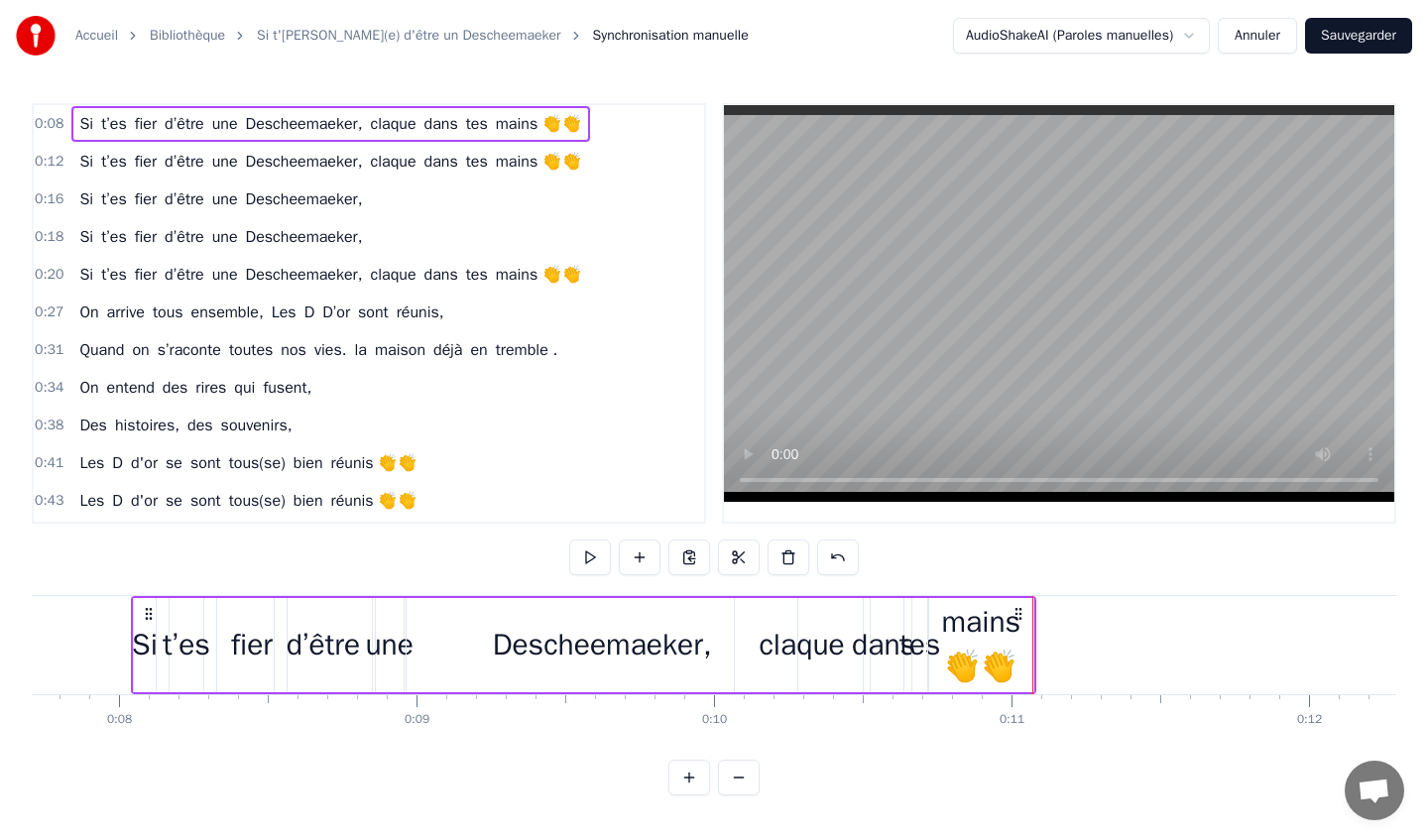 click on "claque" at bounding box center (802, 645) 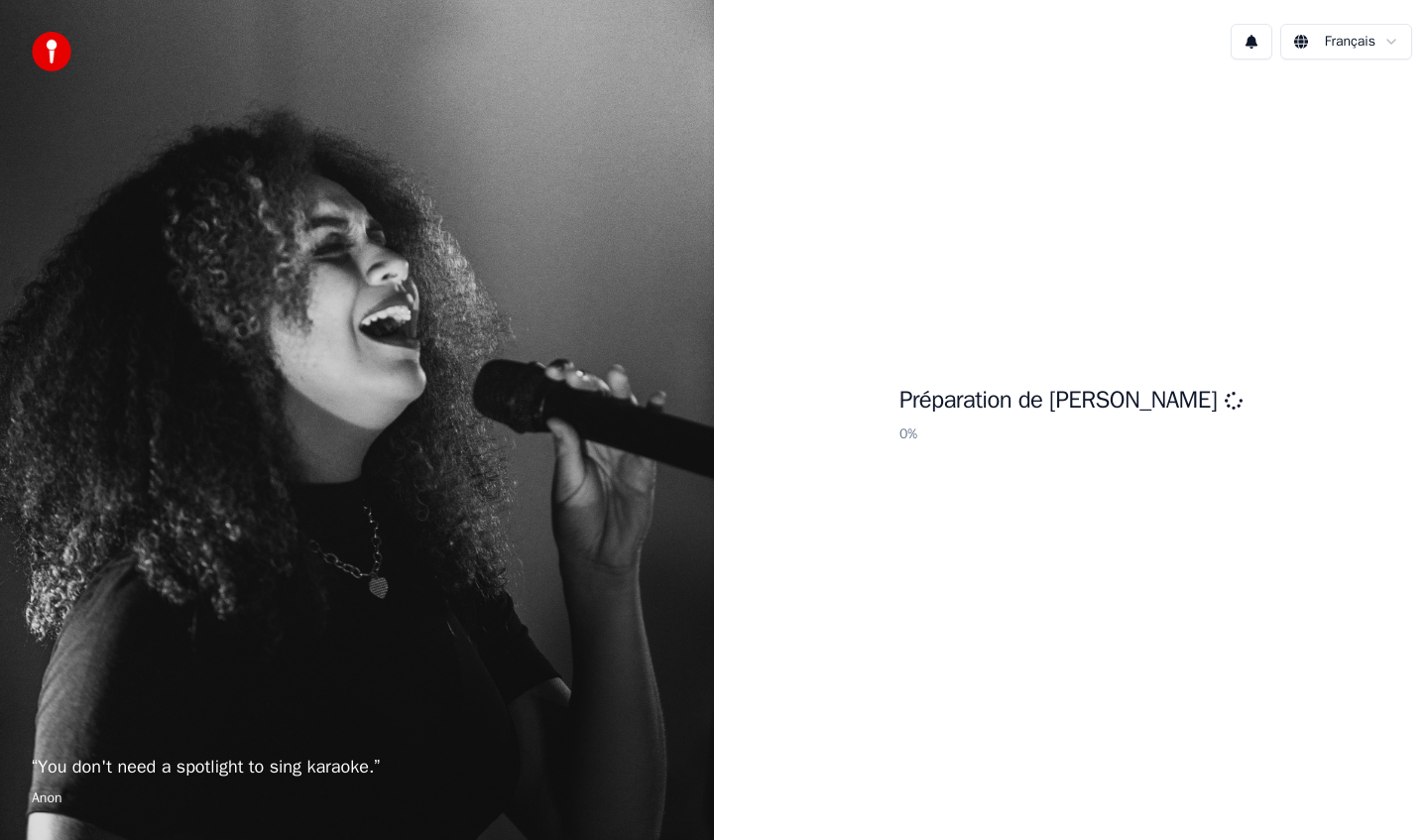 scroll, scrollTop: 0, scrollLeft: 0, axis: both 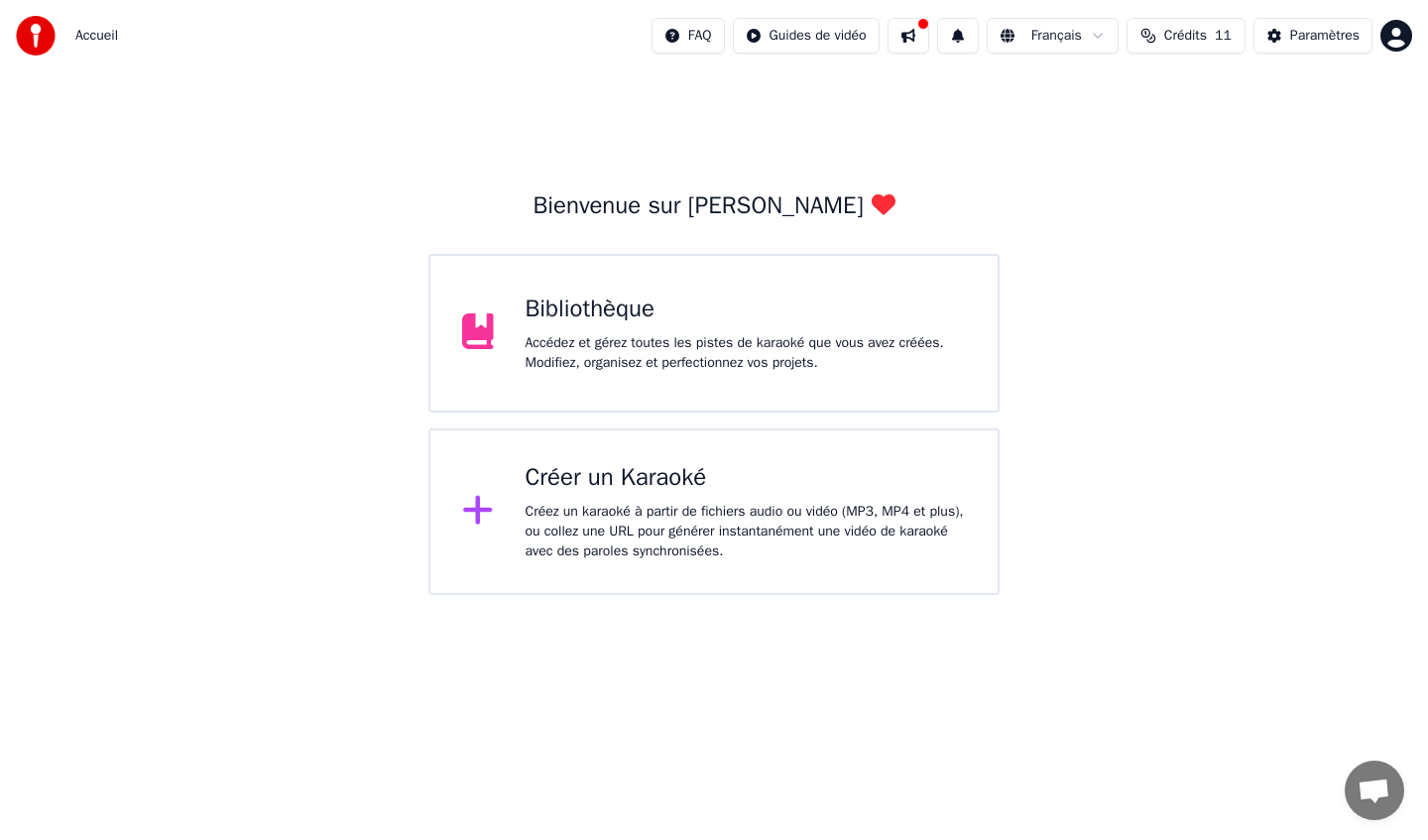click on "Créez un karaoké à partir de fichiers audio ou vidéo (MP3, MP4 et plus), ou collez une URL pour générer instantanément une vidéo de karaoké avec des paroles synchronisées." at bounding box center (746, 532) 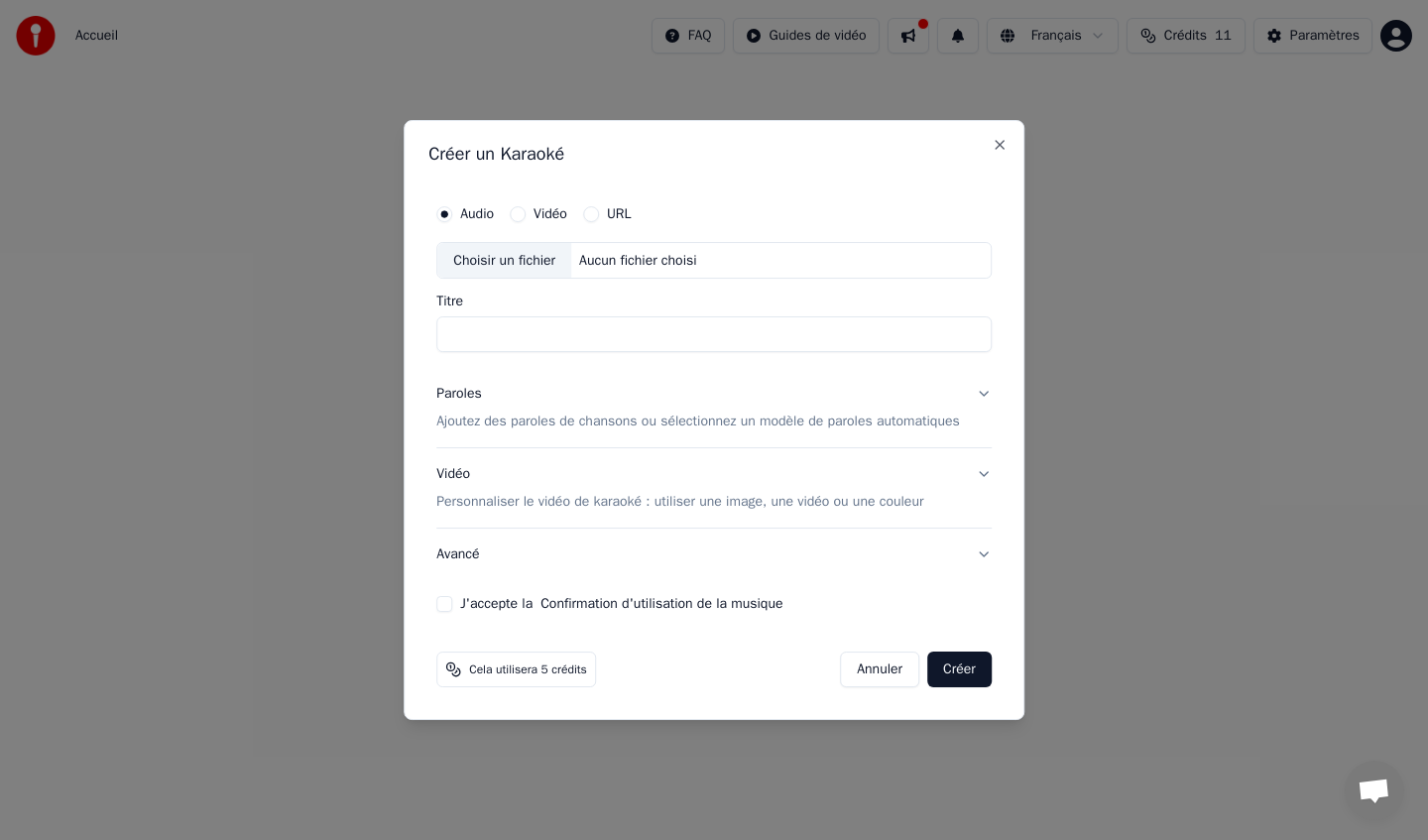 click on "Choisir un fichier" at bounding box center [504, 261] 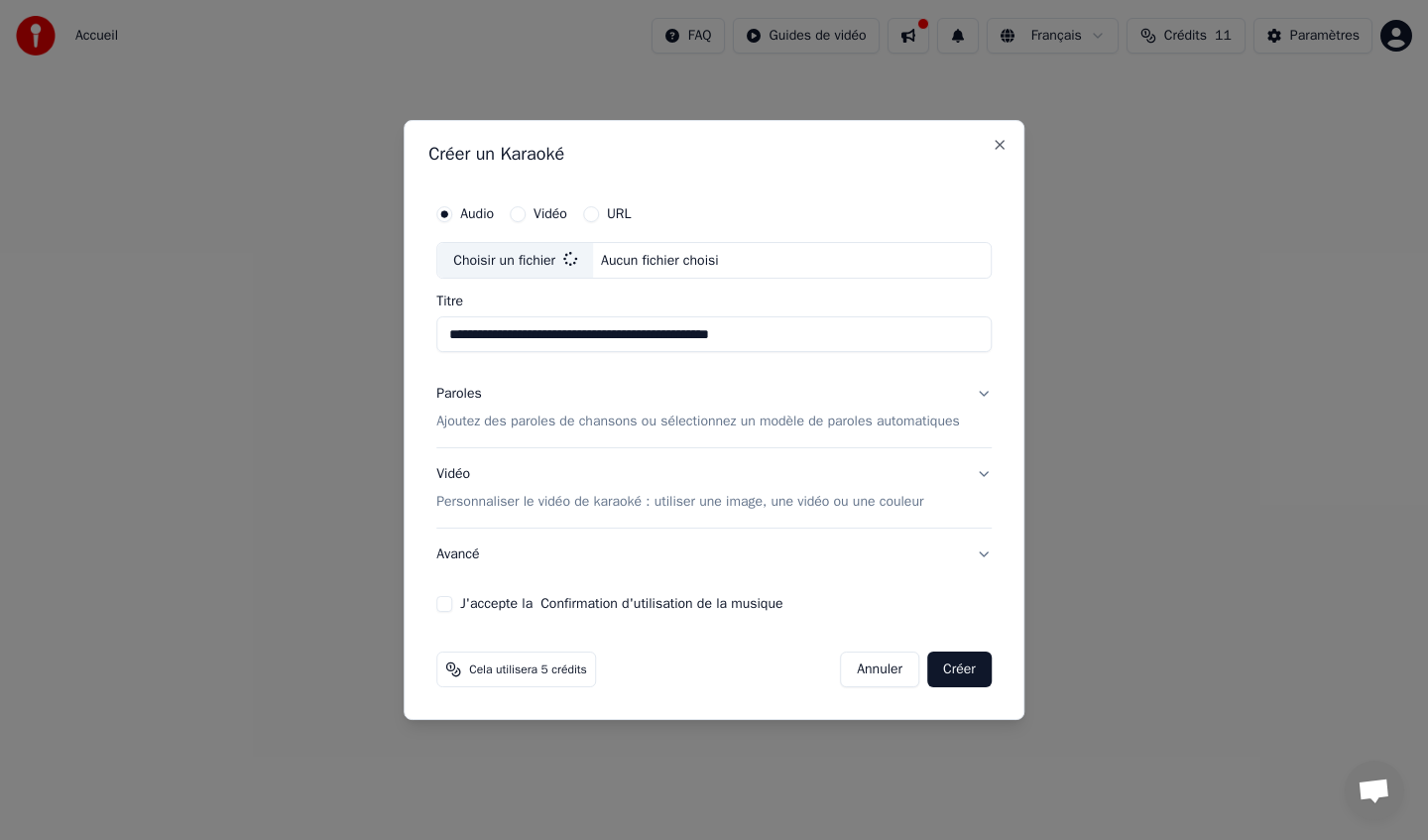 click on "**********" at bounding box center (714, 335) 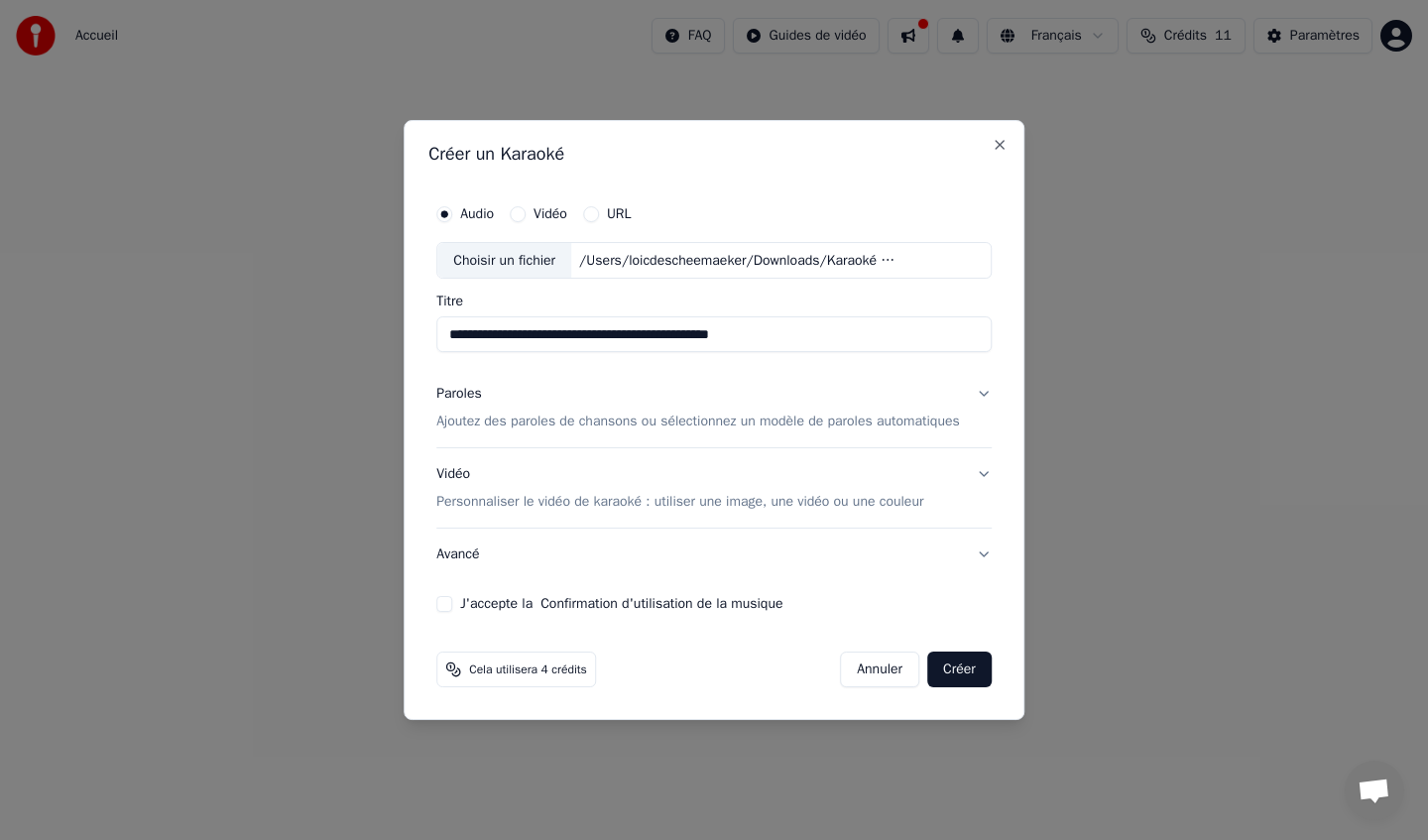 drag, startPoint x: 803, startPoint y: 330, endPoint x: 486, endPoint y: 337, distance: 317.07728 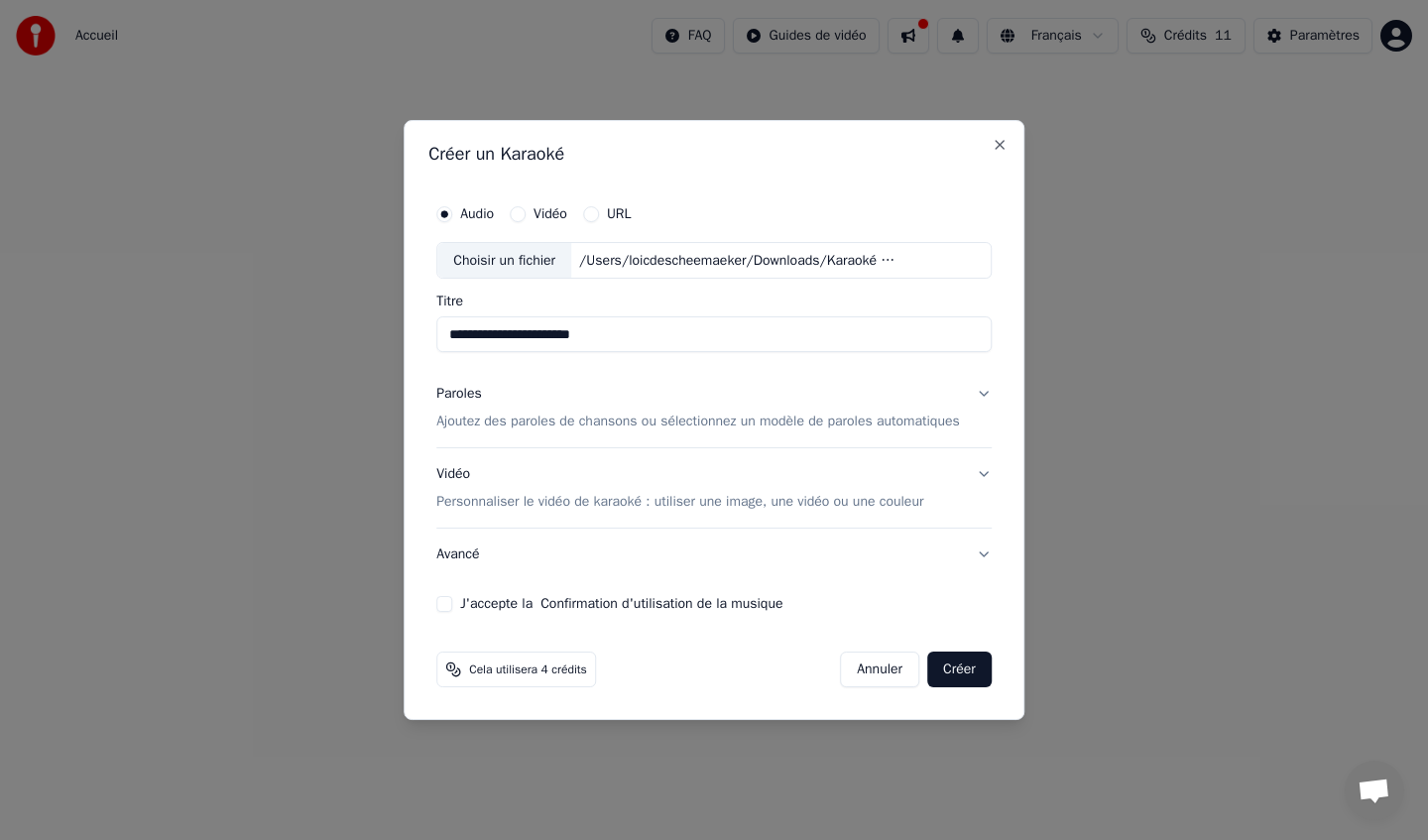type on "**********" 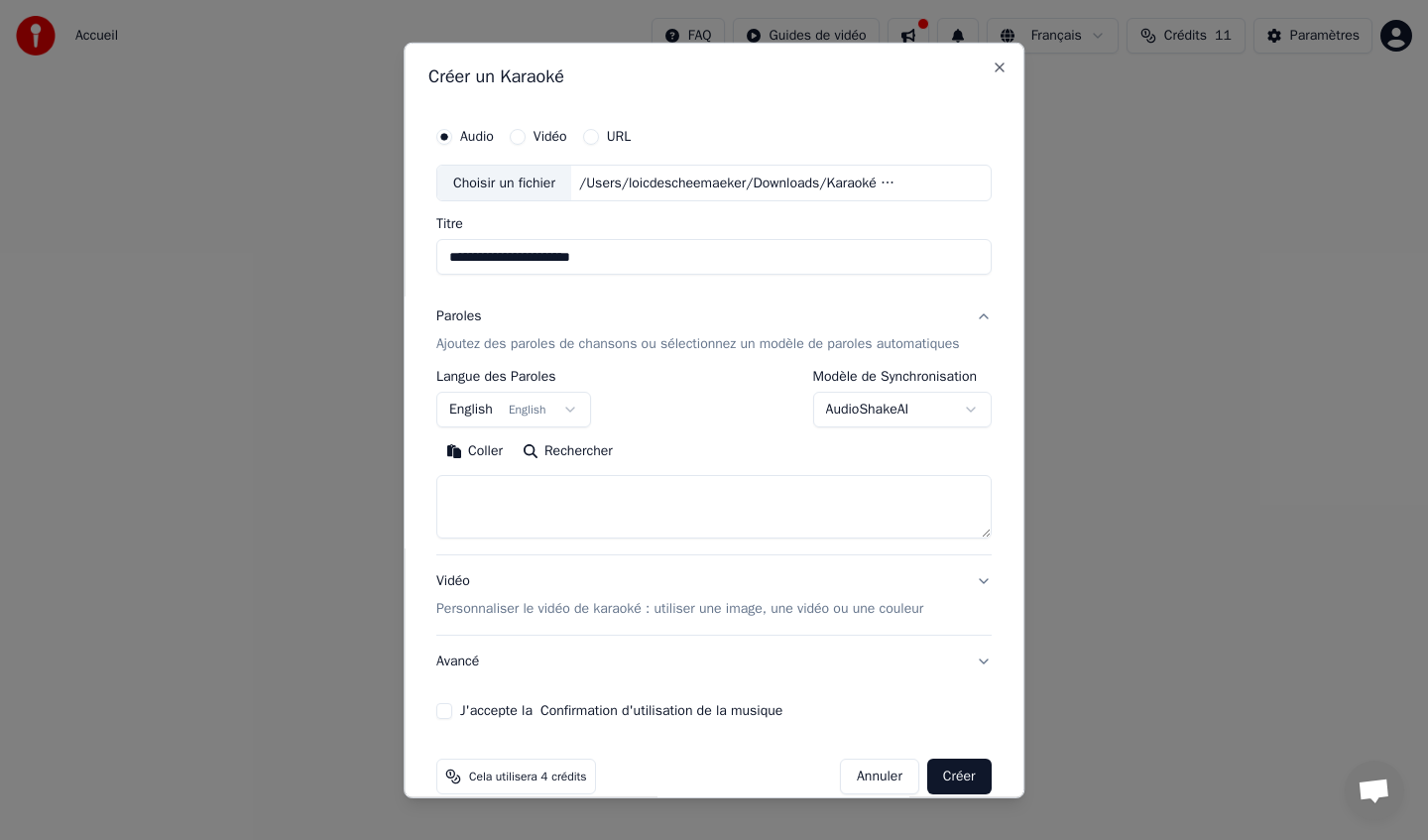 click on "English English" at bounding box center [514, 410] 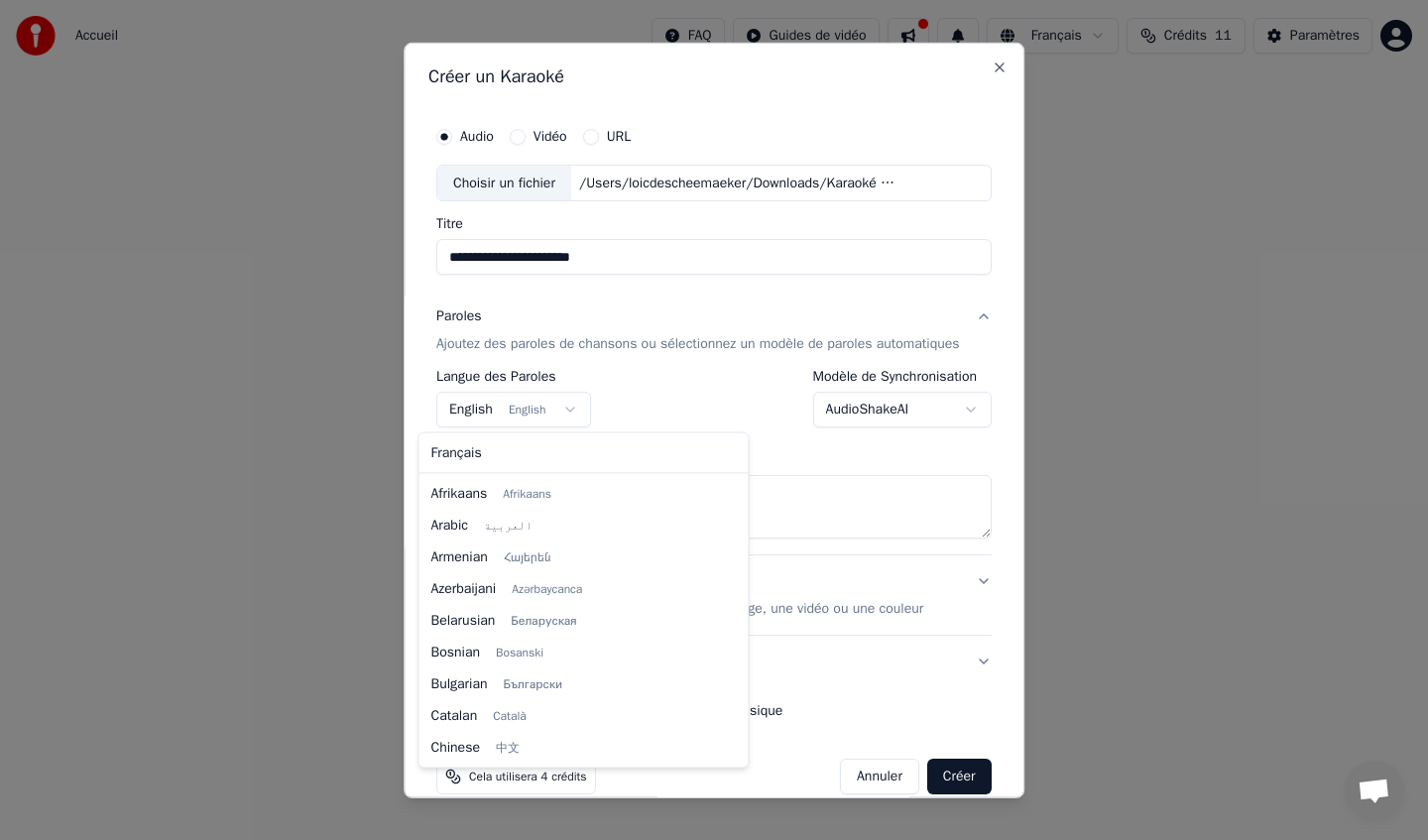 scroll, scrollTop: 159, scrollLeft: 0, axis: vertical 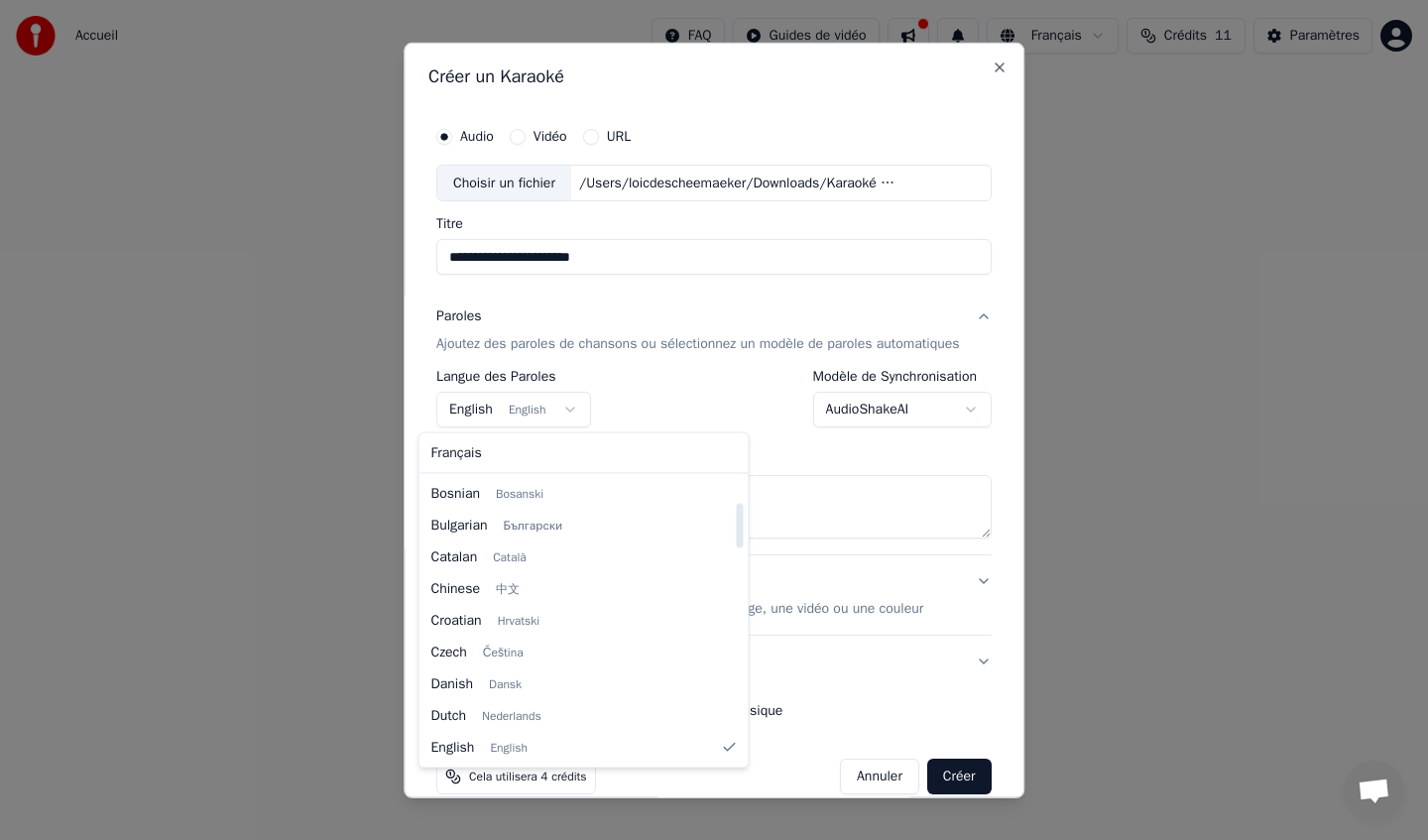 select on "**" 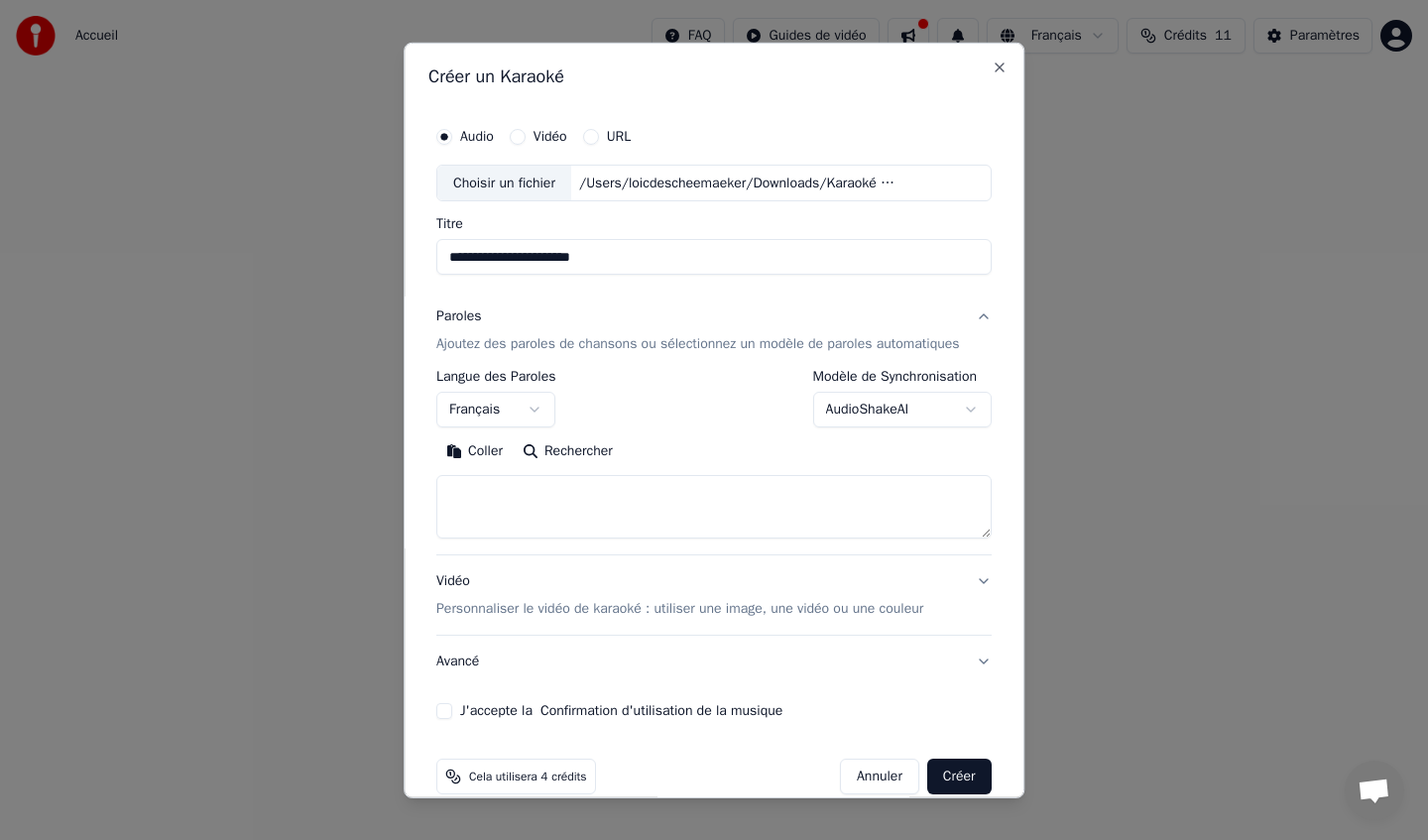 click at bounding box center [714, 507] 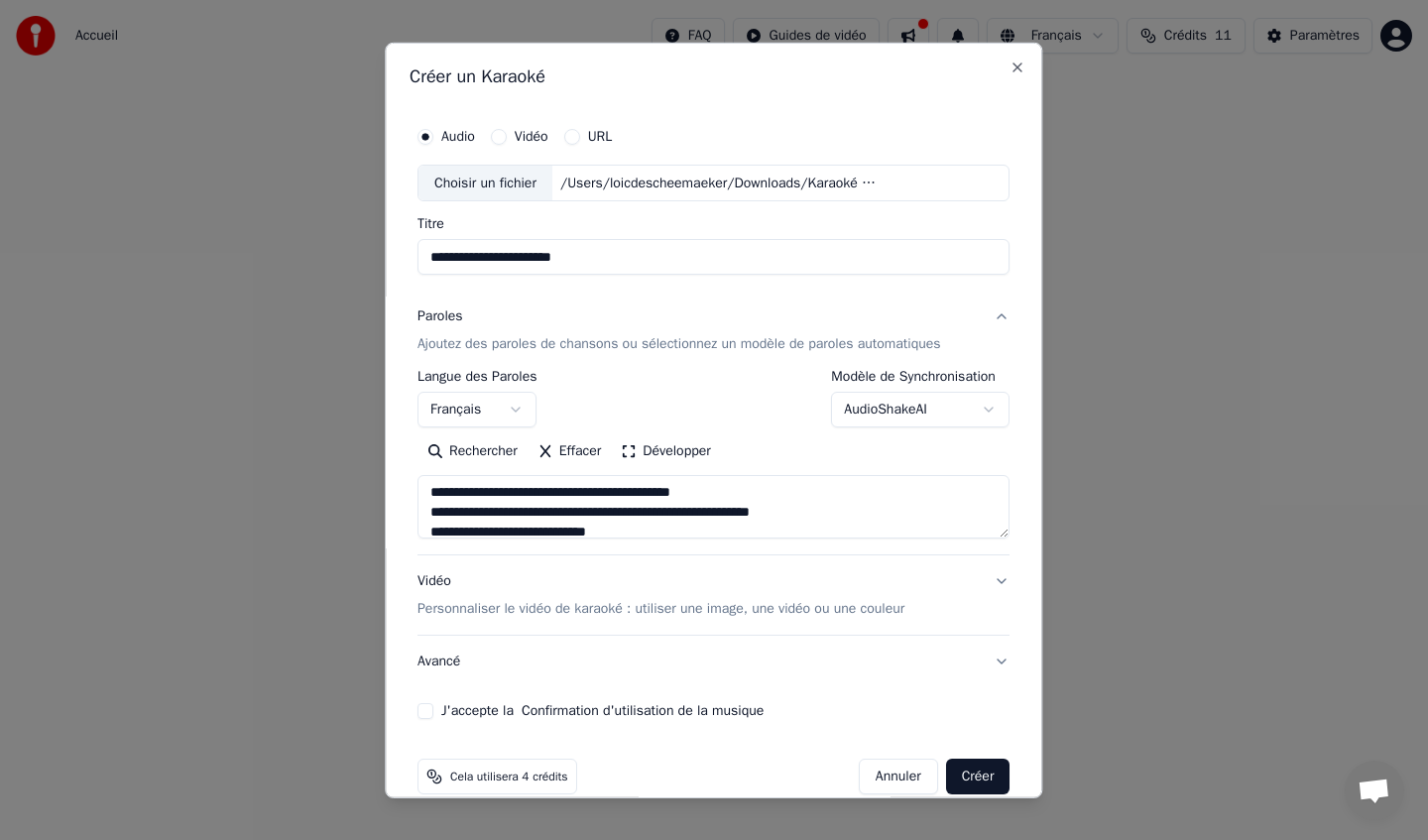 scroll, scrollTop: 0, scrollLeft: 0, axis: both 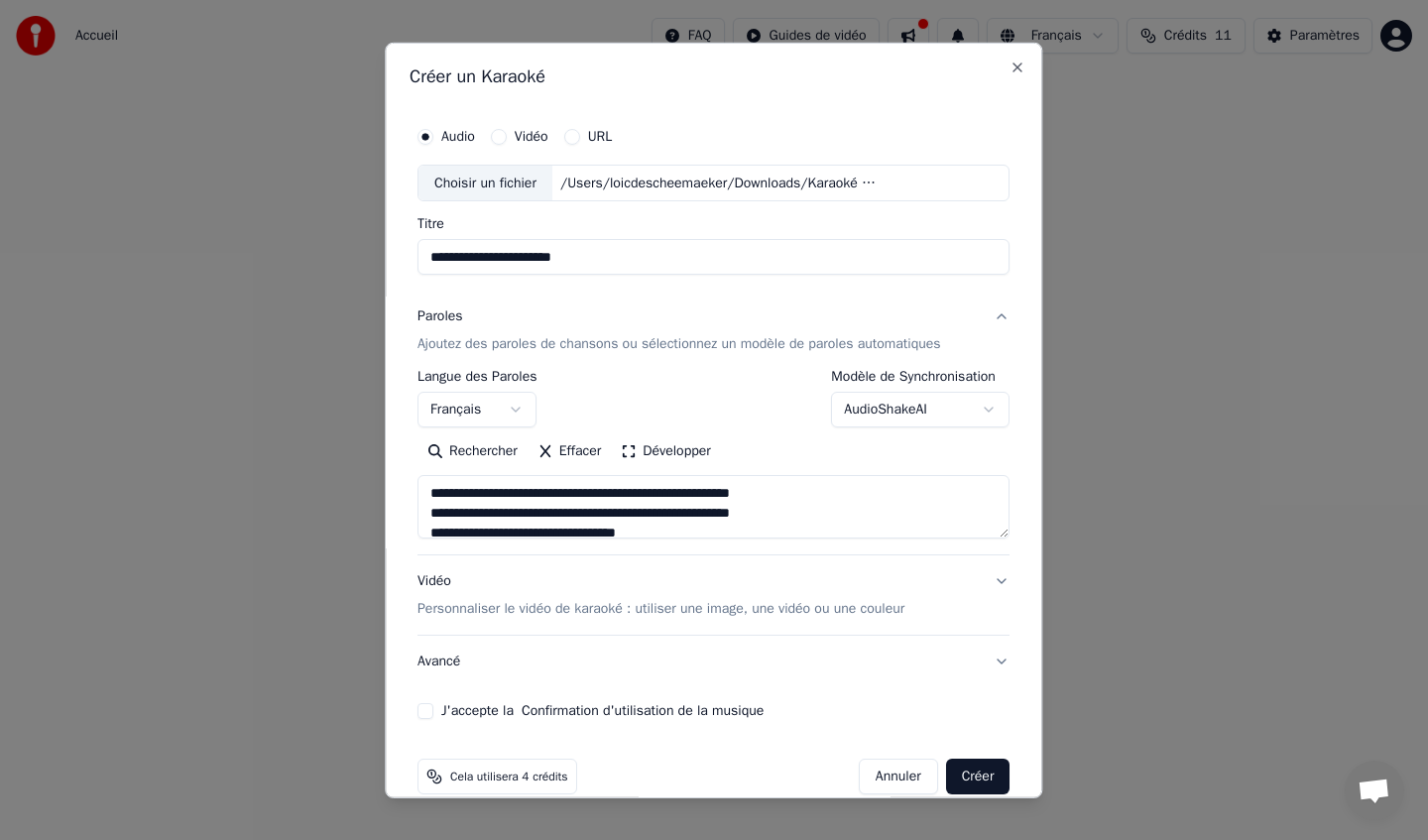 type on "**********" 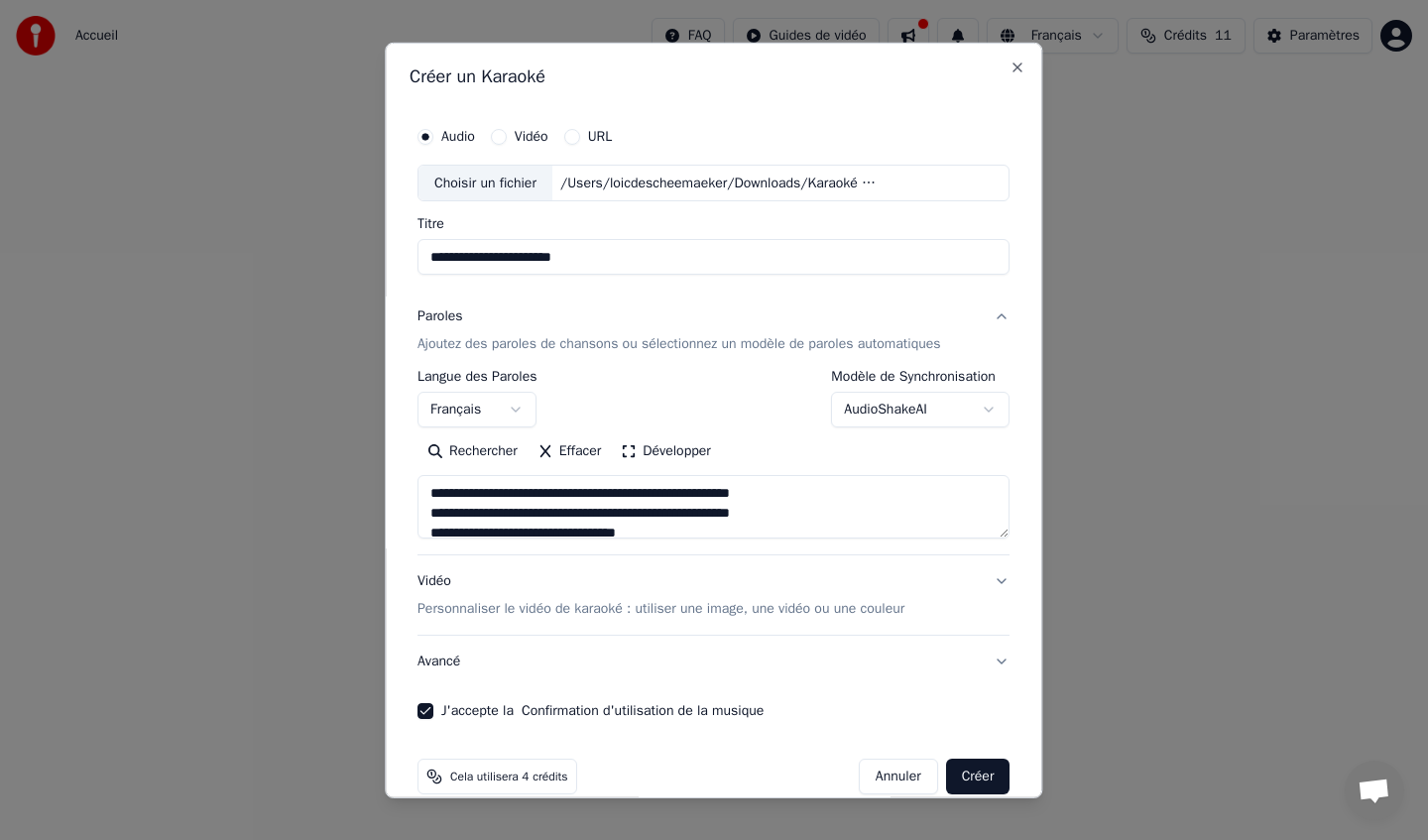 click on "Créer" at bounding box center [978, 777] 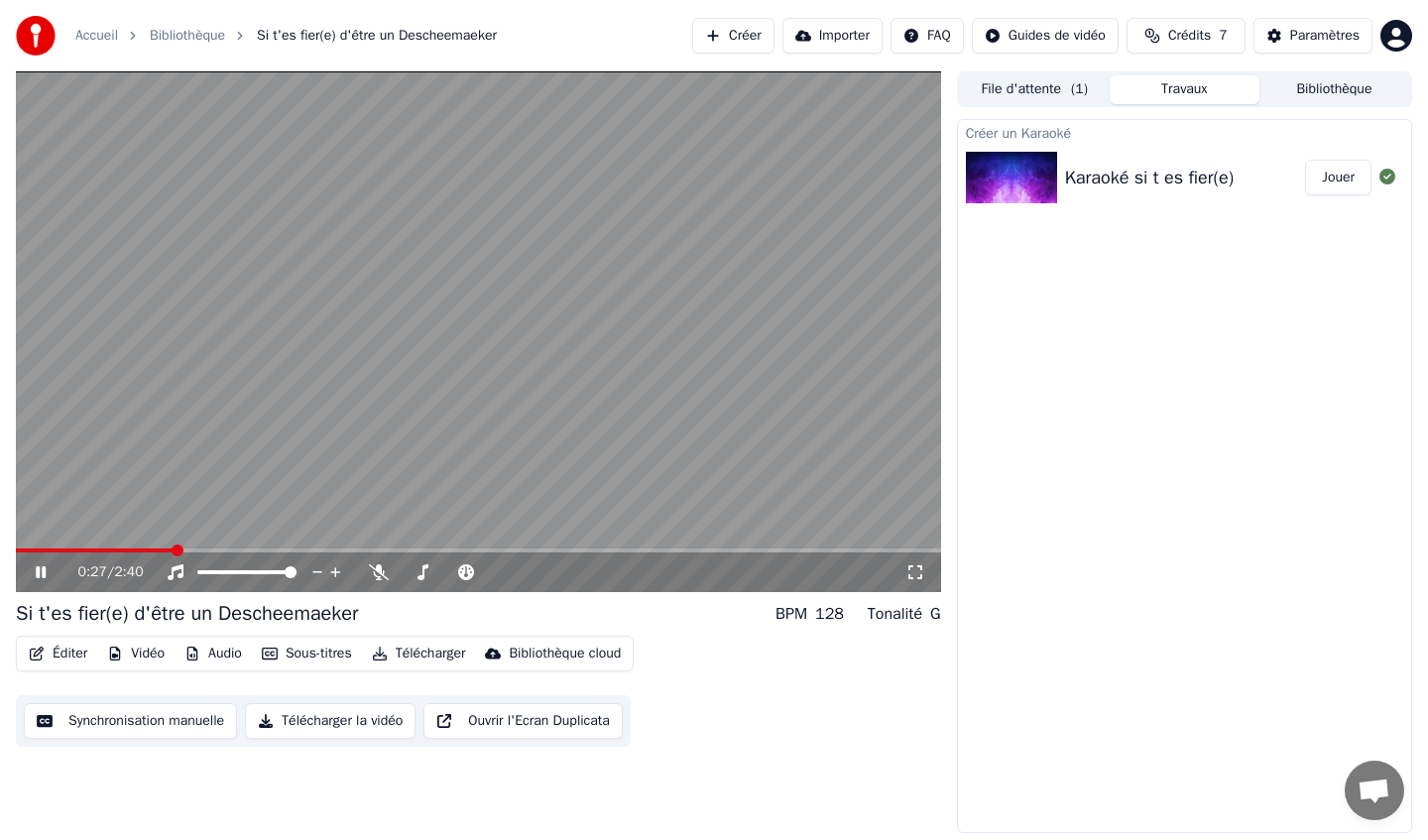 click 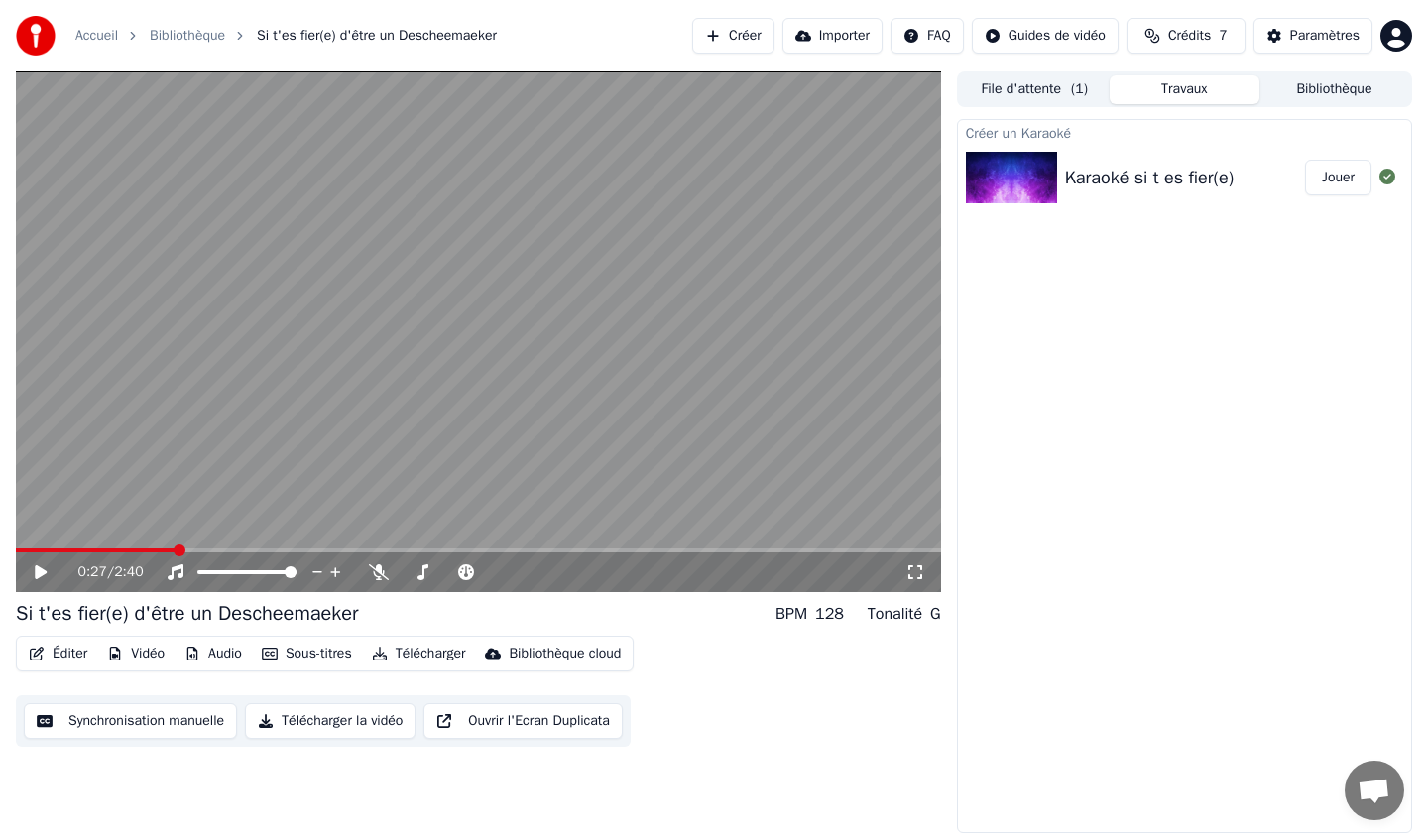 click on "File d'attente ( 1 )" at bounding box center [1034, 89] 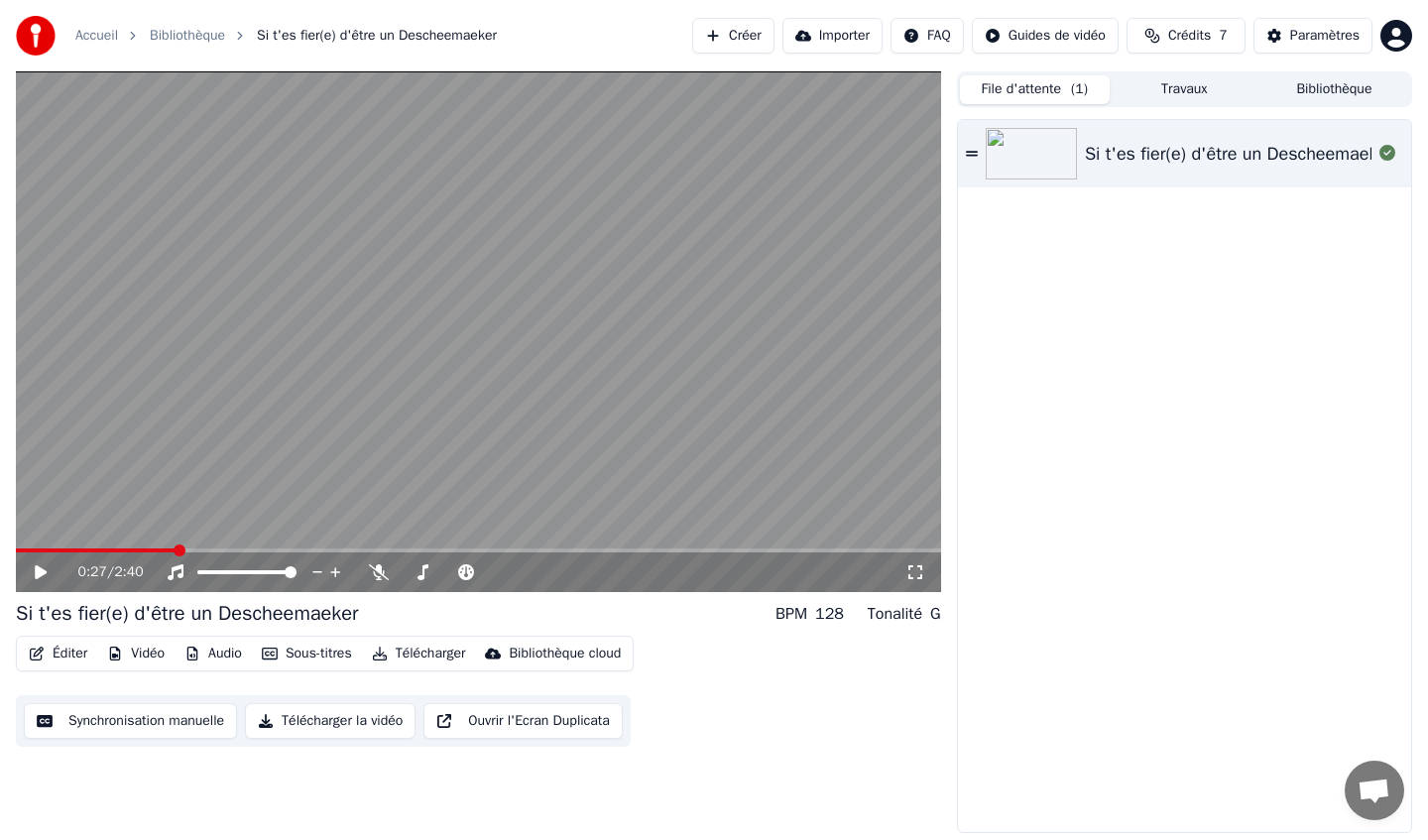 click on "Travaux" at bounding box center [1184, 89] 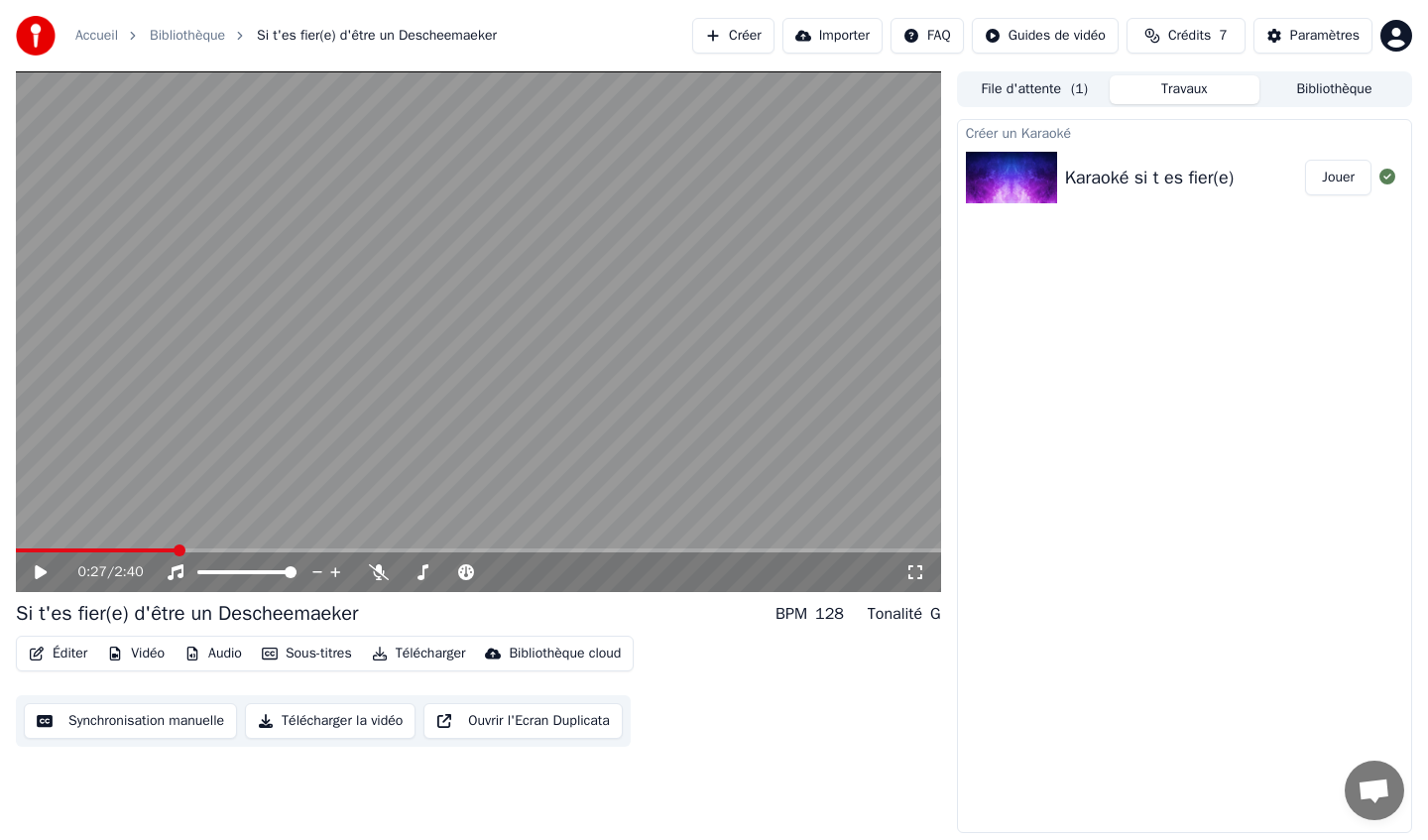 click on "Éditer" at bounding box center [58, 654] 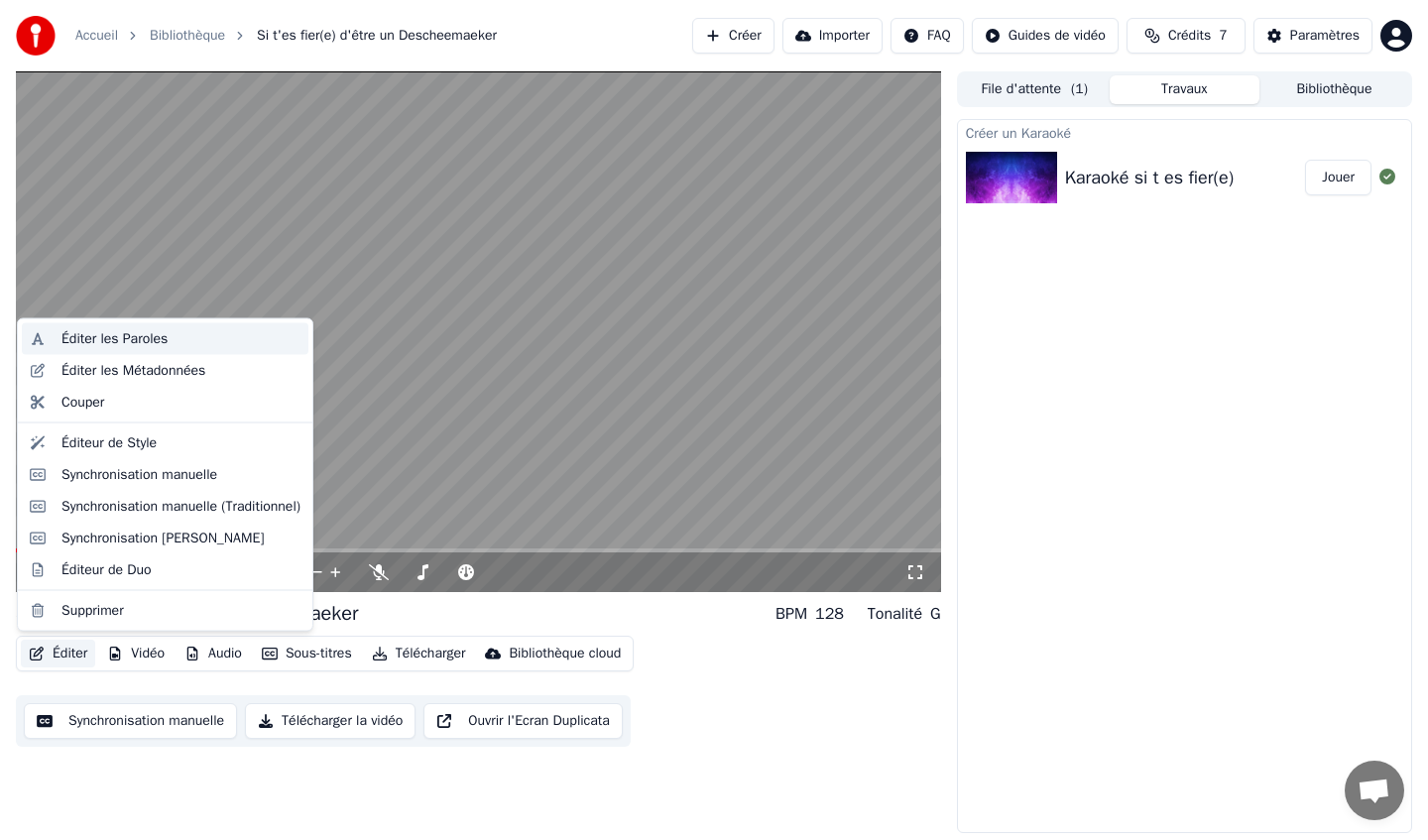 click on "Éditer les Paroles" at bounding box center [114, 339] 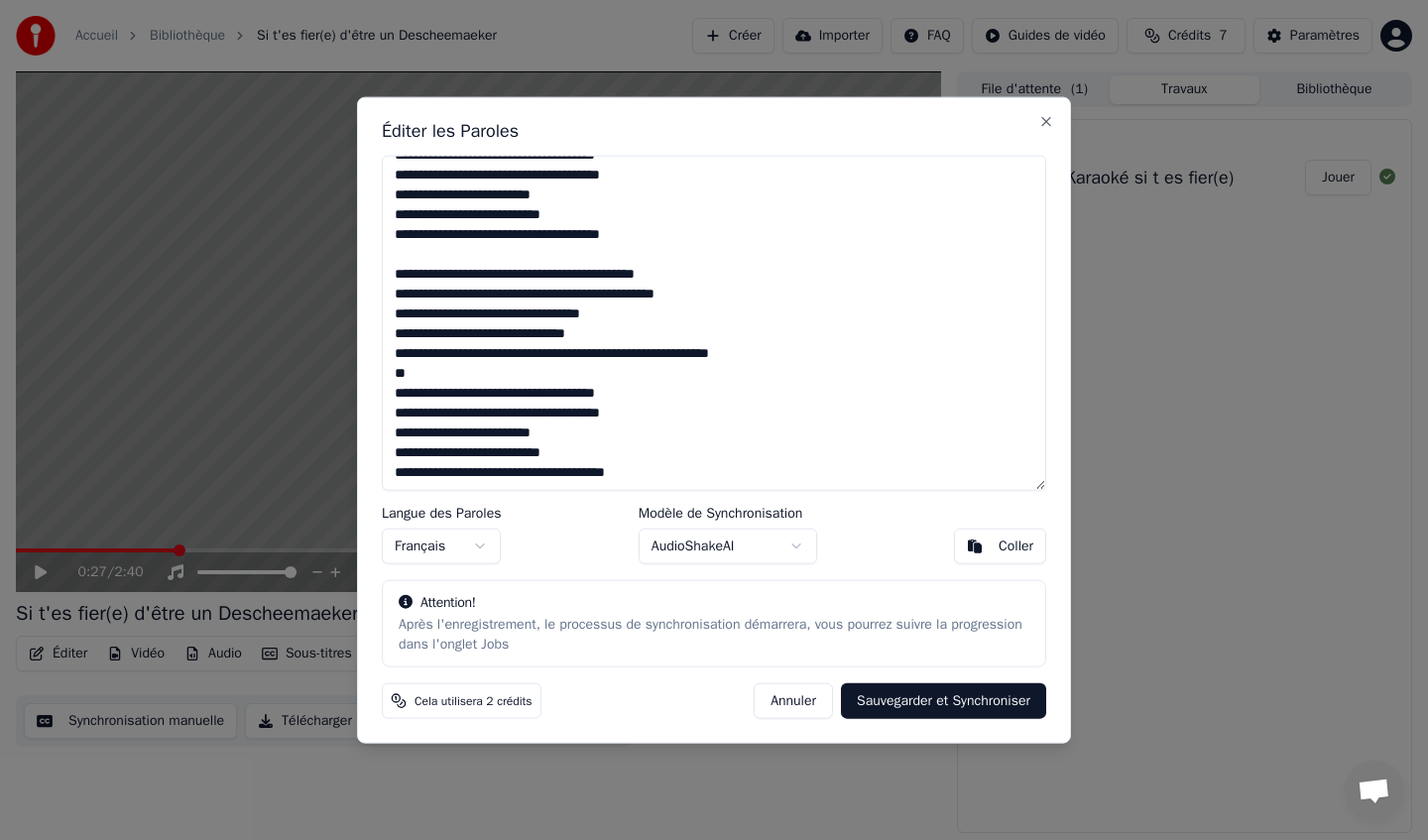 scroll, scrollTop: 732, scrollLeft: 0, axis: vertical 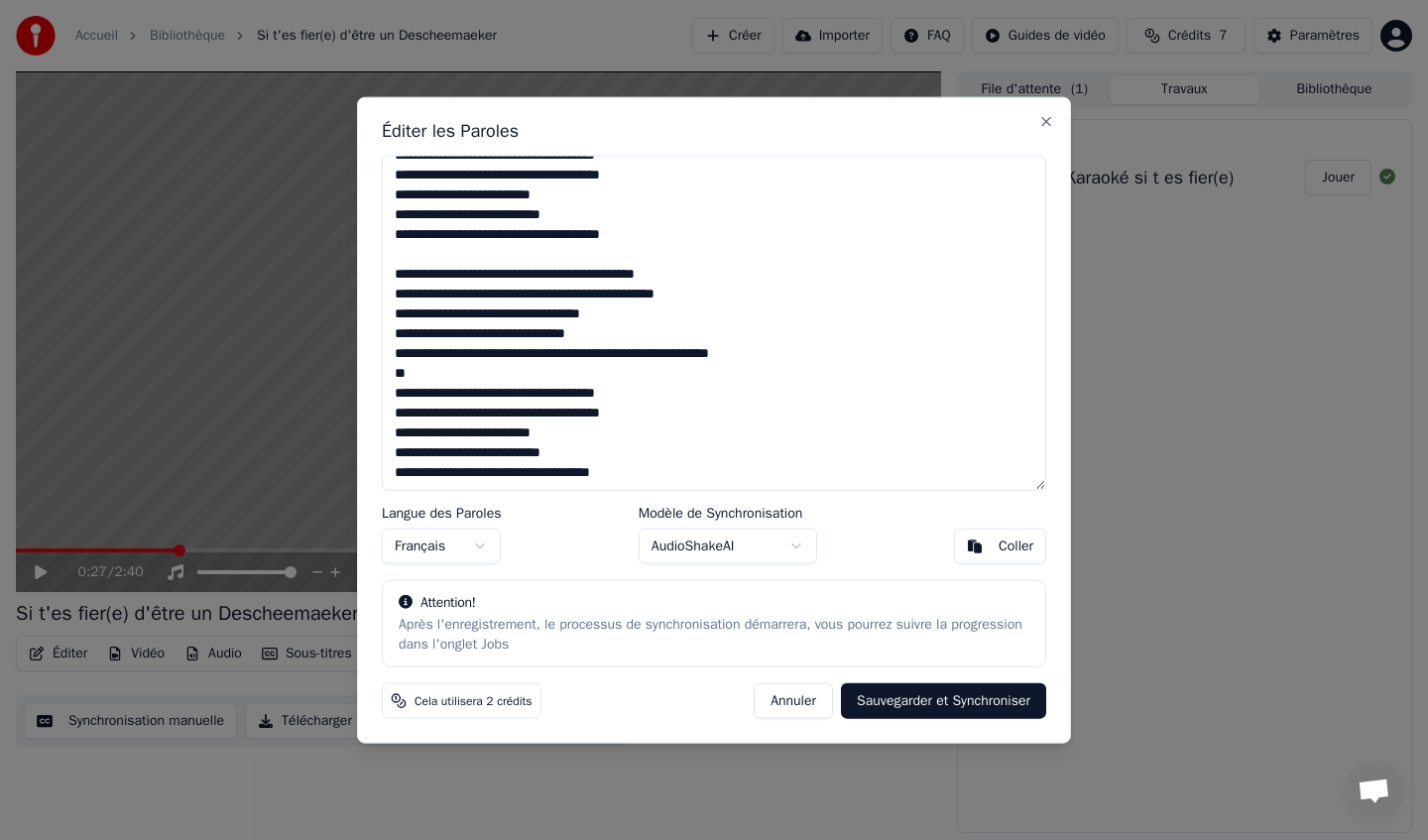 type on "**********" 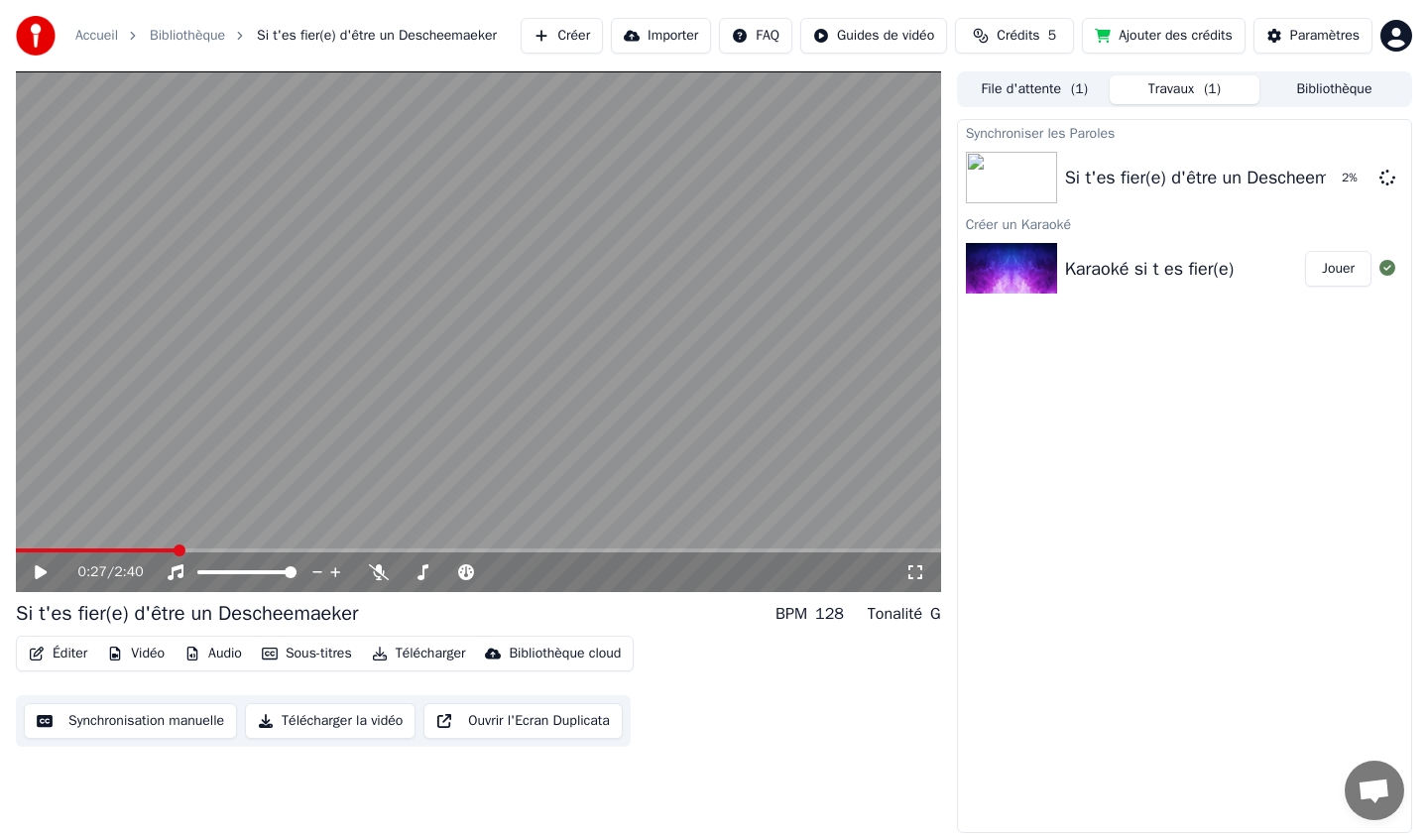 click at bounding box center (1012, 269) 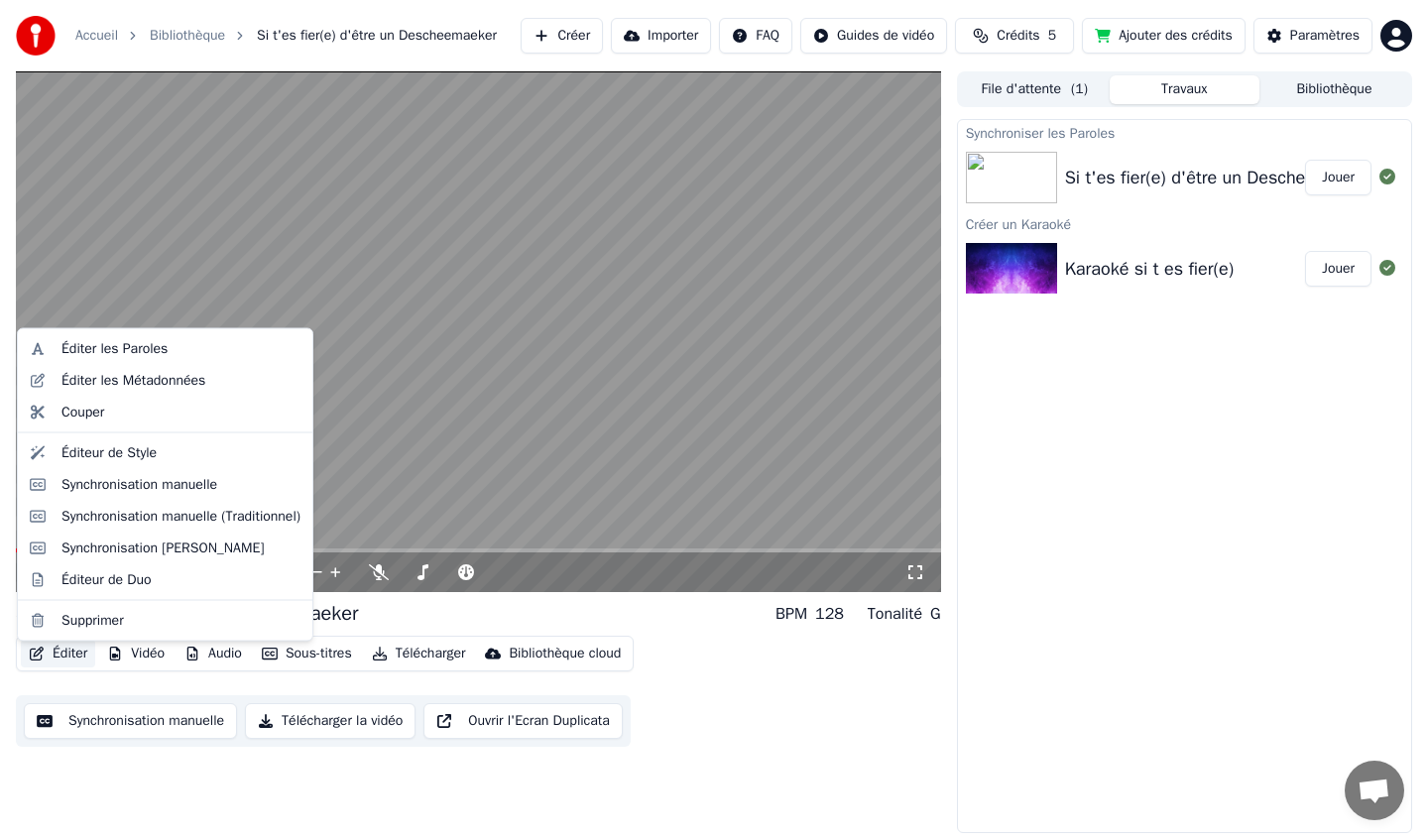 click on "Éditer" at bounding box center (58, 654) 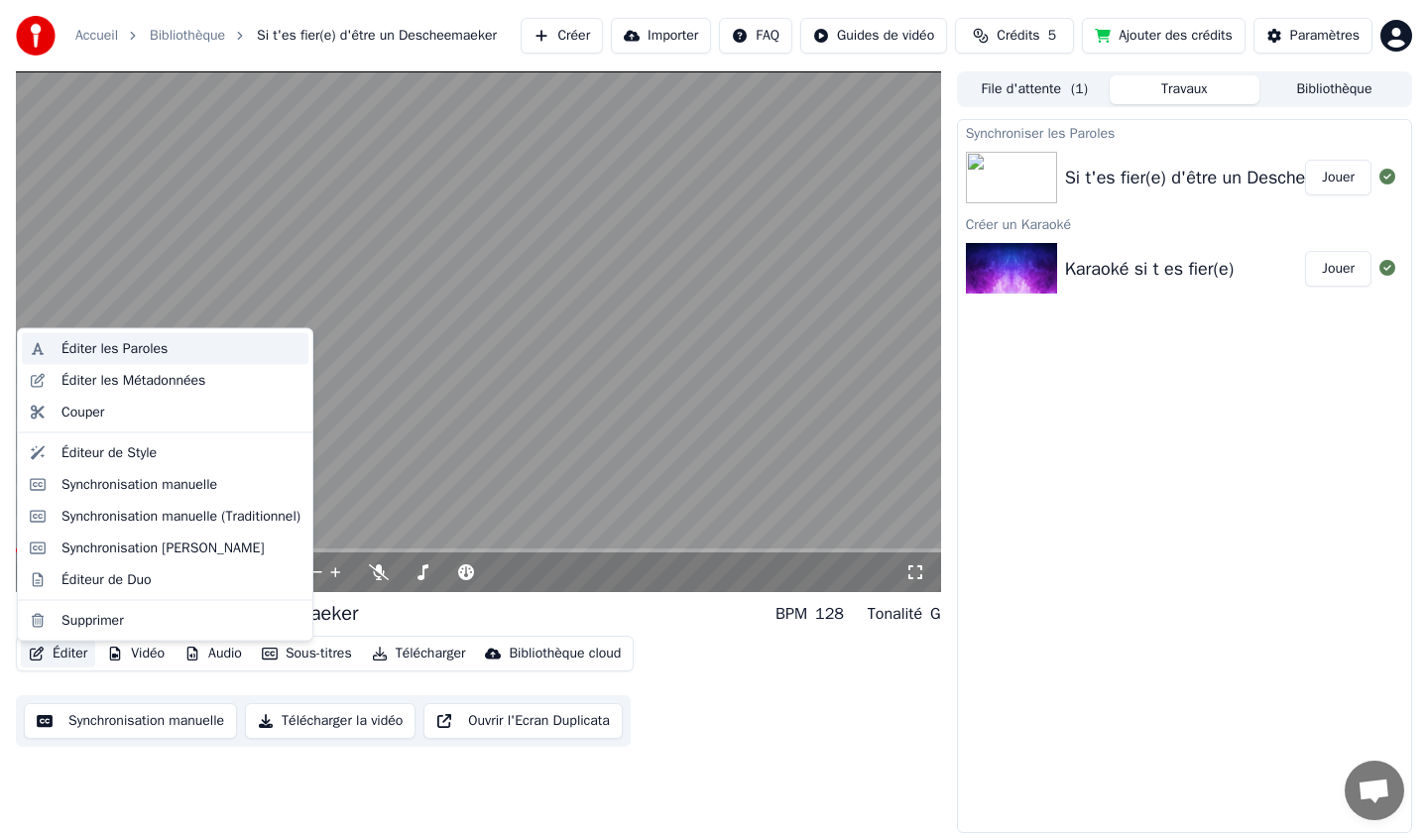 click on "Éditer les Paroles" at bounding box center (114, 349) 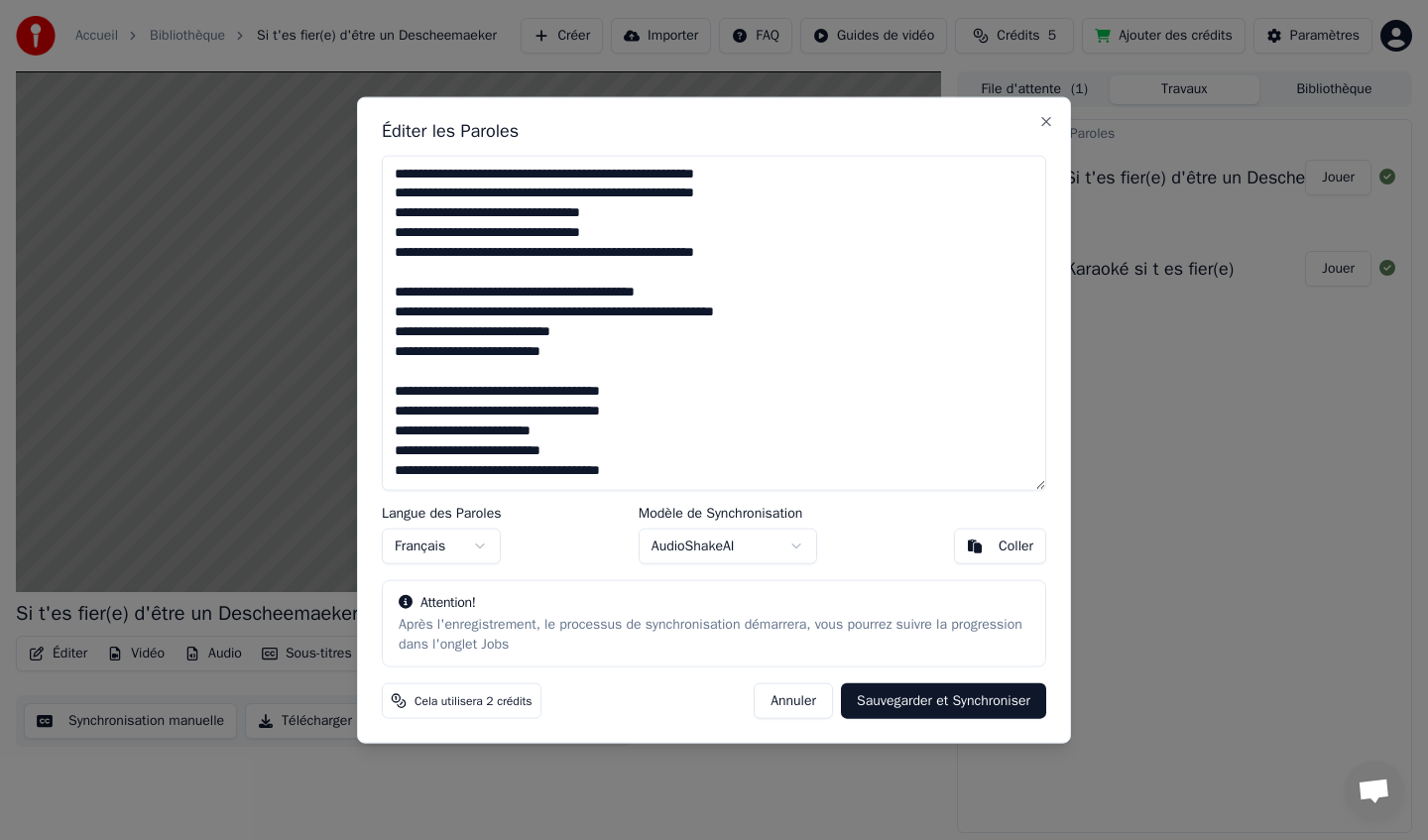 click at bounding box center (714, 322) 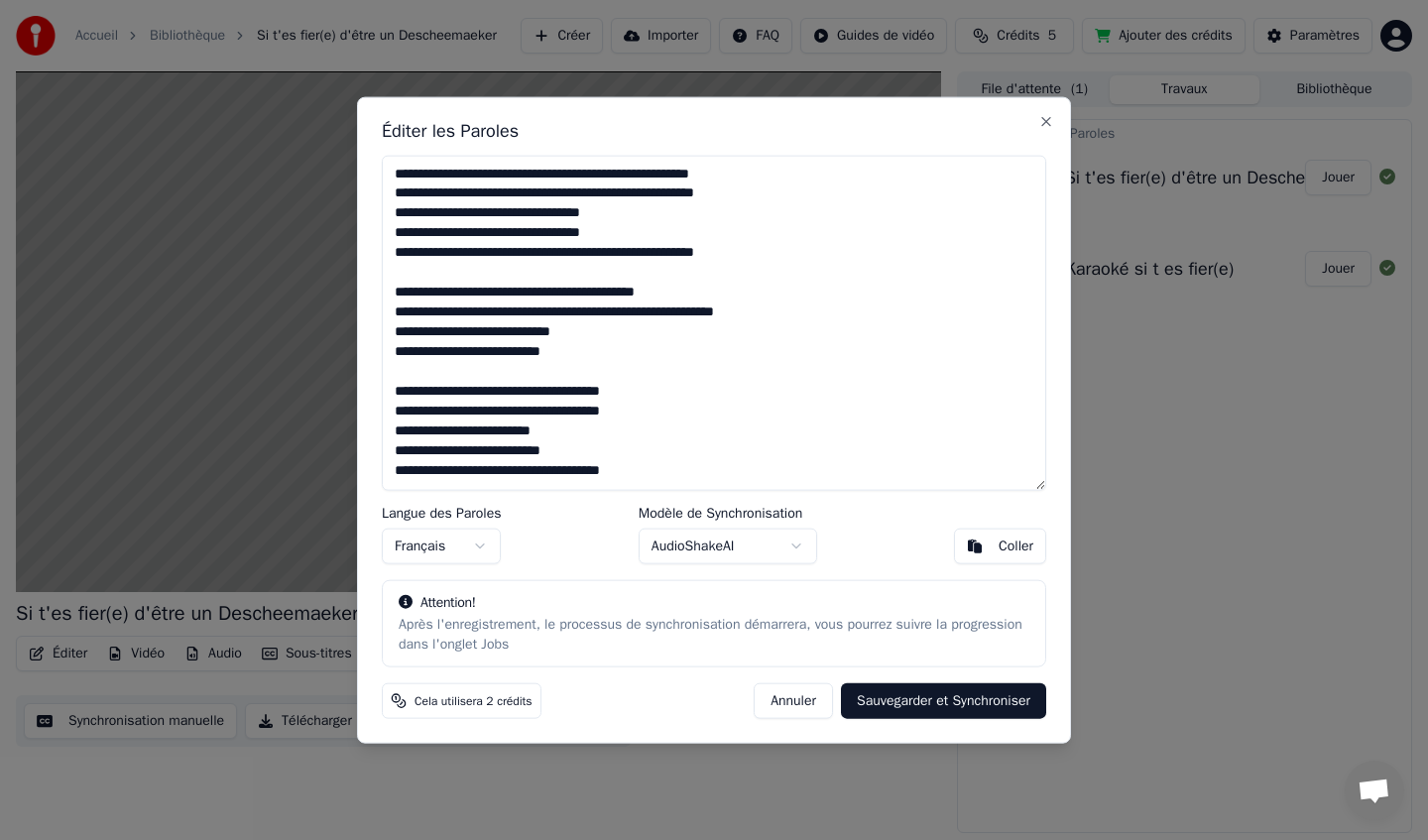 click on "Sauvegarder et Synchroniser" at bounding box center (943, 701) 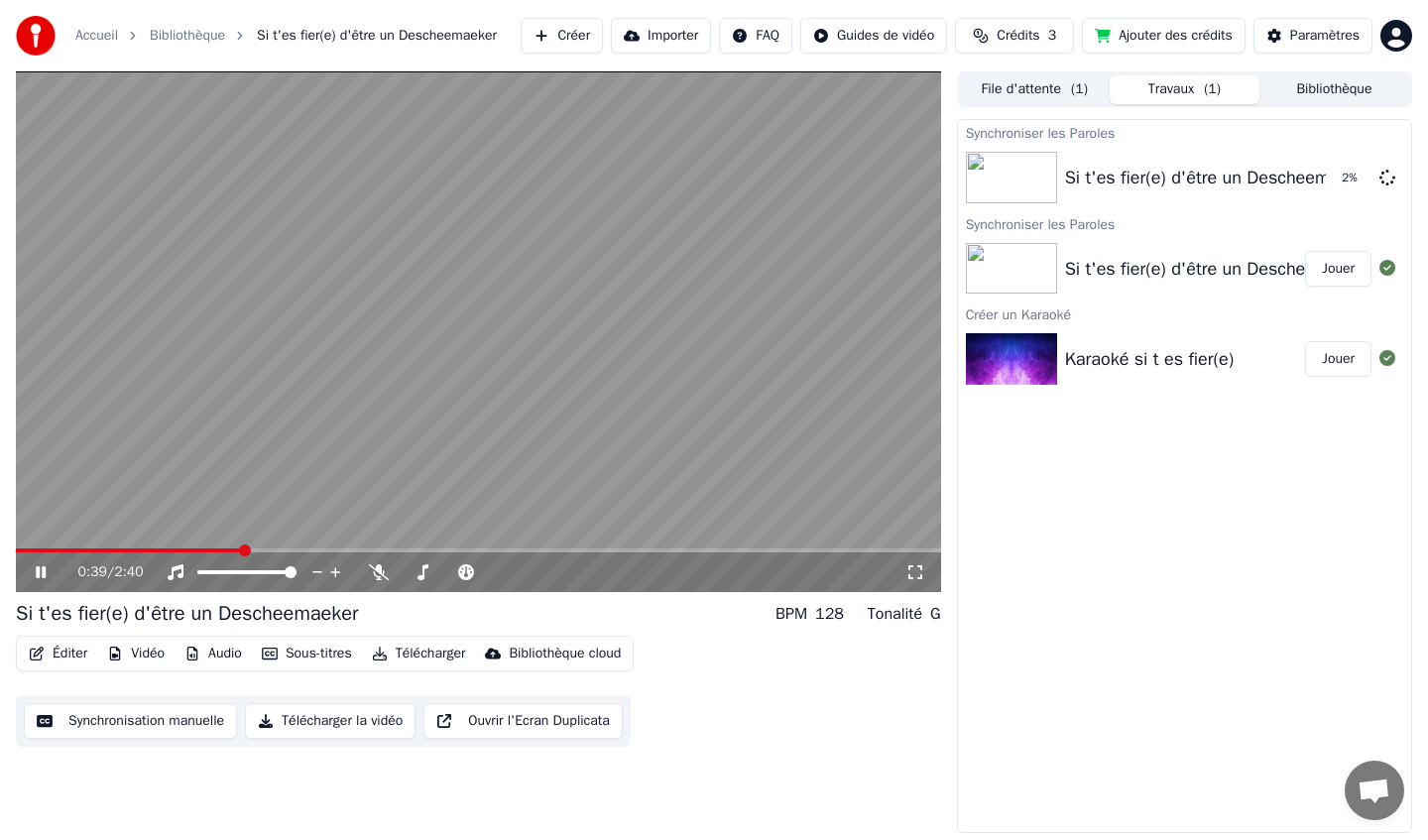 click 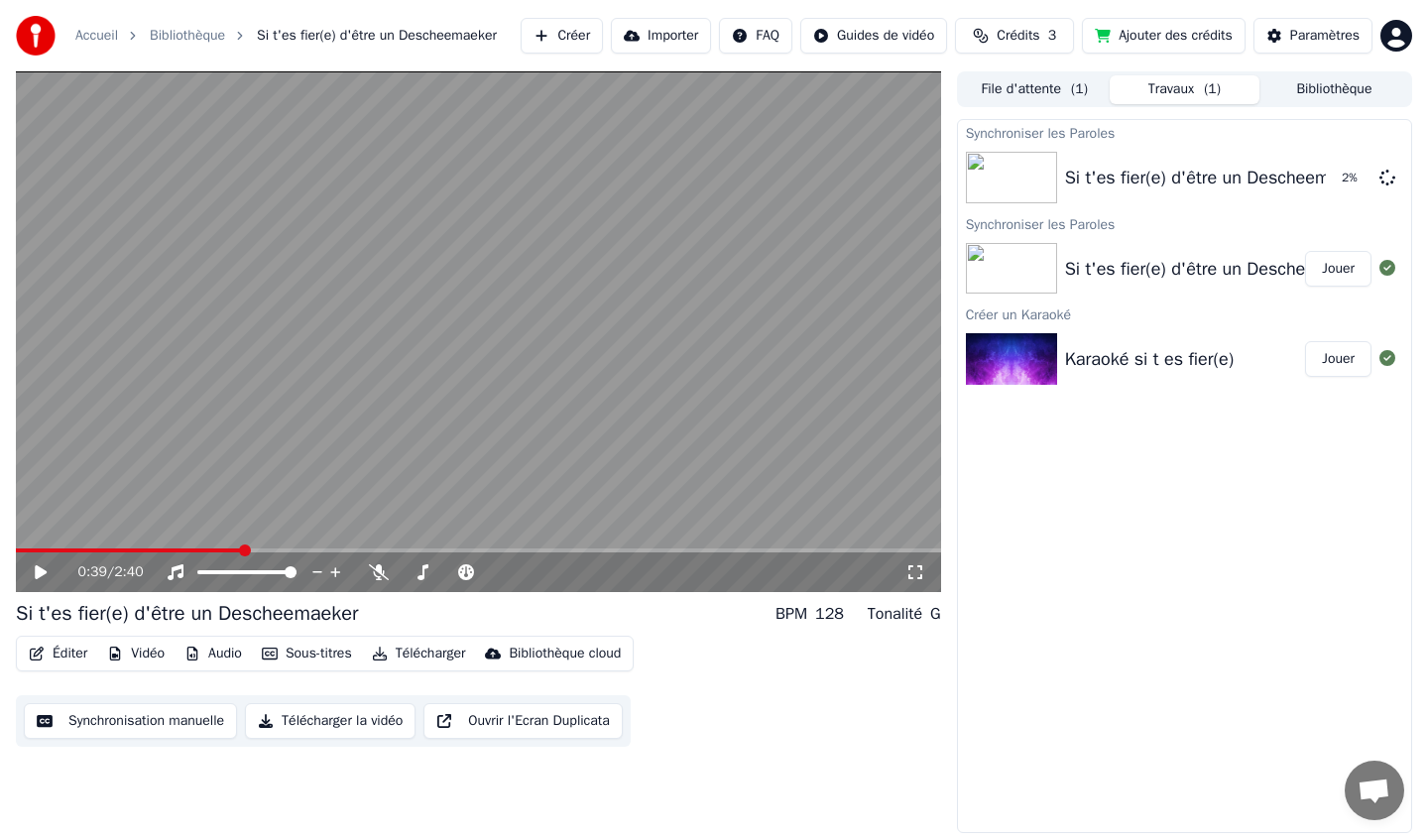 click on "Jouer" at bounding box center (1338, 269) 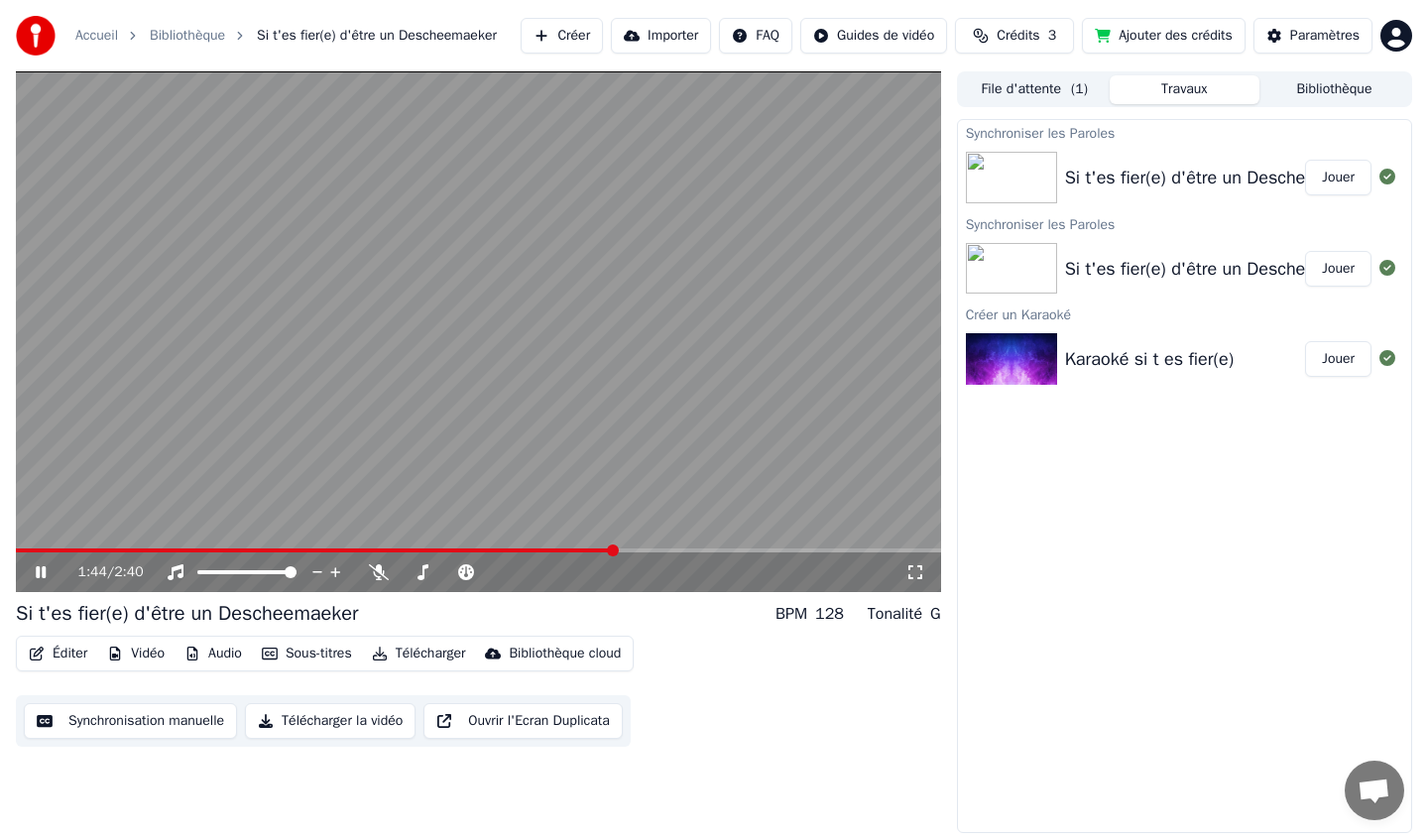 click 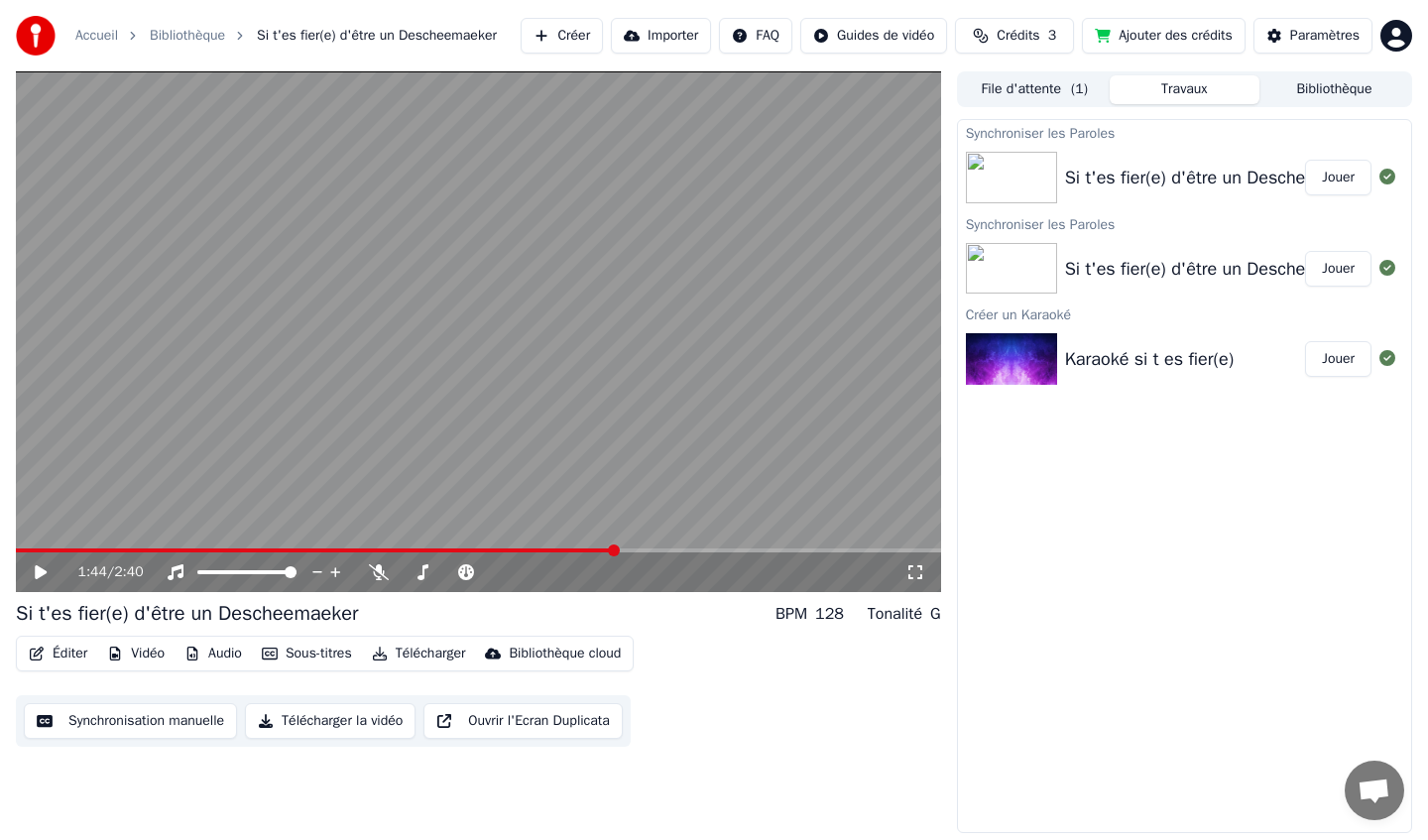 click 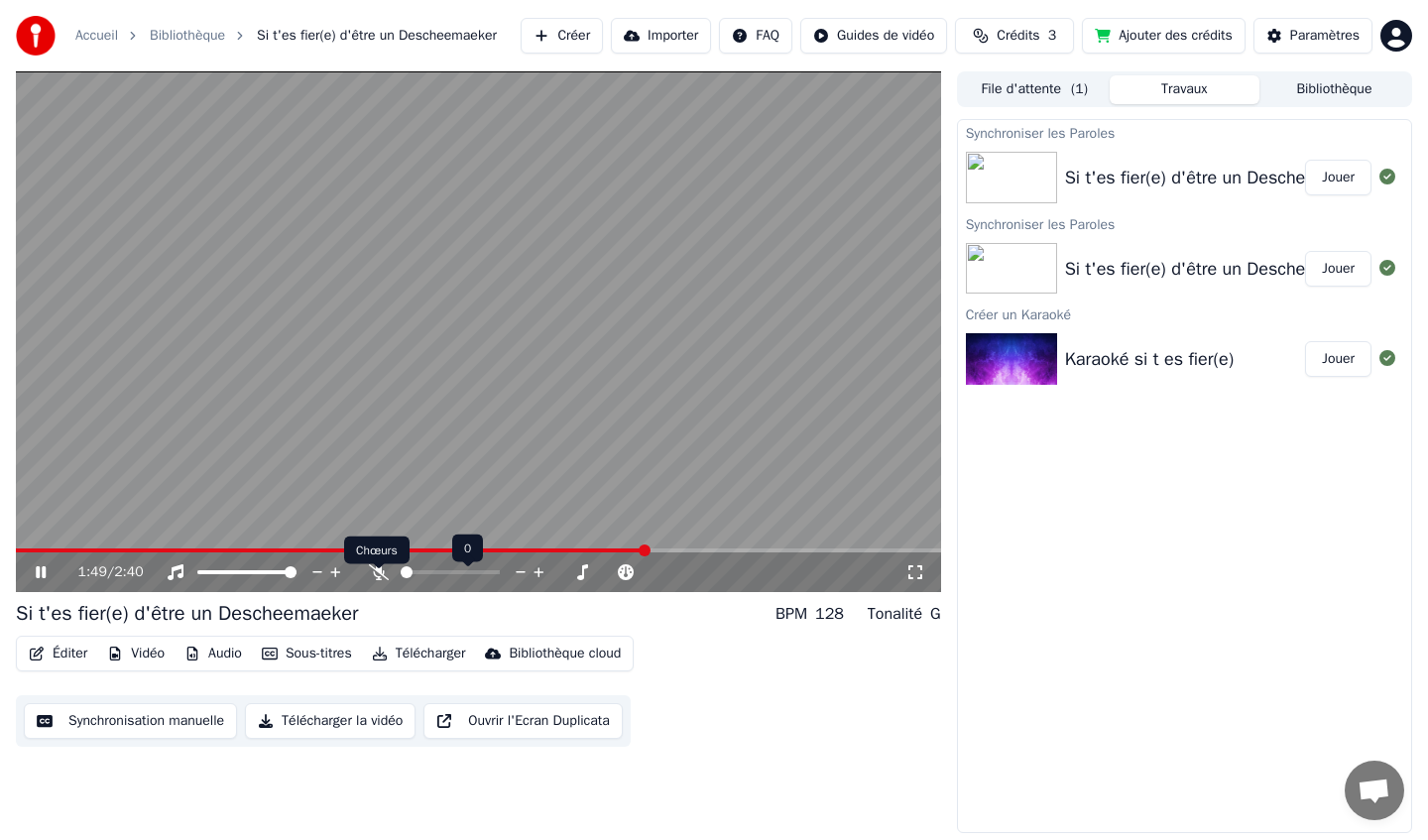 click 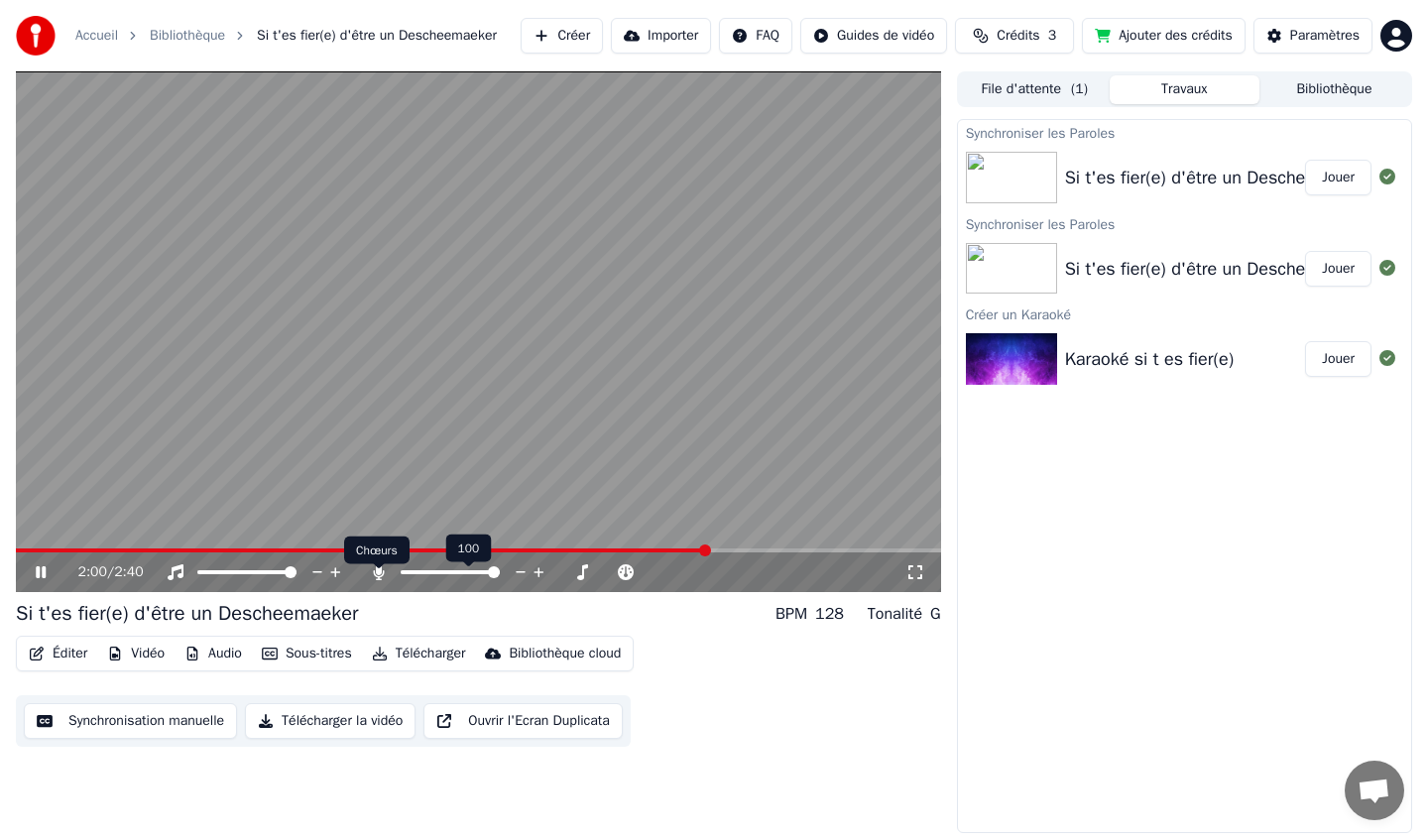 click 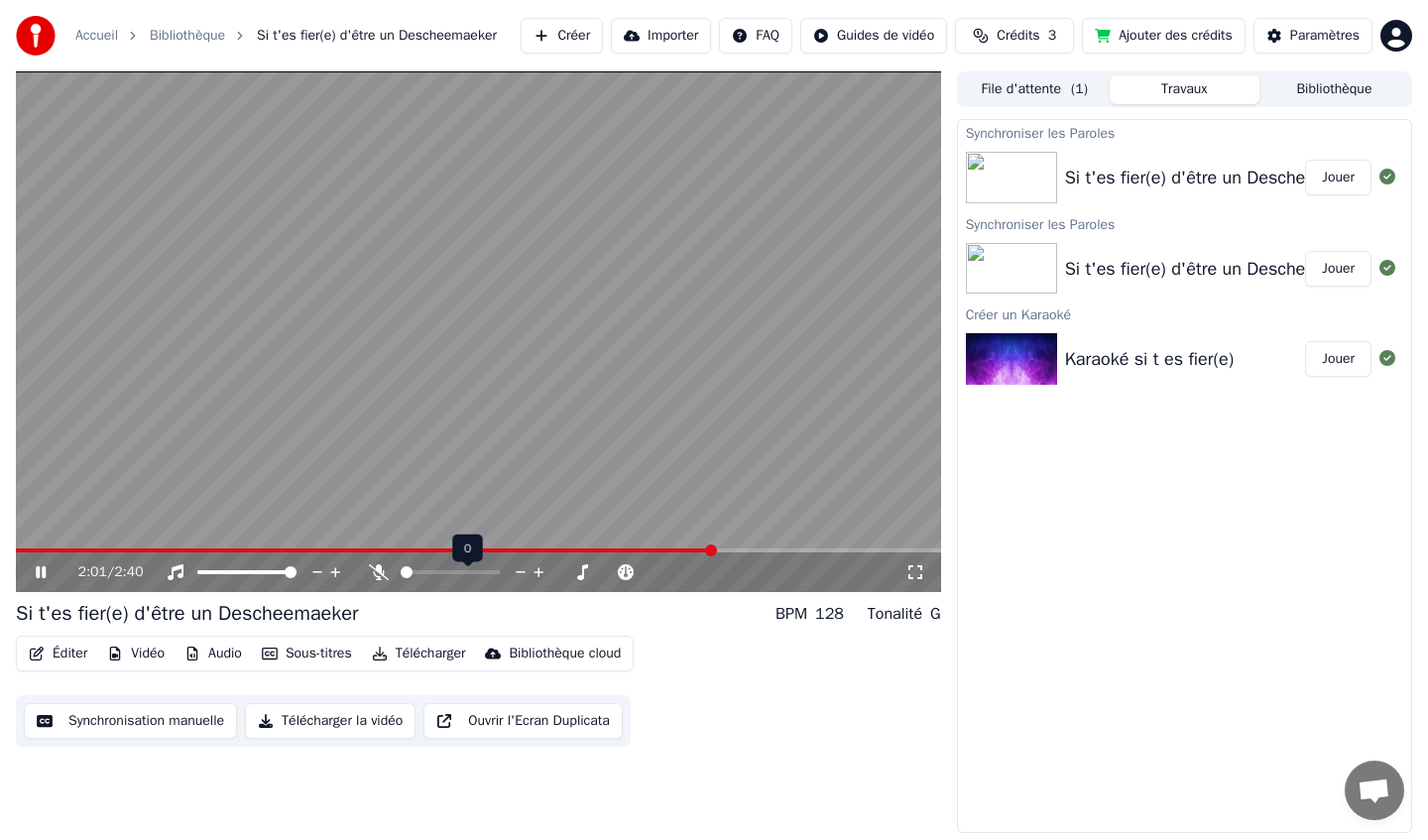 click 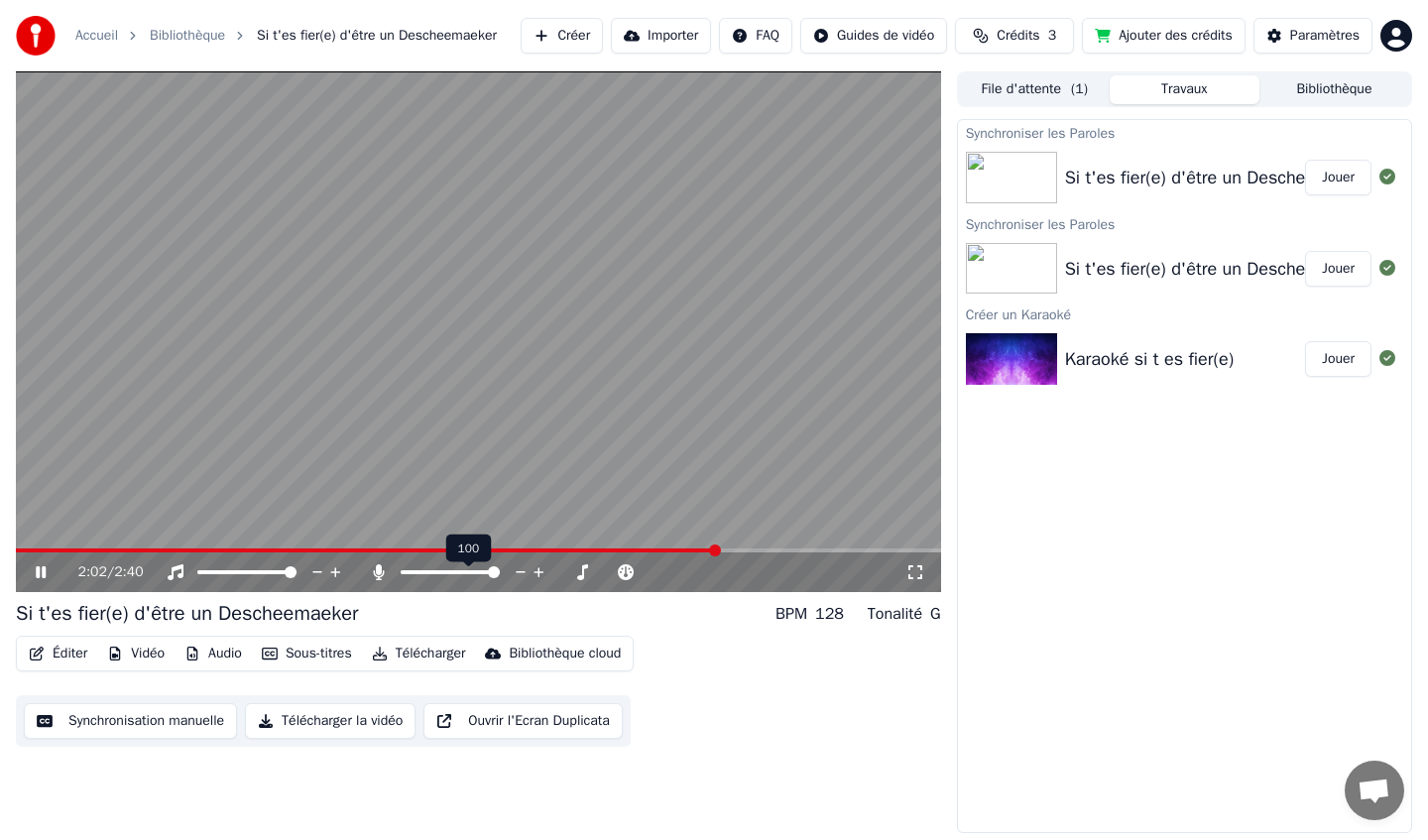 click 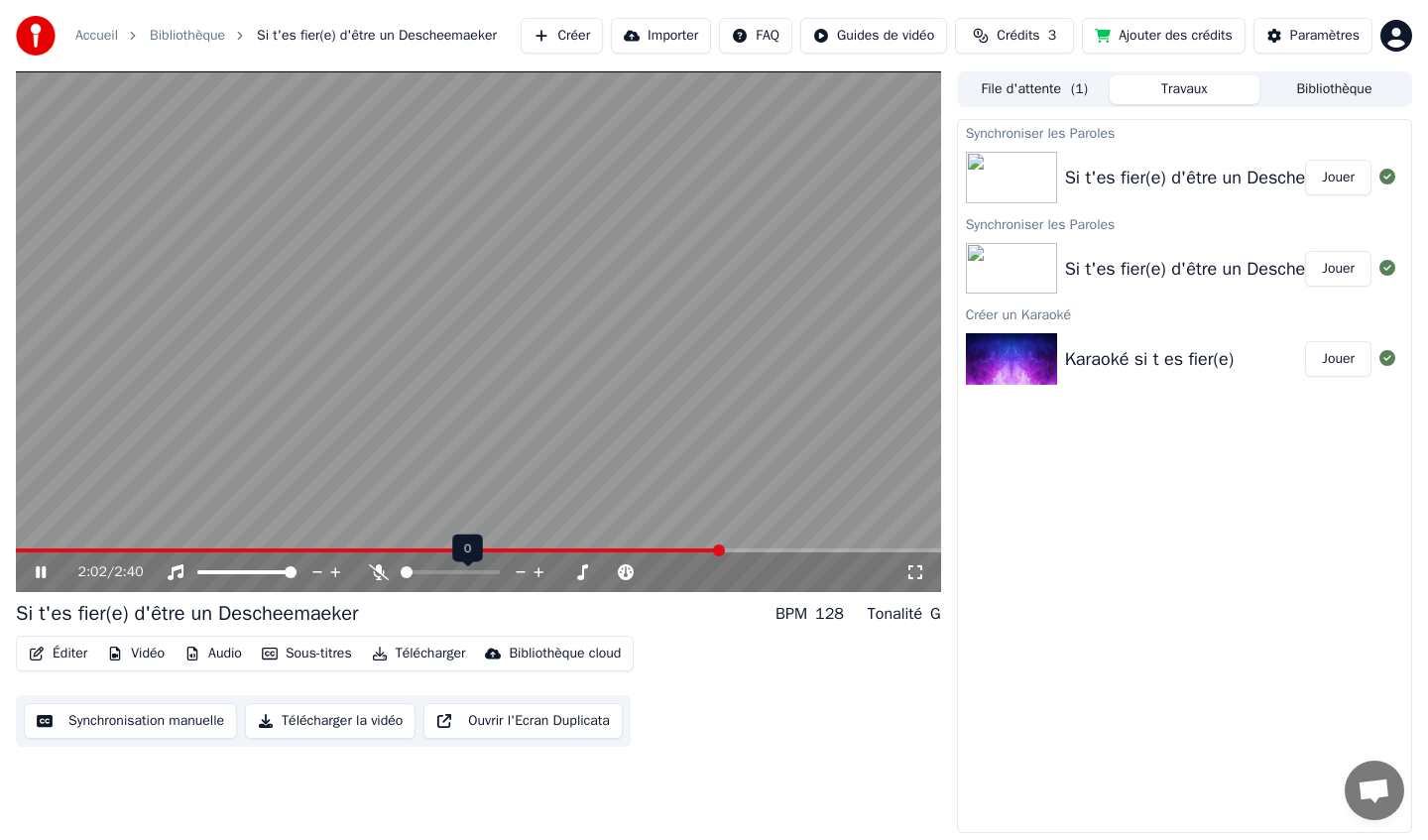 click 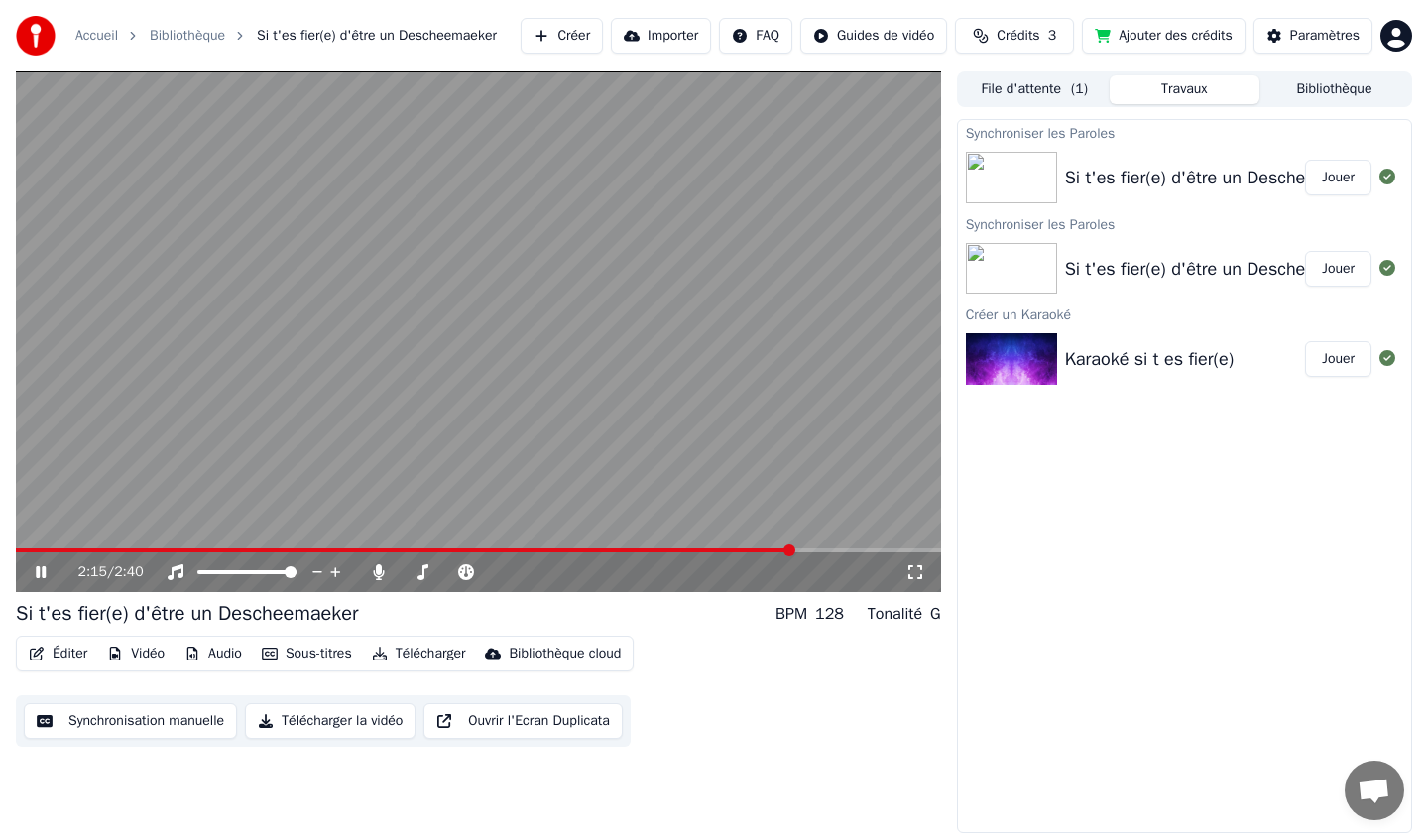 click on "Créer" at bounding box center (561, 36) 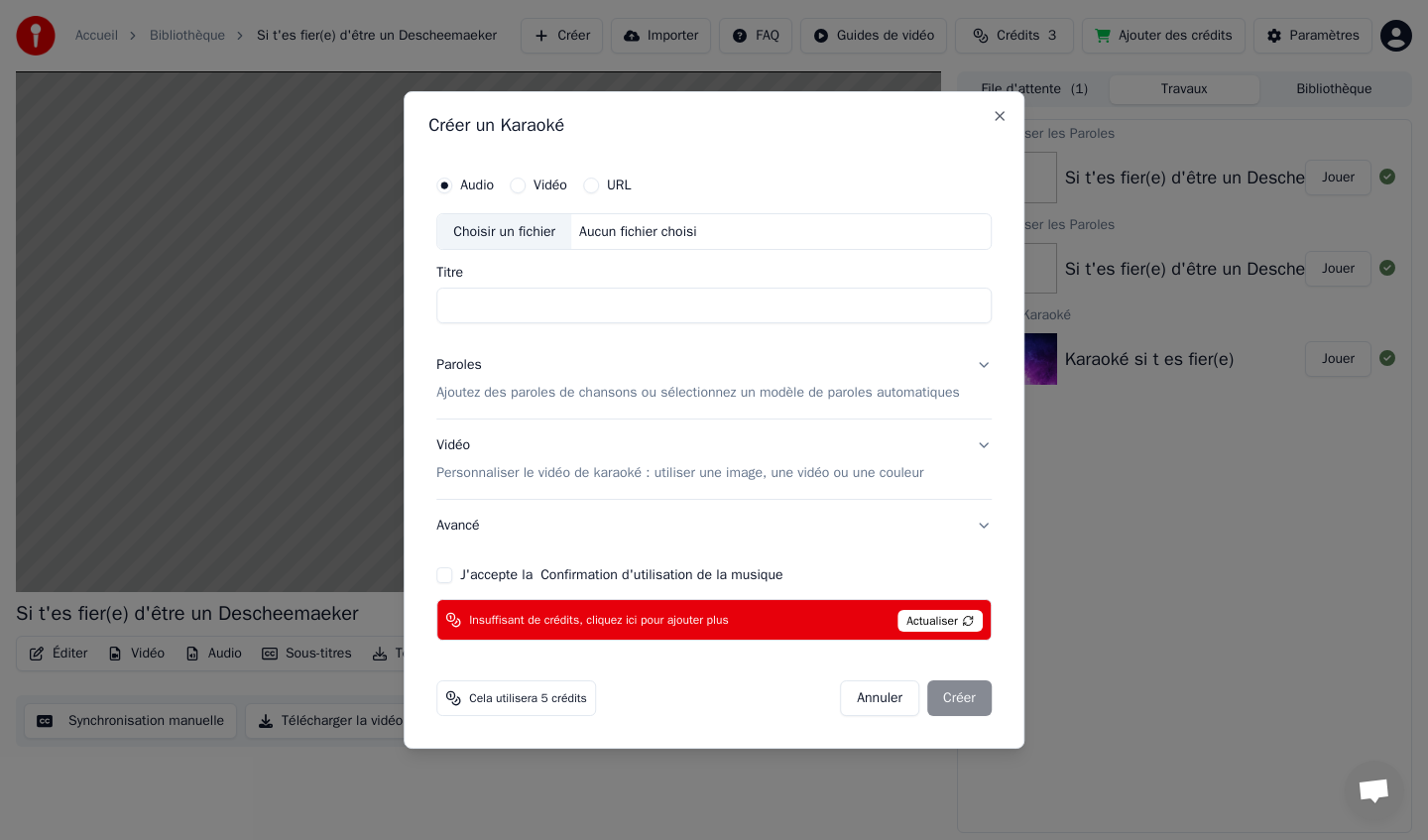 click on "URL" at bounding box center (591, 185) 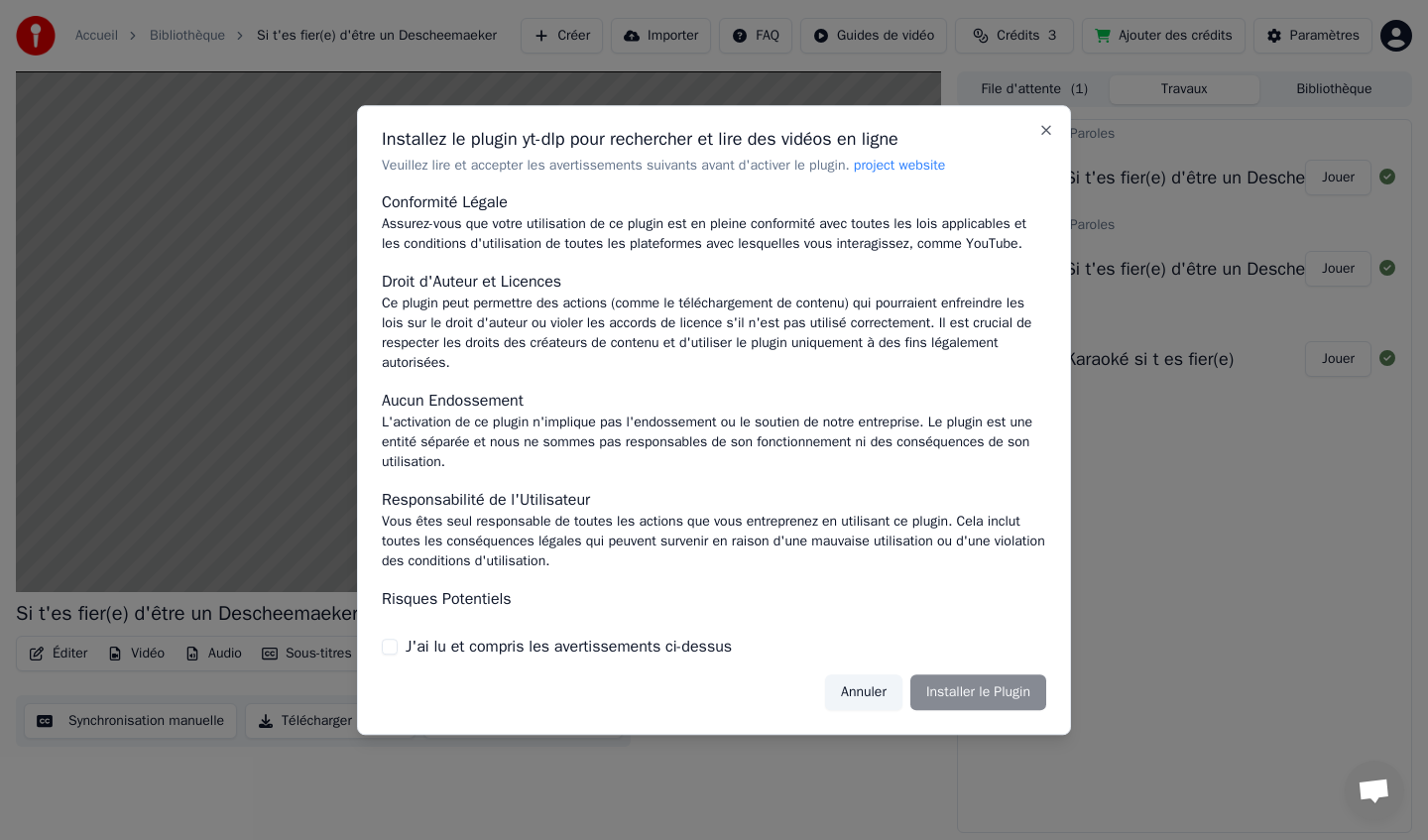 click on "Annuler" at bounding box center (864, 692) 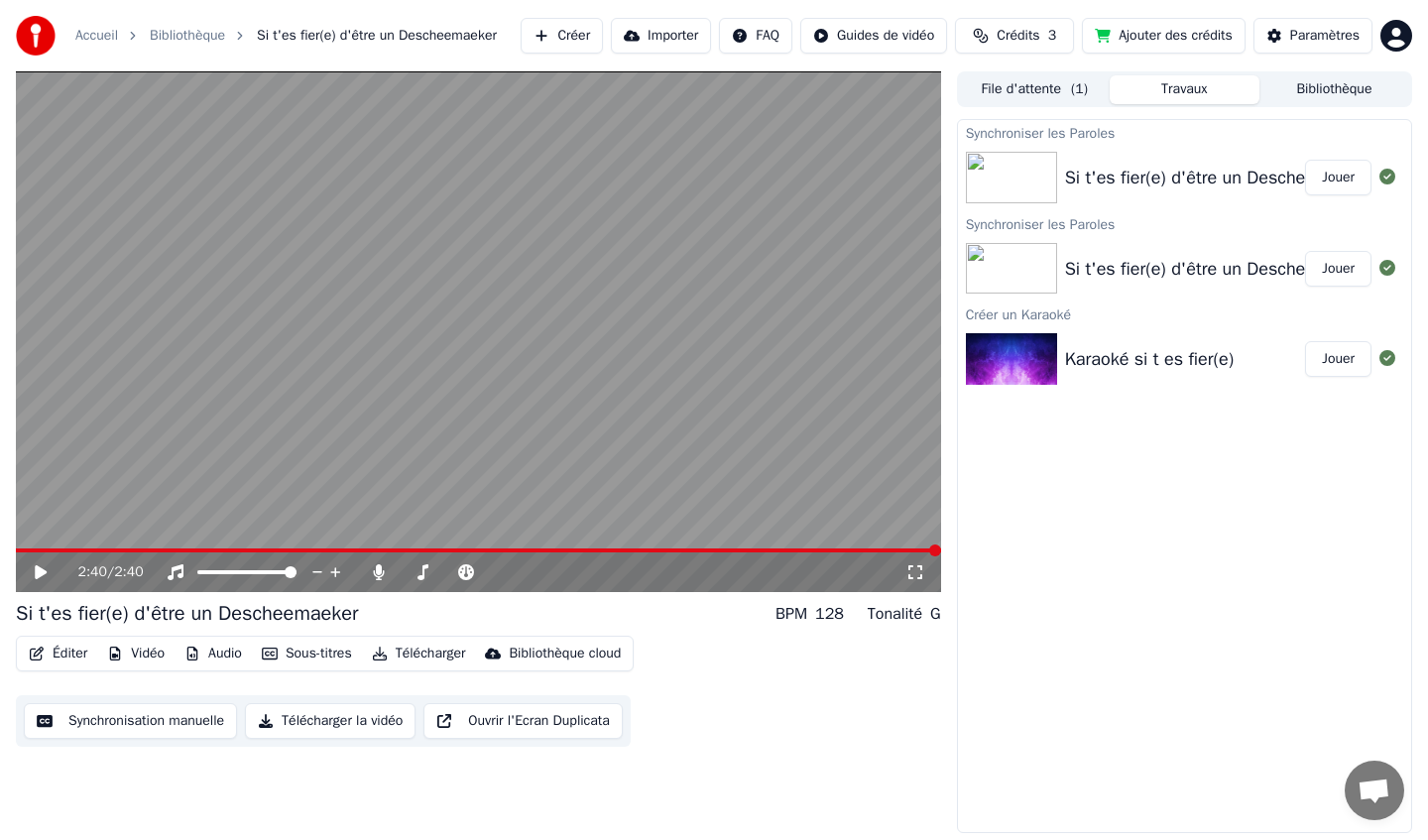 click on "Créer" at bounding box center [561, 36] 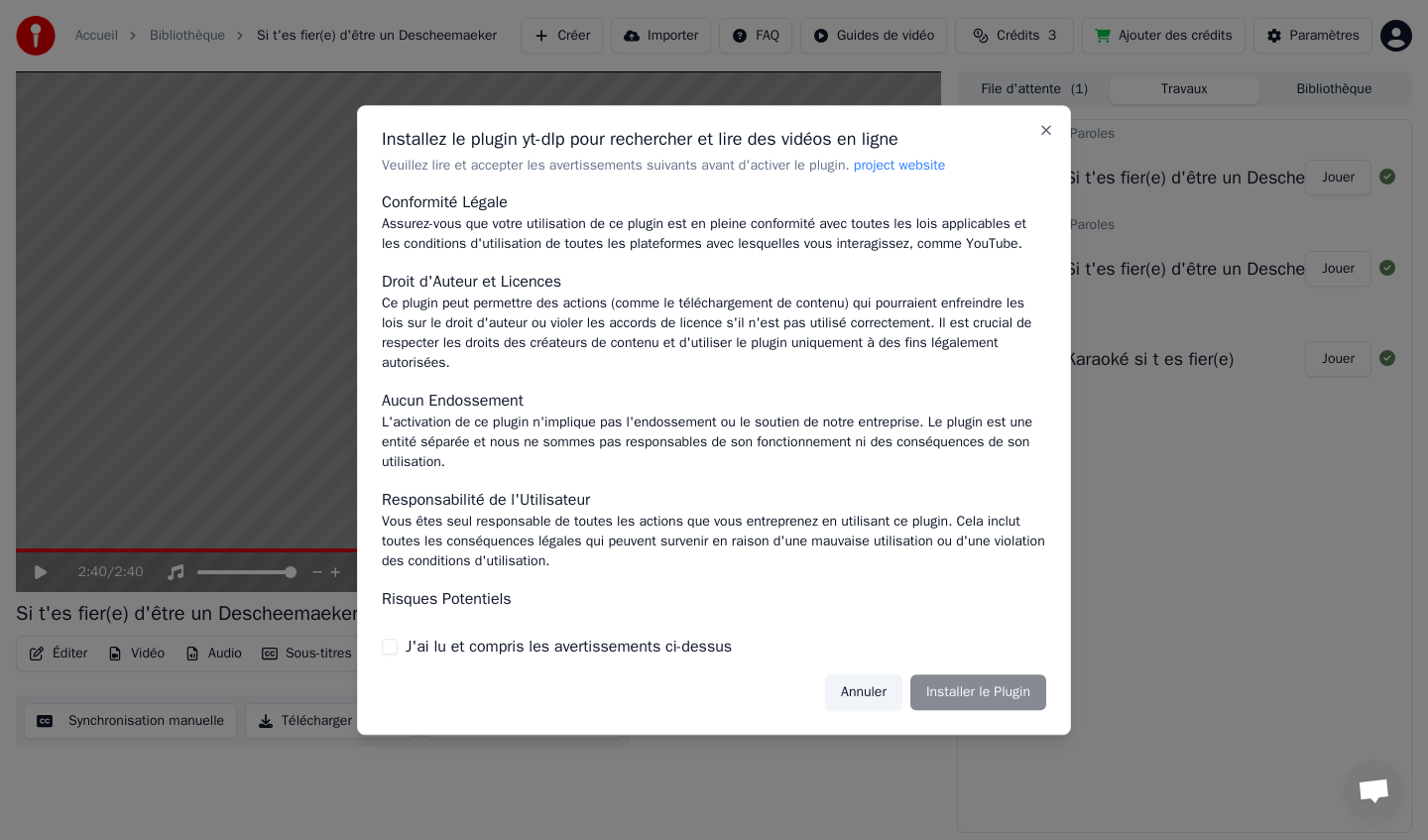 click on "Annuler" at bounding box center (864, 692) 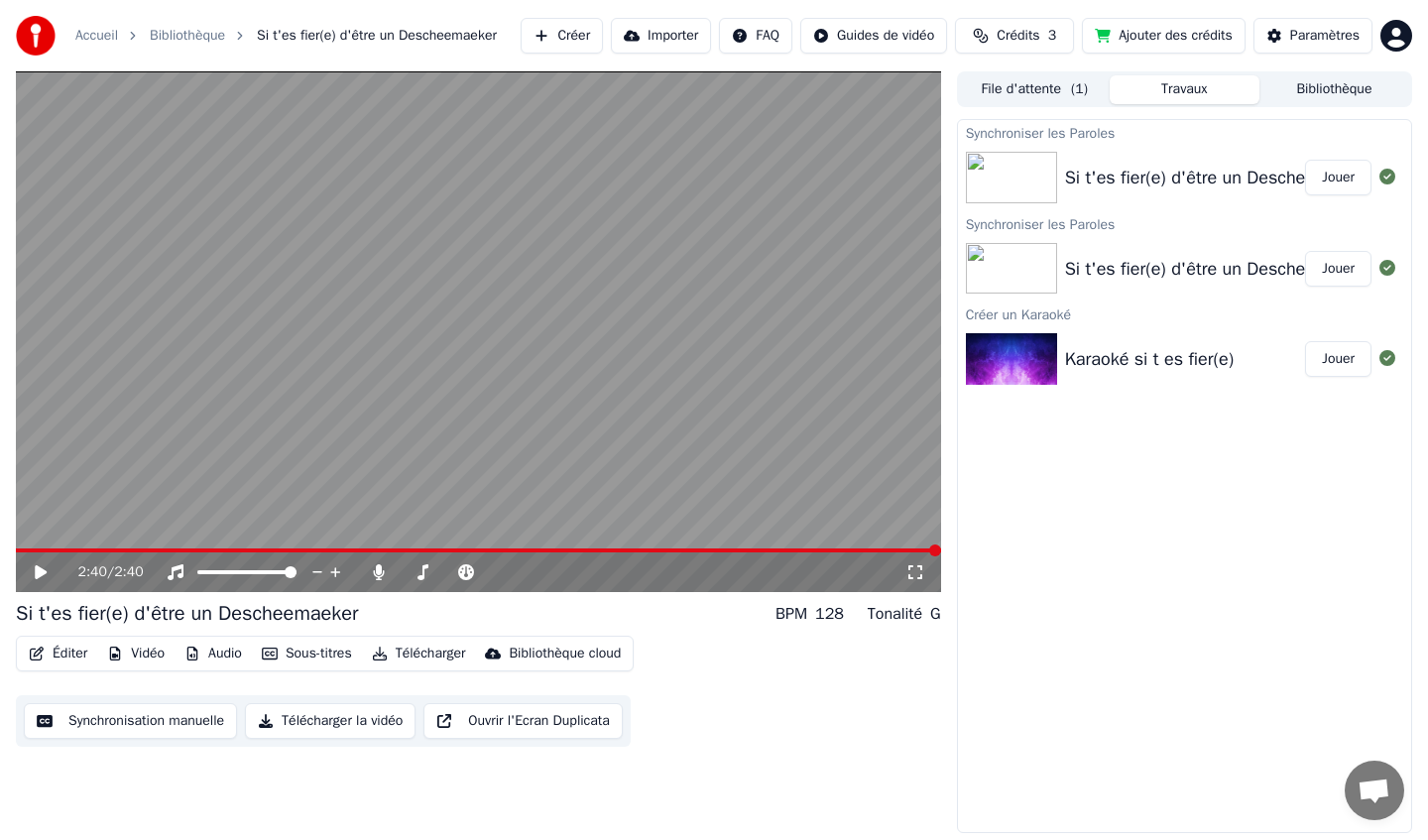 click on "Créer" at bounding box center [561, 36] 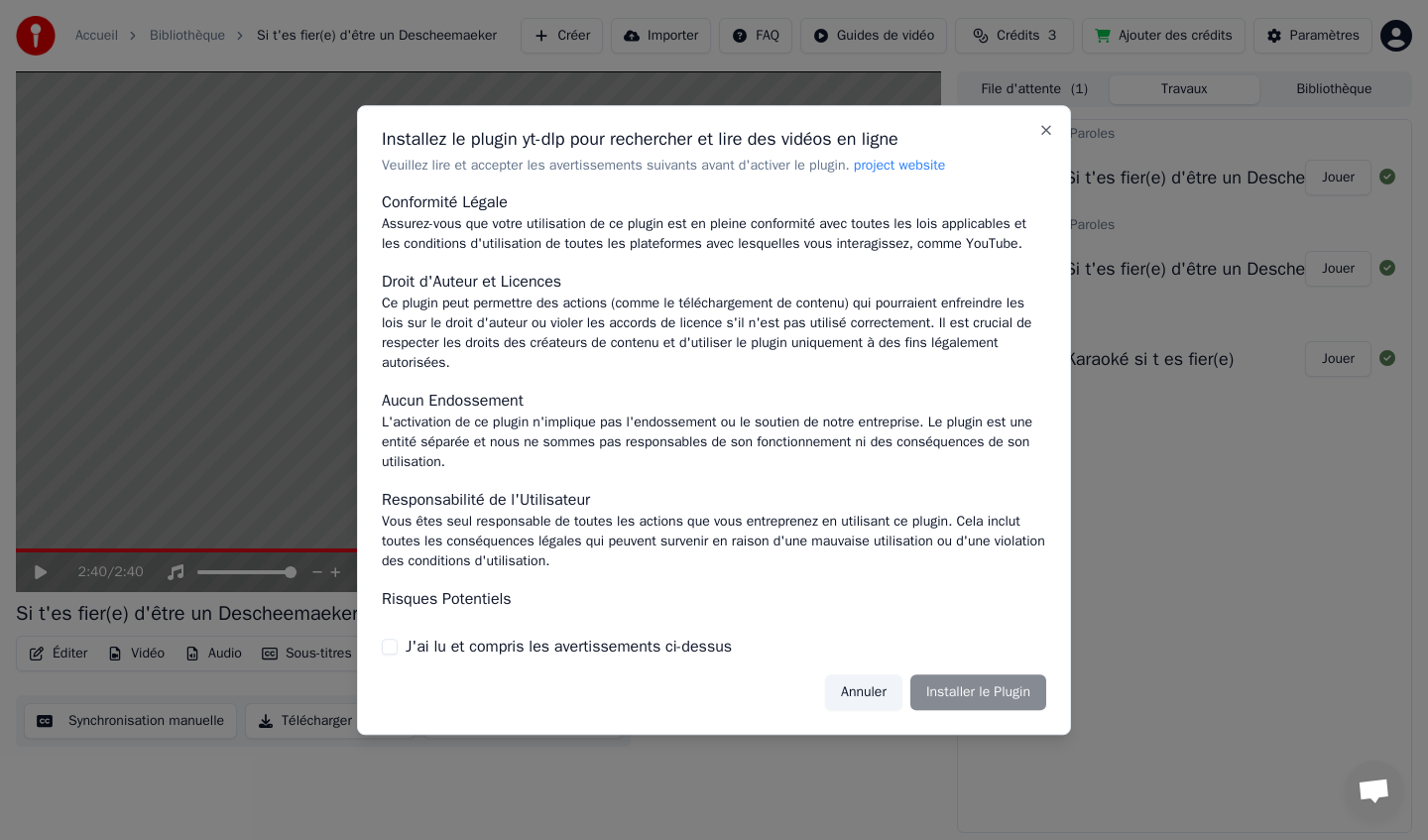 click on "J'ai lu et compris les avertissements ci-dessus" at bounding box center (390, 647) 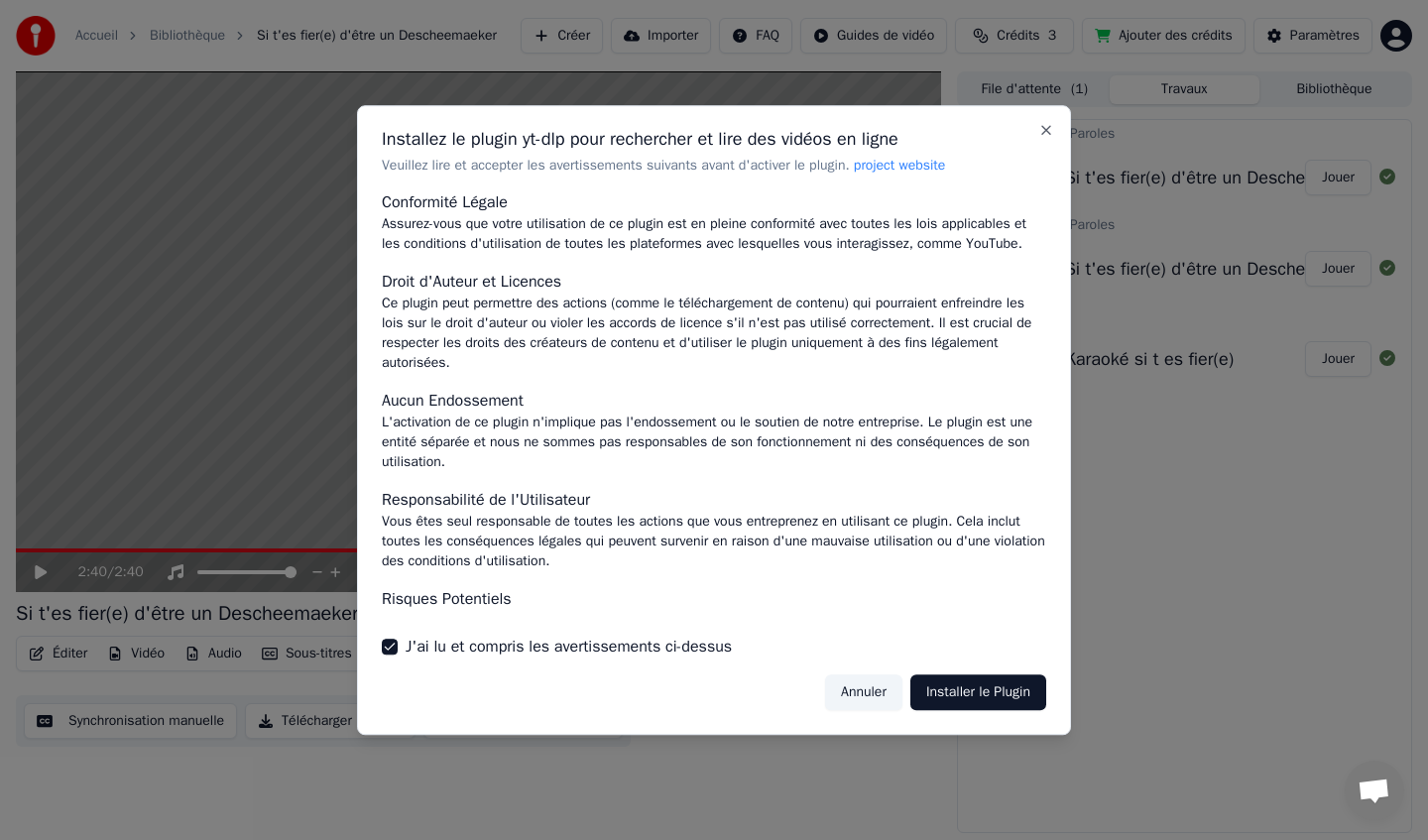 click on "Installer le Plugin" at bounding box center (978, 692) 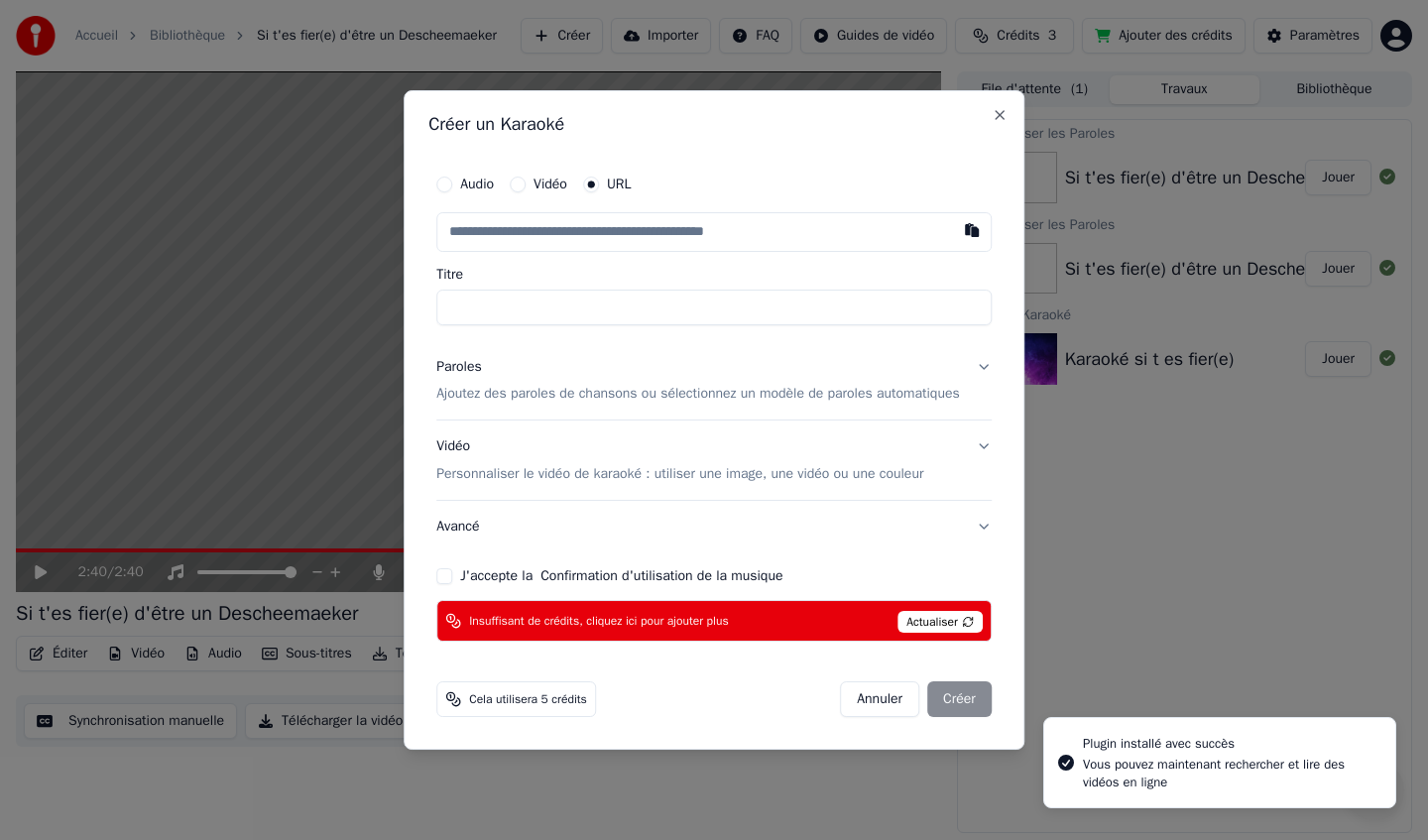 click on "Audio" at bounding box center [444, 184] 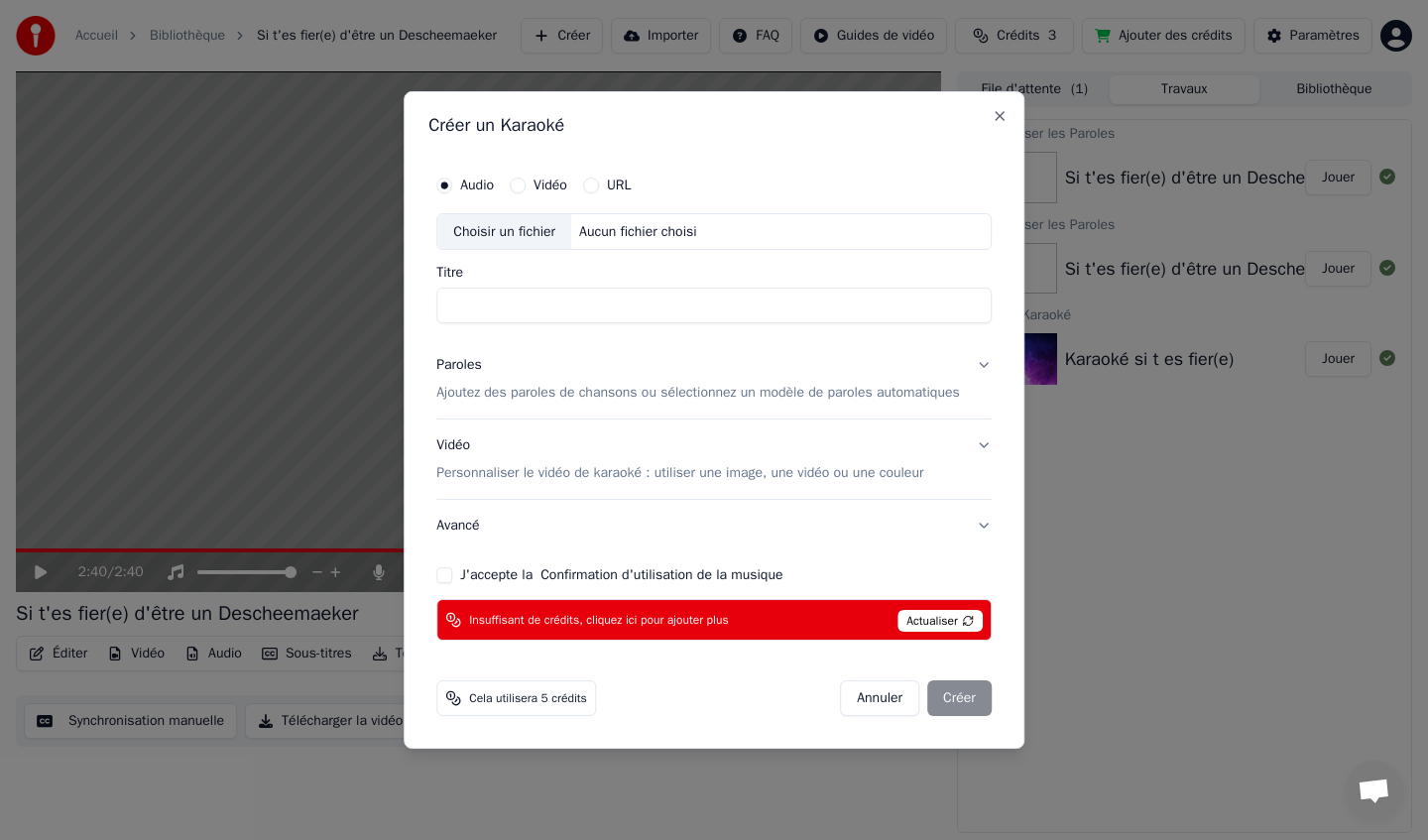 click on "Aucun fichier choisi" at bounding box center [638, 232] 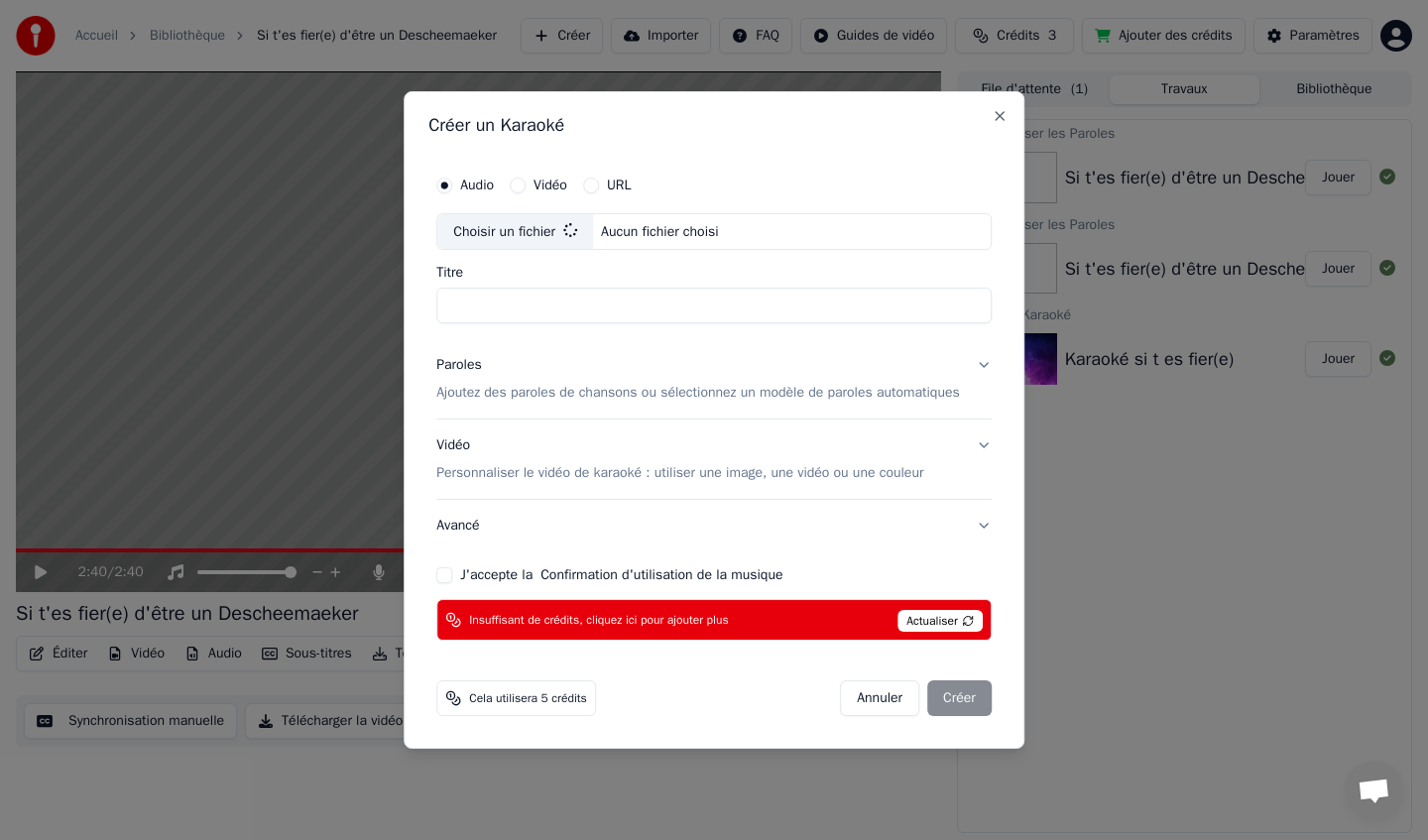 type on "**********" 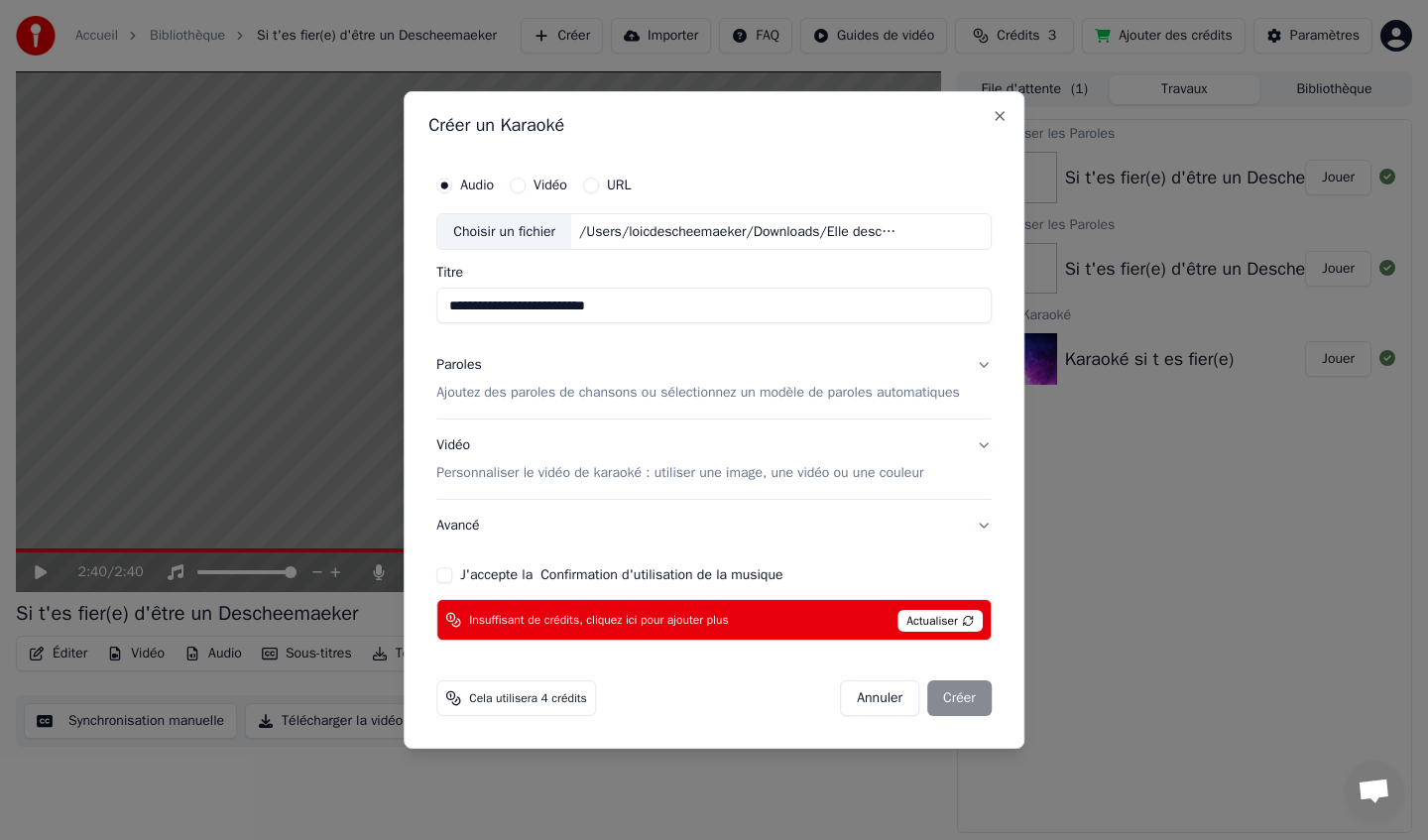 click on "J'accepte la   Confirmation d'utilisation de la musique" at bounding box center [714, 575] 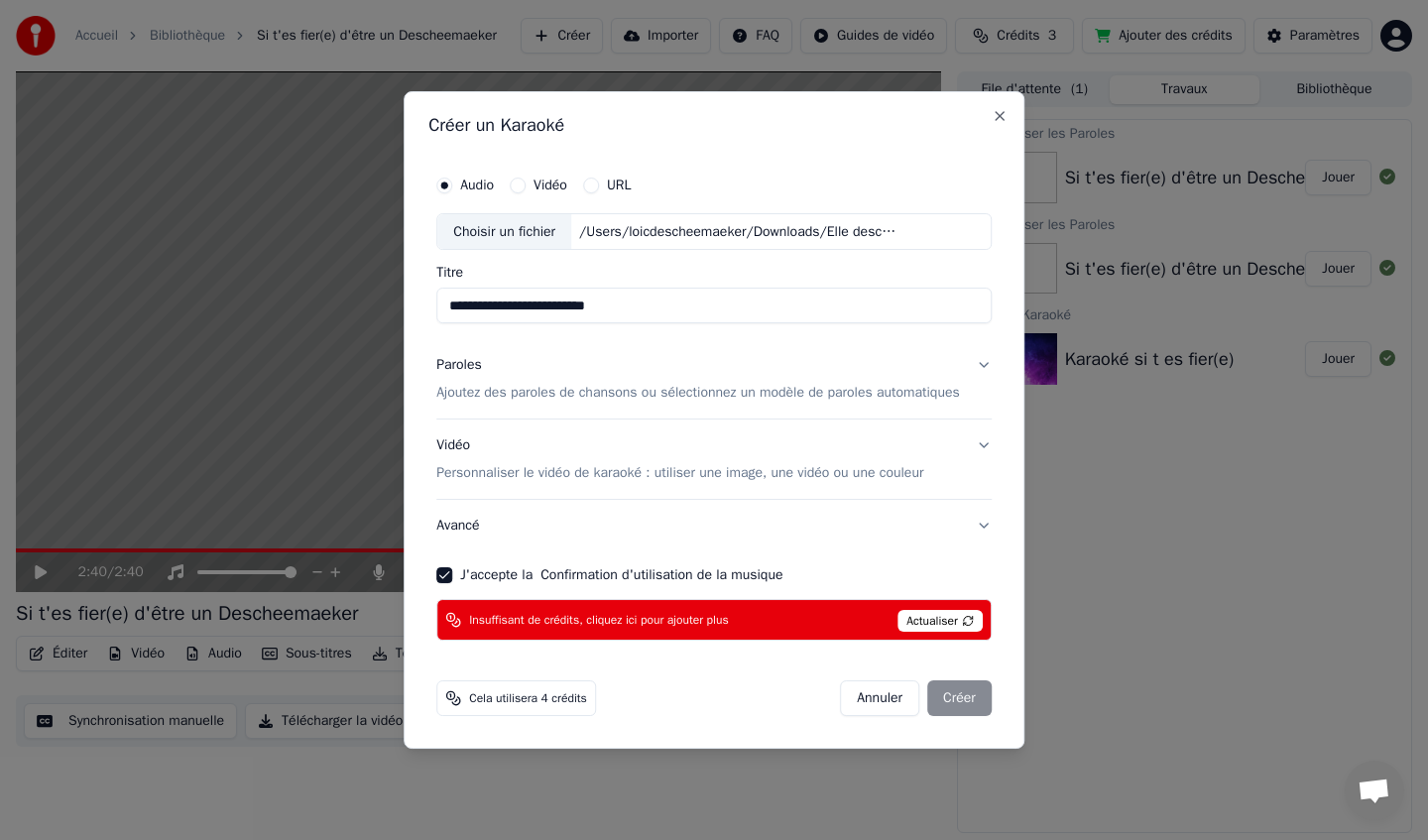 click on "Actualiser" at bounding box center (940, 621) 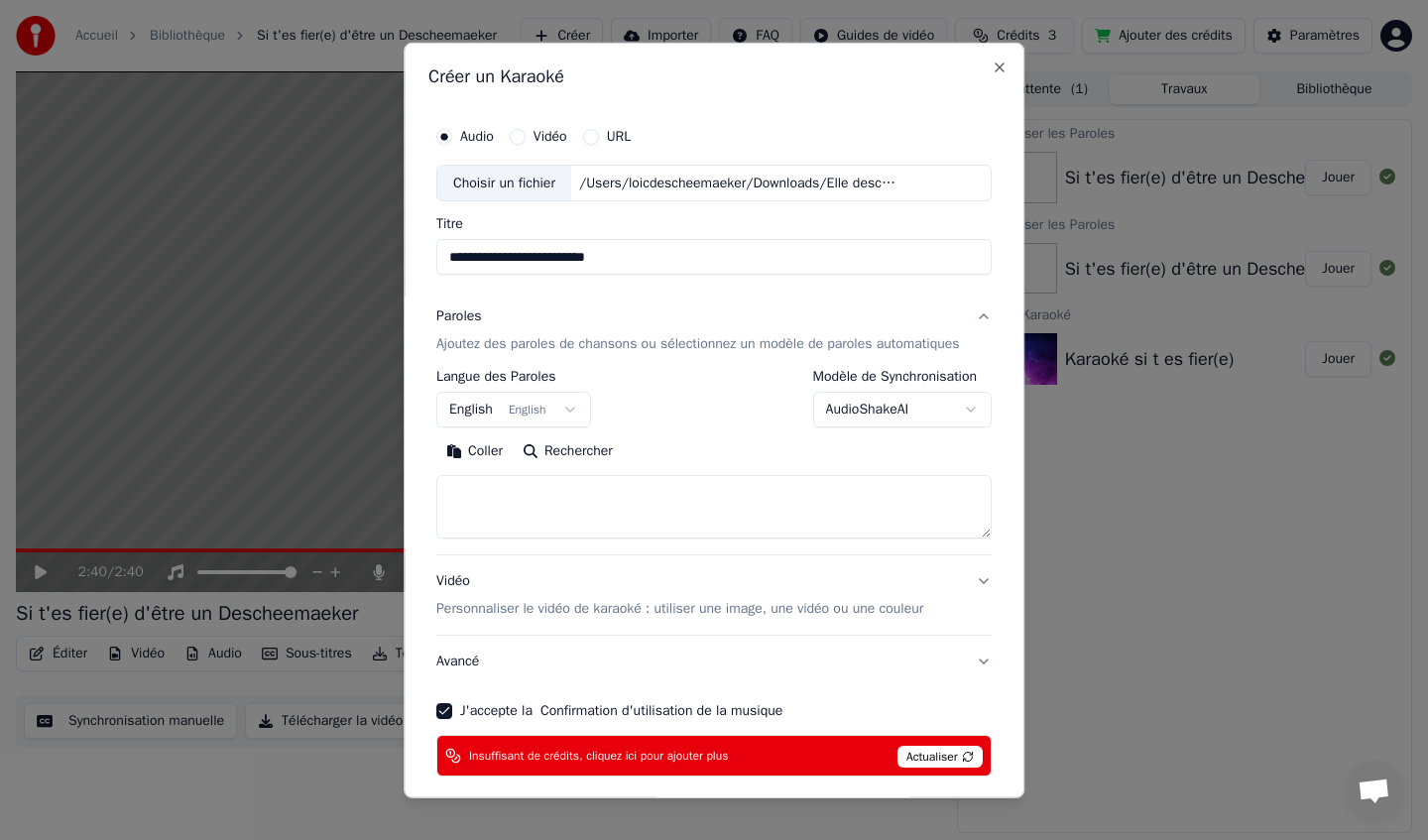 click on "**********" at bounding box center (714, 420) 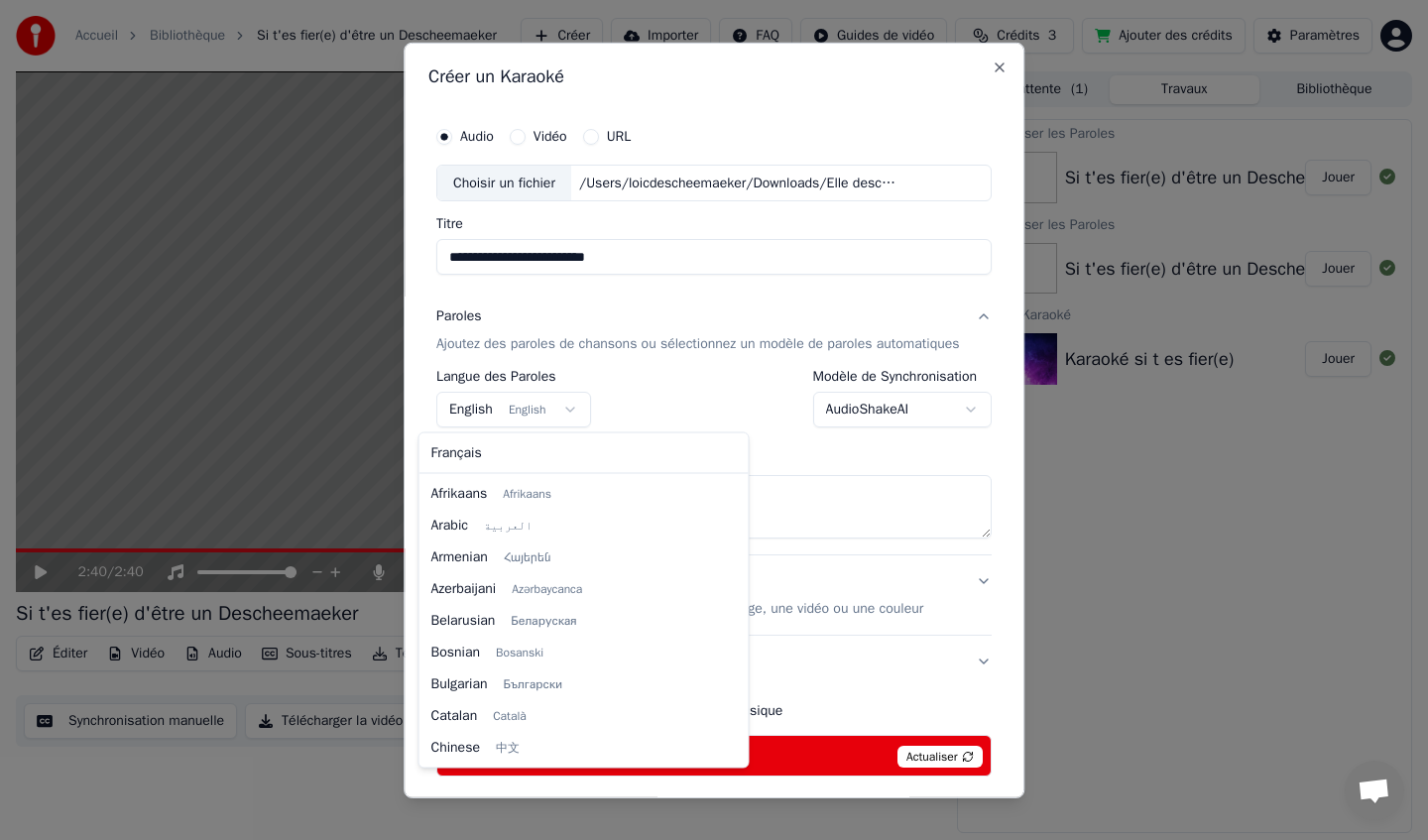 scroll, scrollTop: 159, scrollLeft: 0, axis: vertical 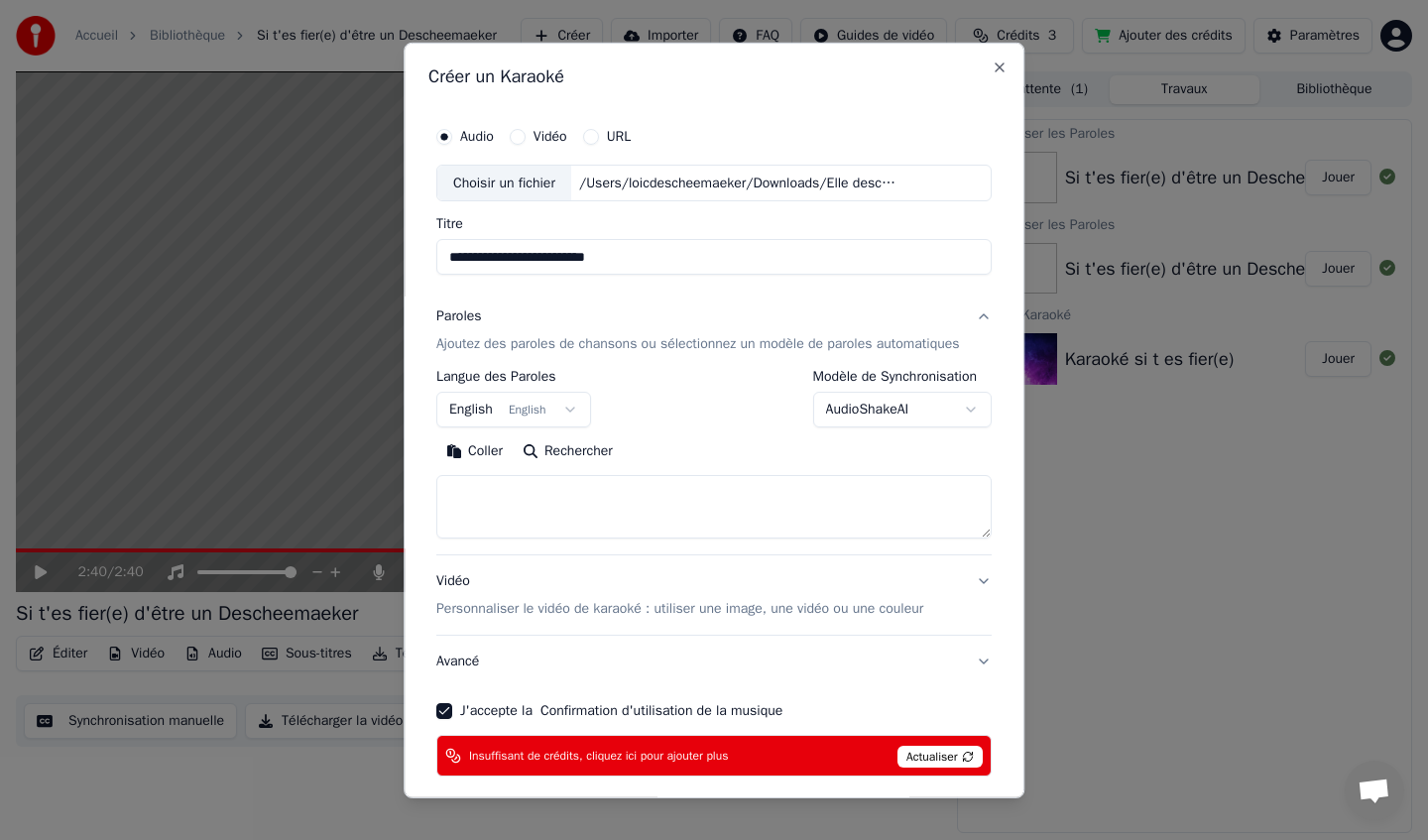 click on "**********" at bounding box center (714, 420) 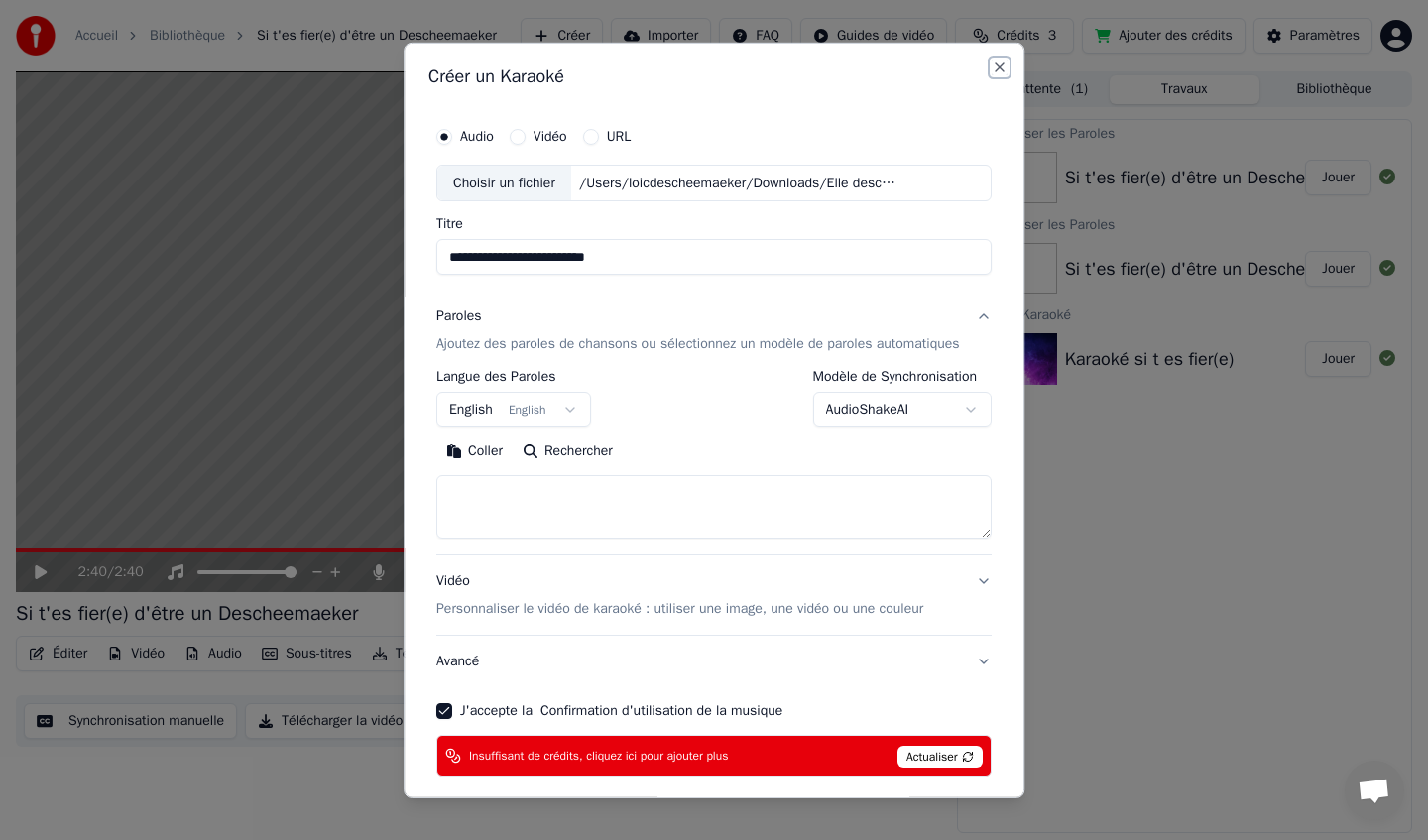 click on "Close" at bounding box center (1000, 66) 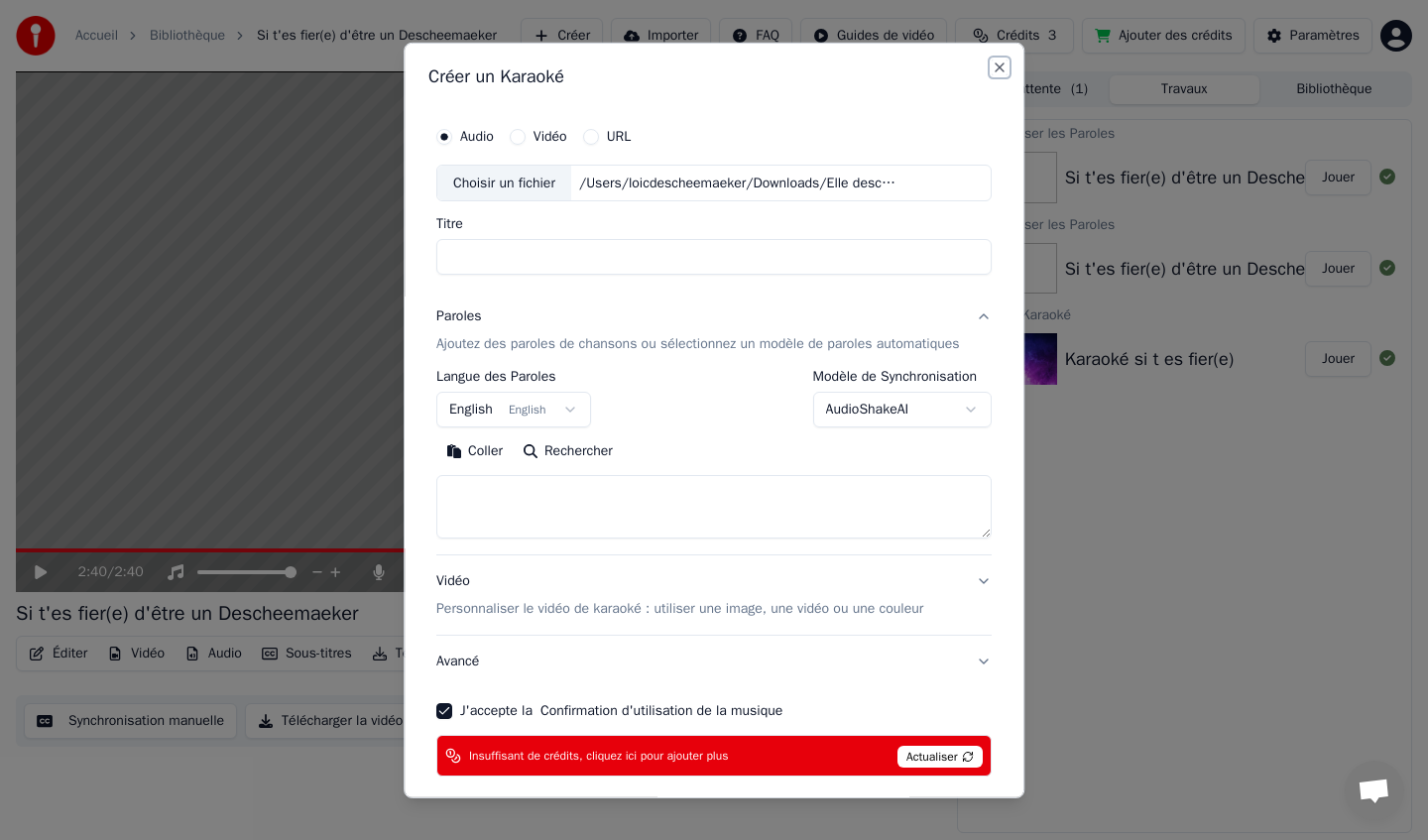 select 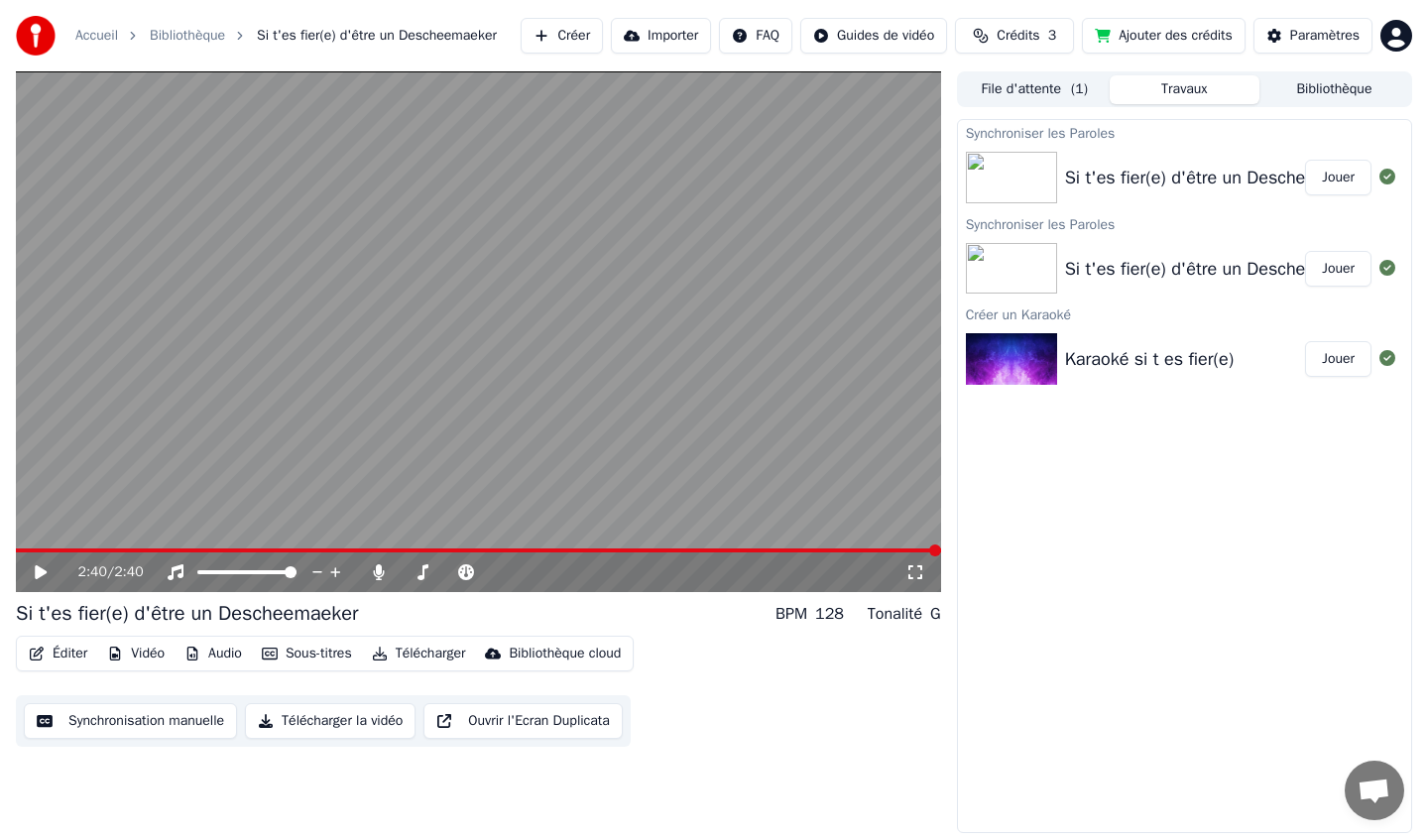 click on "Audio" at bounding box center (213, 654) 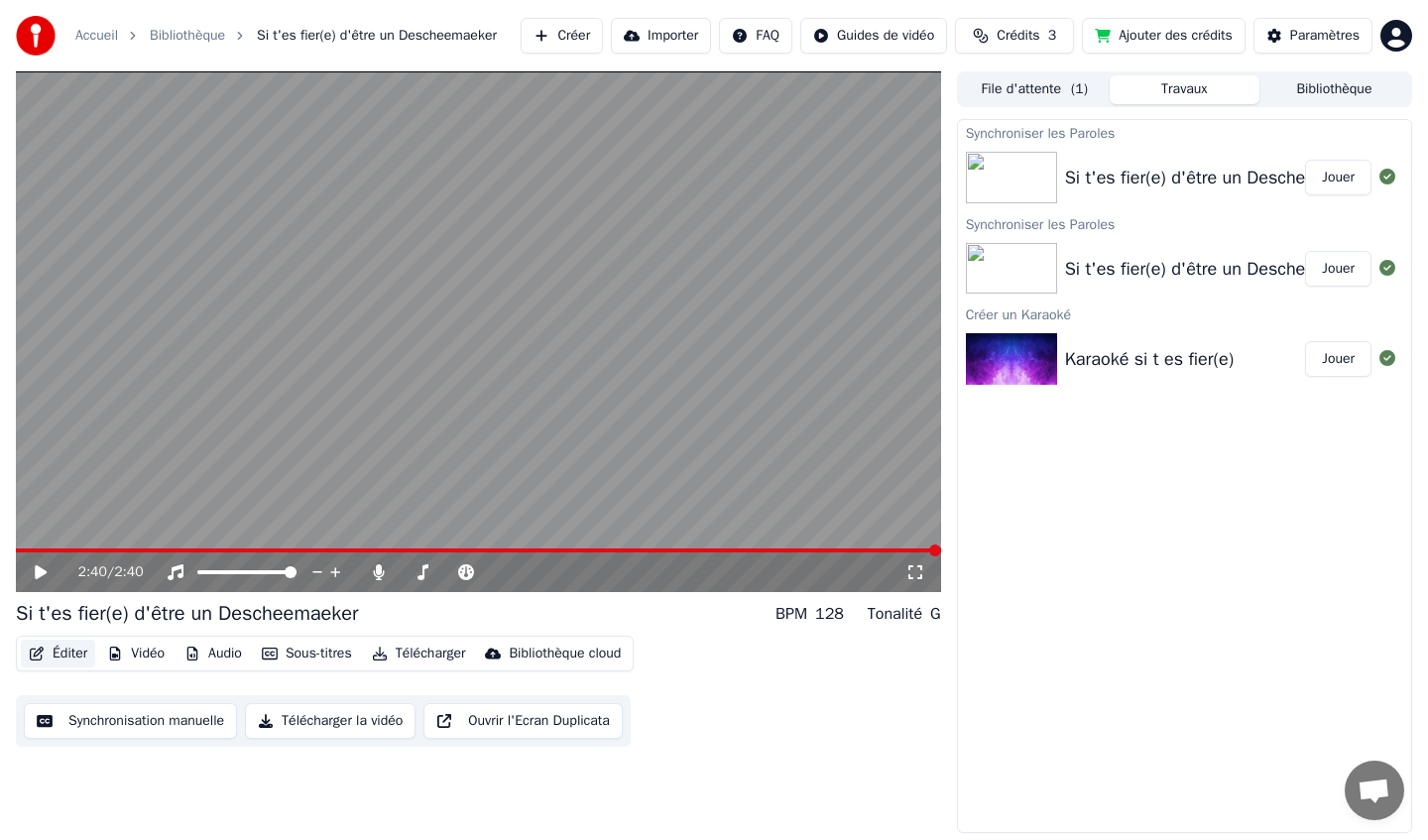 click on "Éditer" at bounding box center (58, 654) 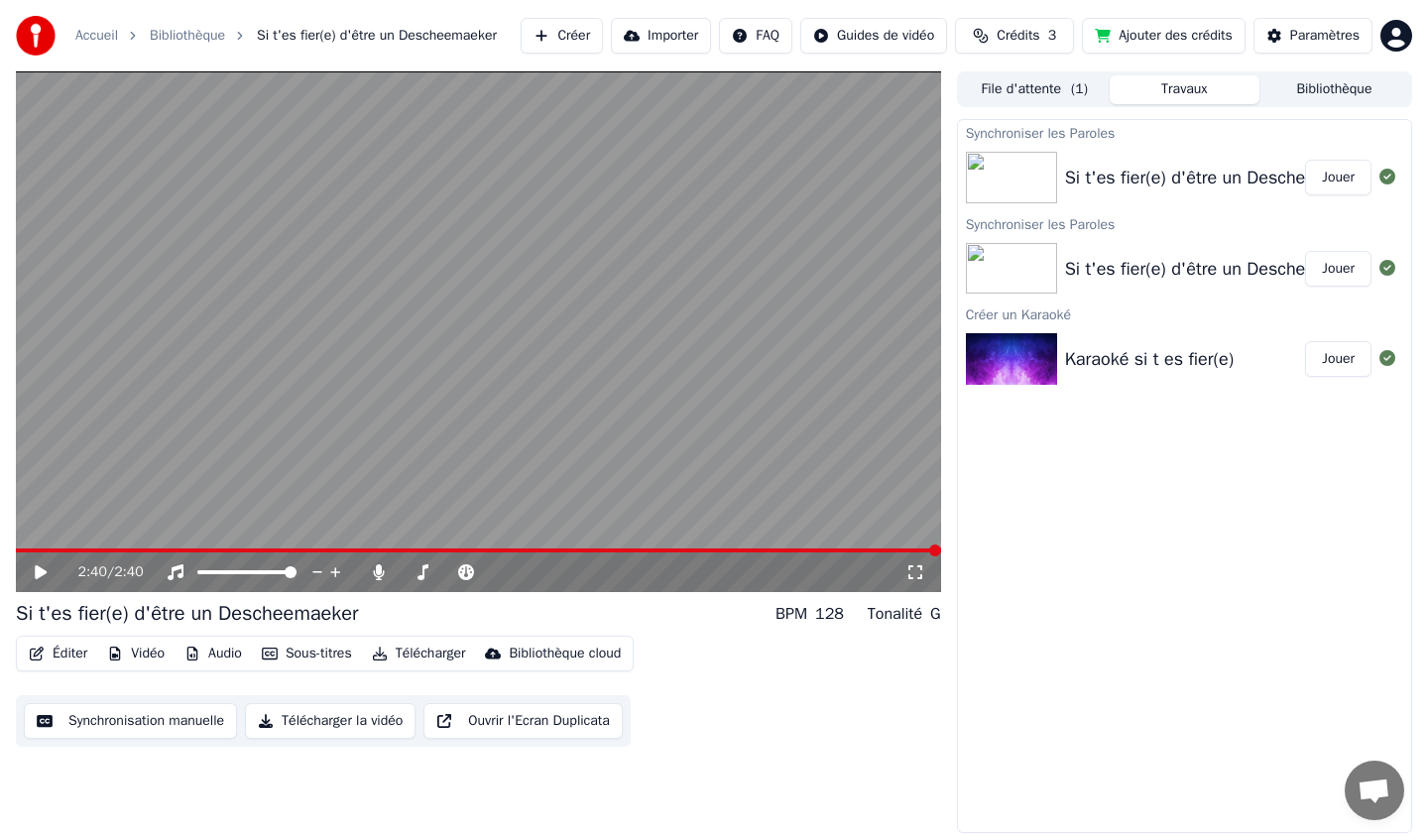 click on "Éditer" at bounding box center (58, 654) 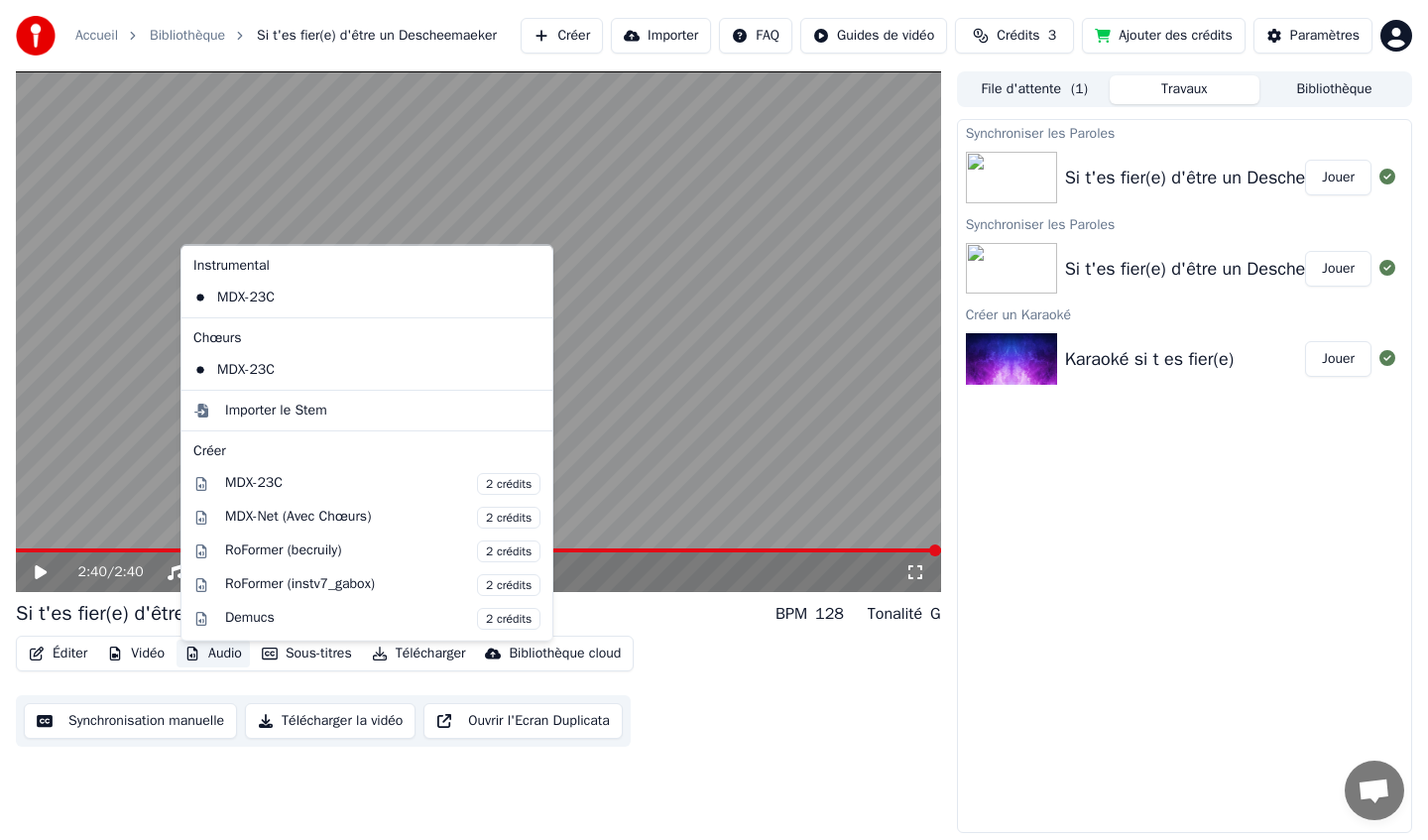 click on "Audio" at bounding box center (213, 654) 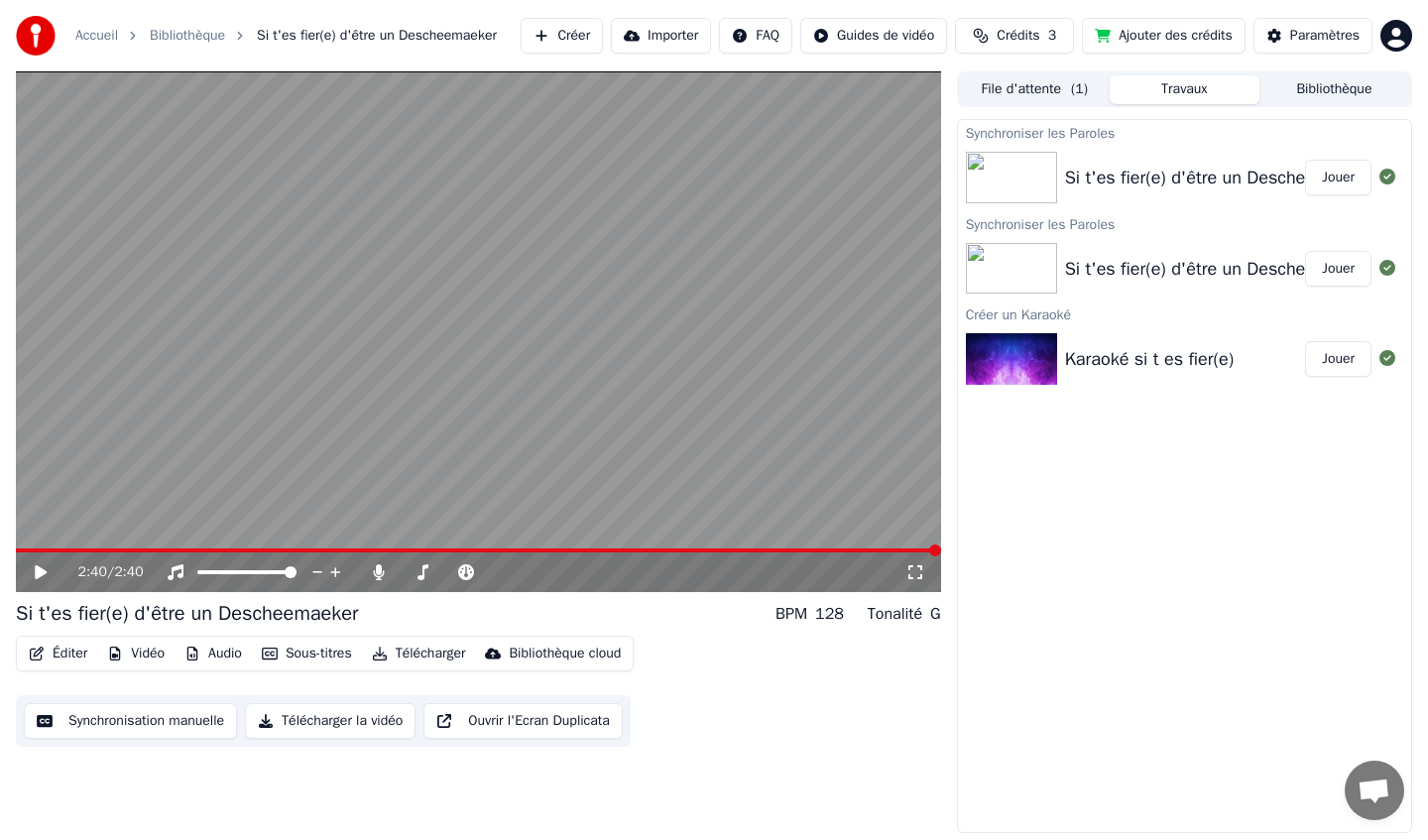click on "Audio" at bounding box center (213, 654) 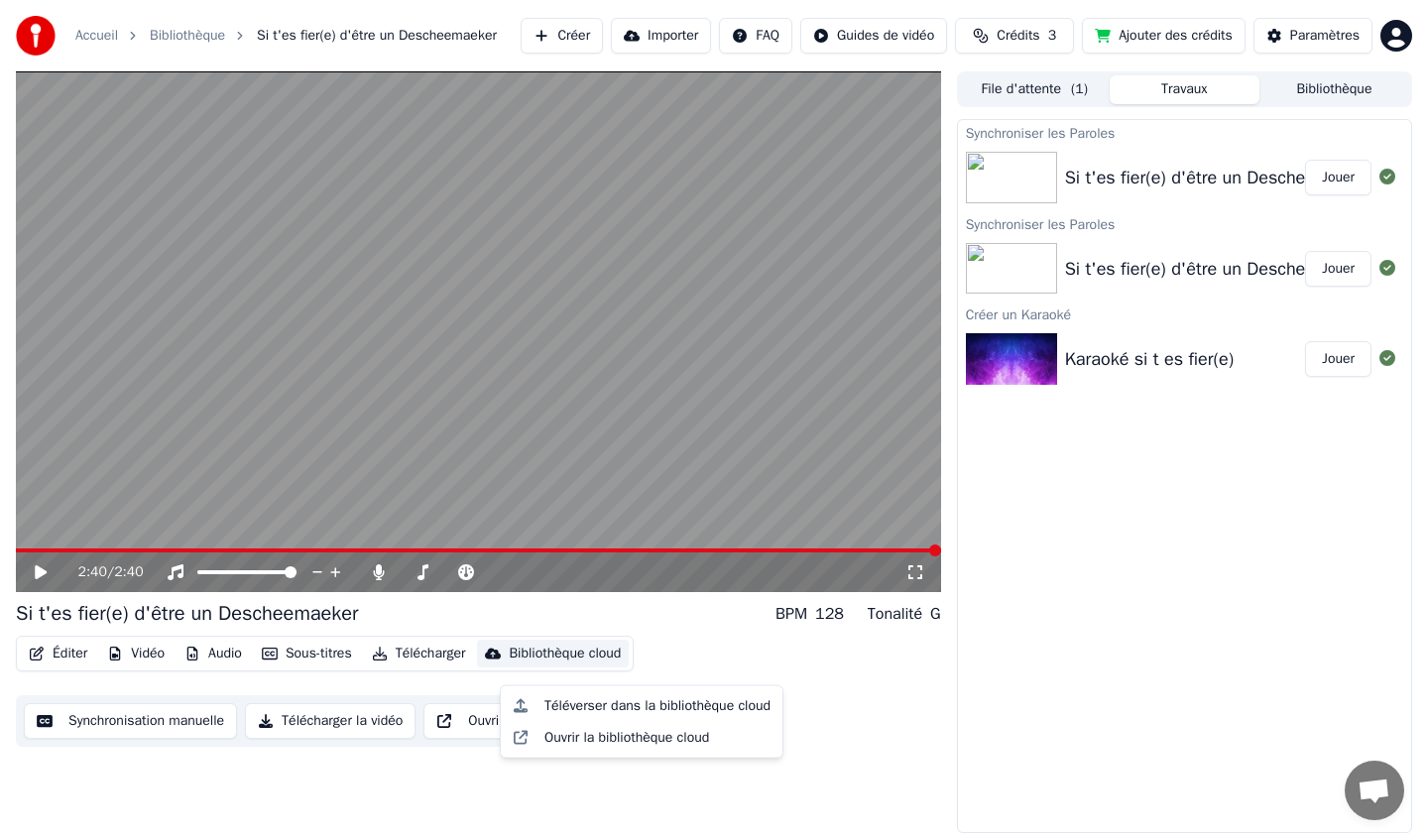 click on "Synchroniser les Paroles Si t'es fier(e) d'être un Descheemaeker Jouer Synchroniser les Paroles Si t'es fier(e) d'être un Descheemaeker Jouer Créer un Karaoké Karaoké si t es fier(e) Jouer" at bounding box center (1184, 476) 